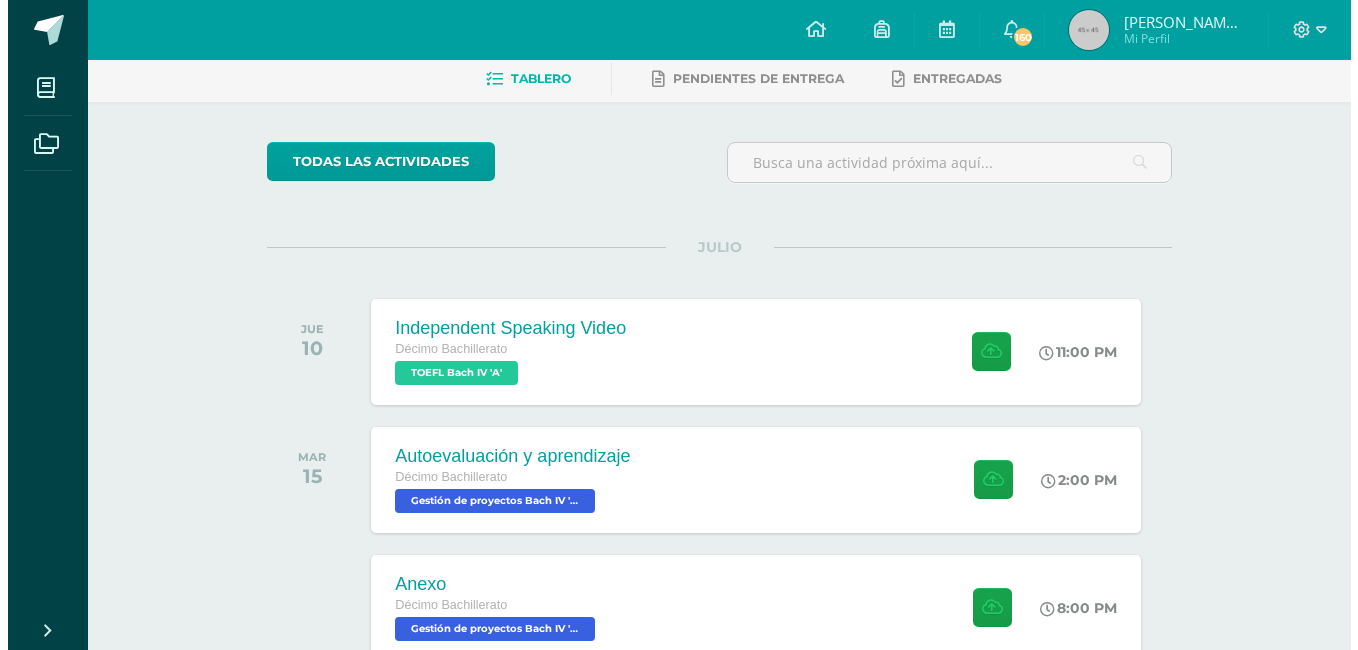 scroll, scrollTop: 97, scrollLeft: 0, axis: vertical 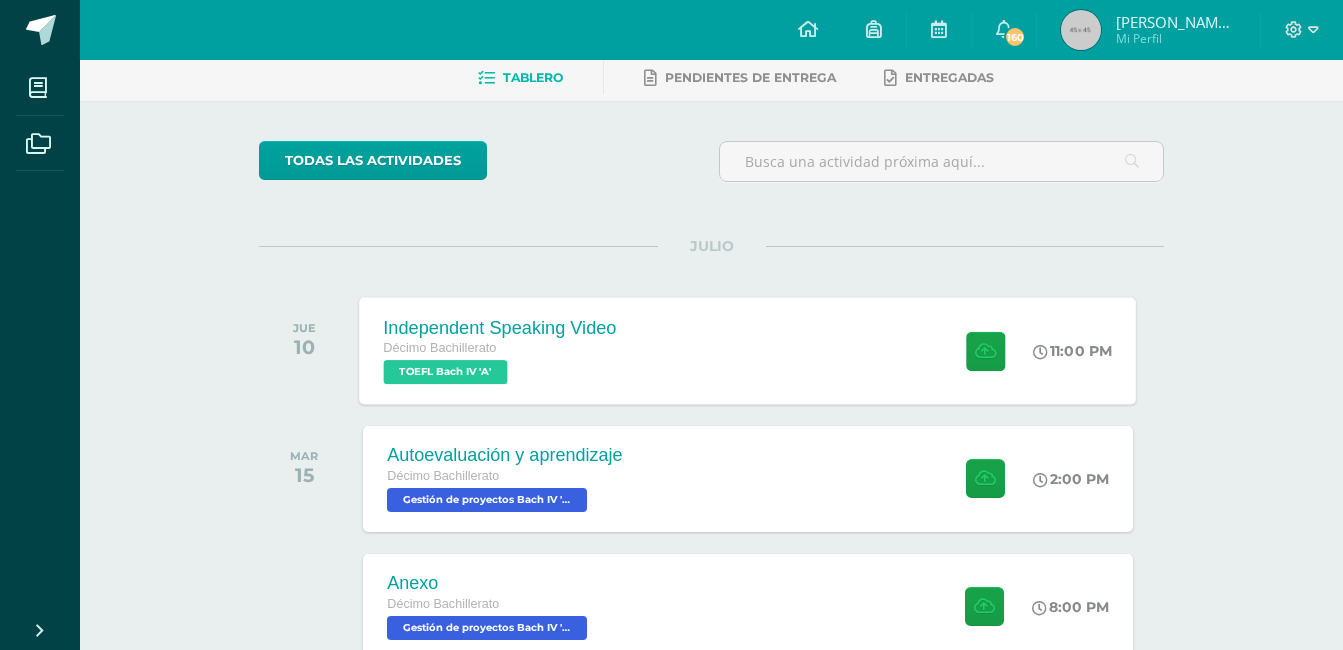 click on "Independent Speaking Video
Décimo Bachillerato
TOEFL  Bach IV 'A'" at bounding box center (500, 350) 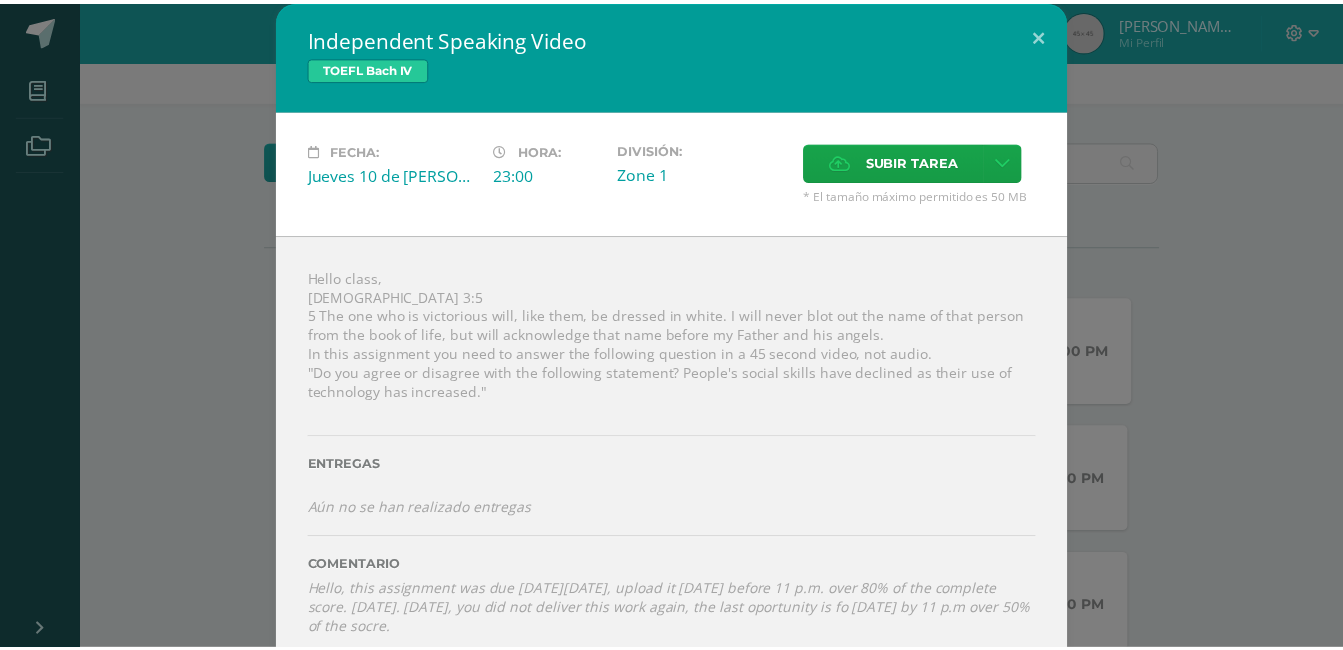 scroll, scrollTop: 21, scrollLeft: 0, axis: vertical 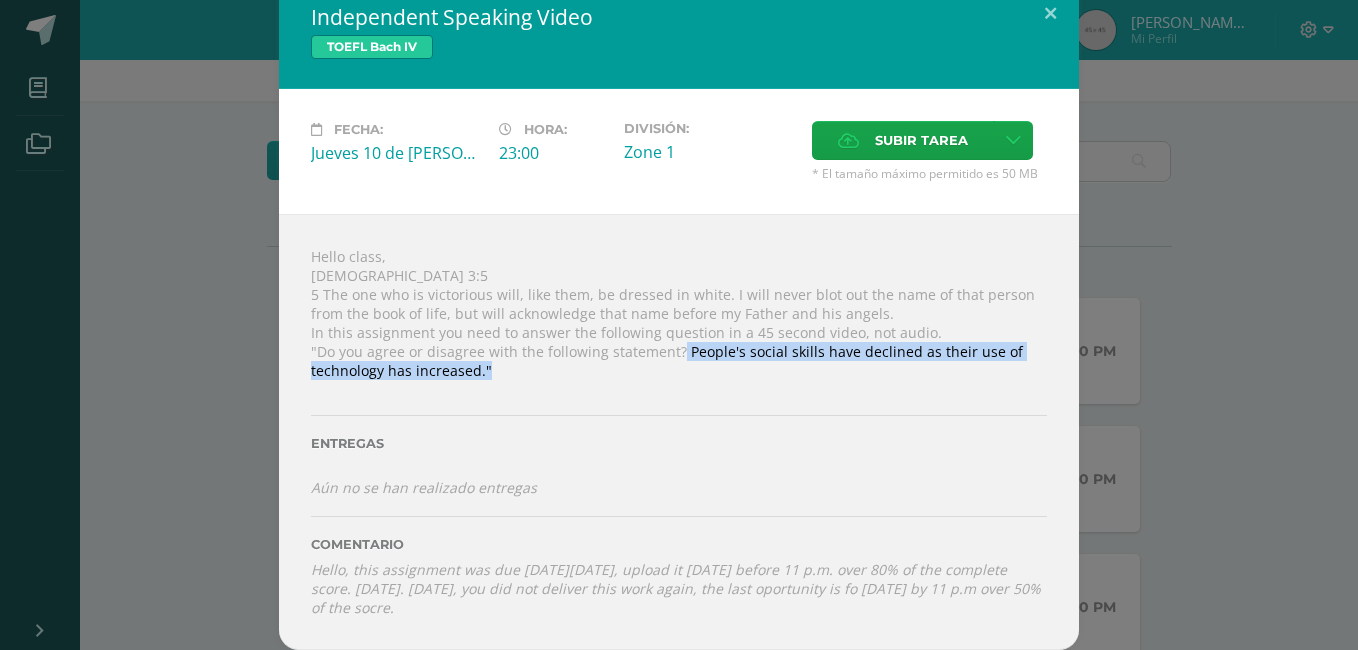 drag, startPoint x: 666, startPoint y: 358, endPoint x: 681, endPoint y: 377, distance: 24.207438 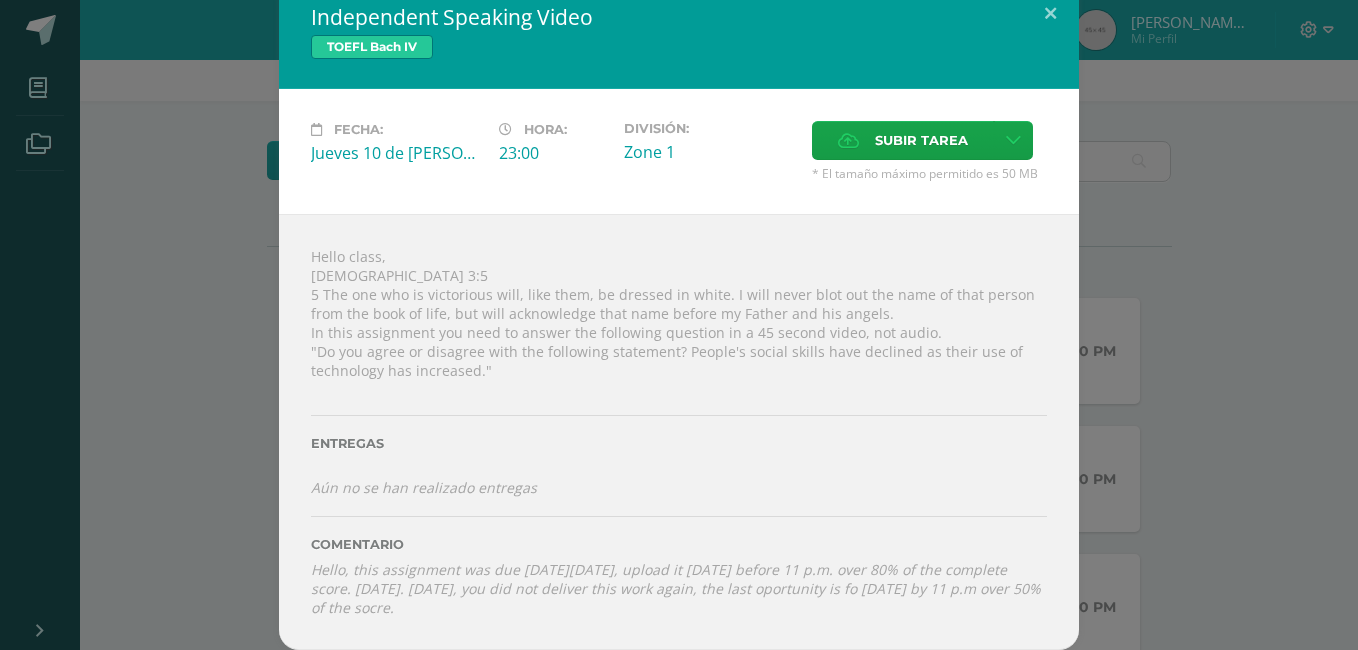 drag, startPoint x: 681, startPoint y: 377, endPoint x: 798, endPoint y: 381, distance: 117.06836 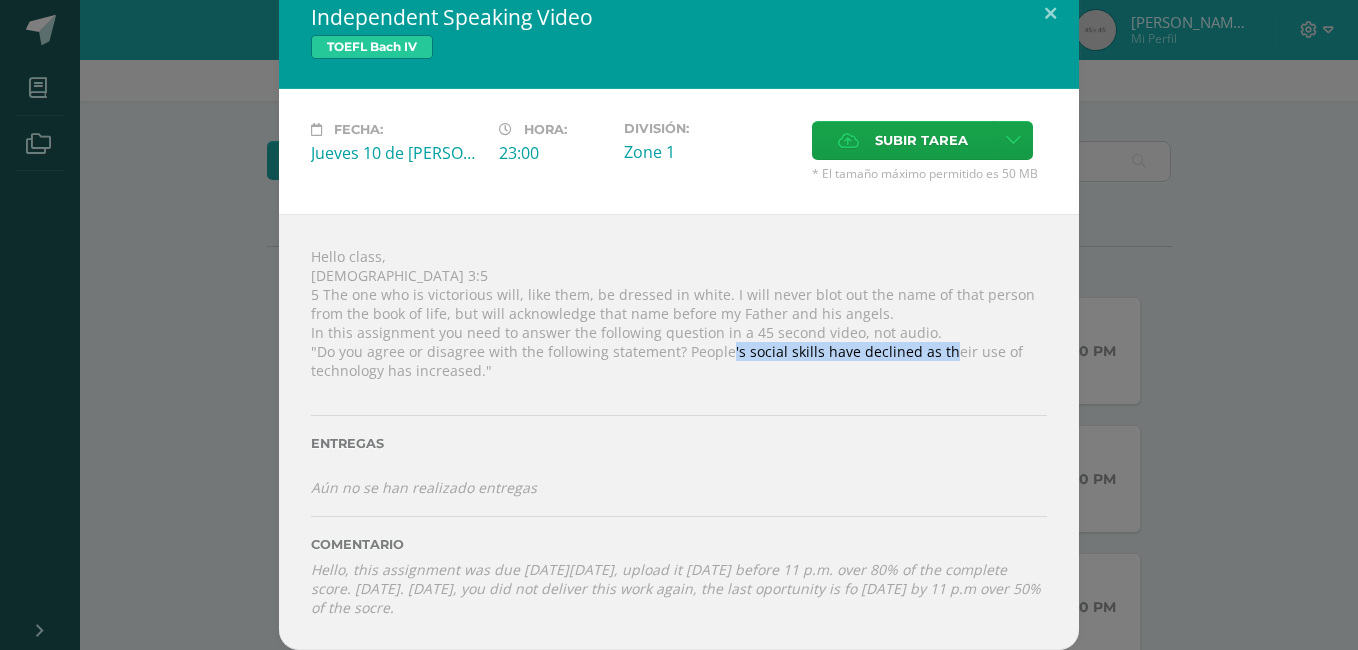 drag, startPoint x: 717, startPoint y: 356, endPoint x: 930, endPoint y: 354, distance: 213.00938 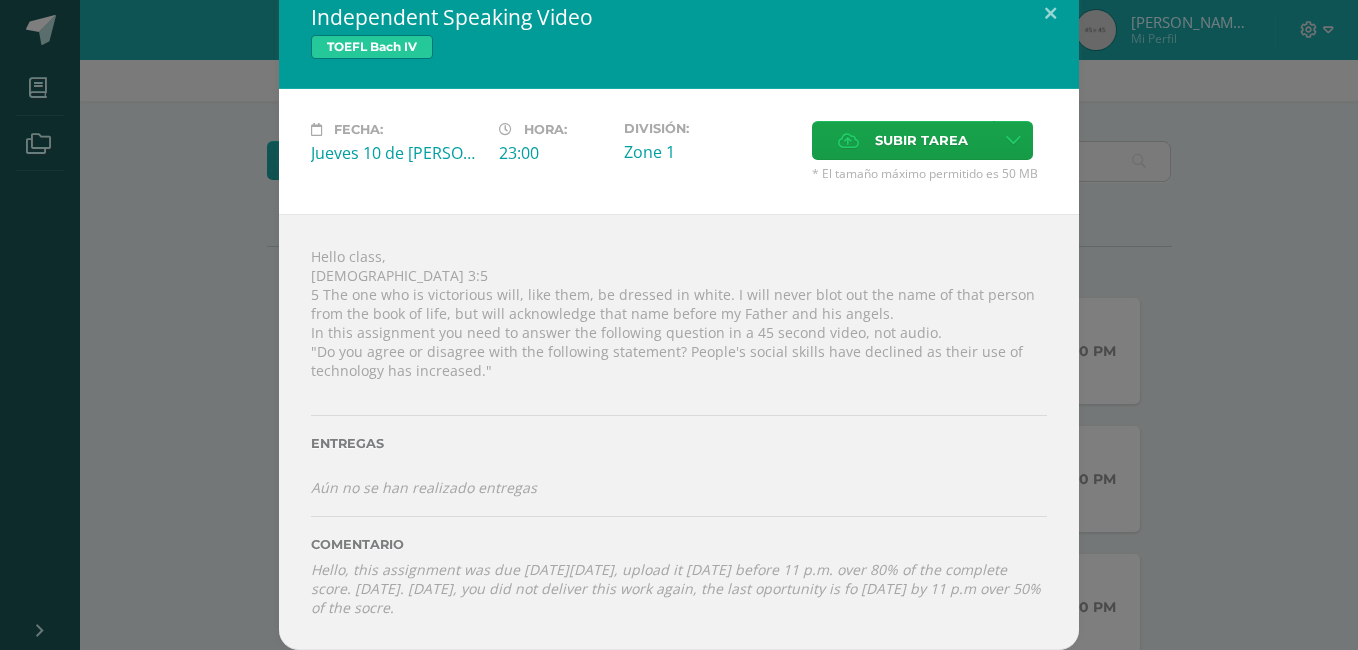 drag, startPoint x: 930, startPoint y: 354, endPoint x: 933, endPoint y: 370, distance: 16.27882 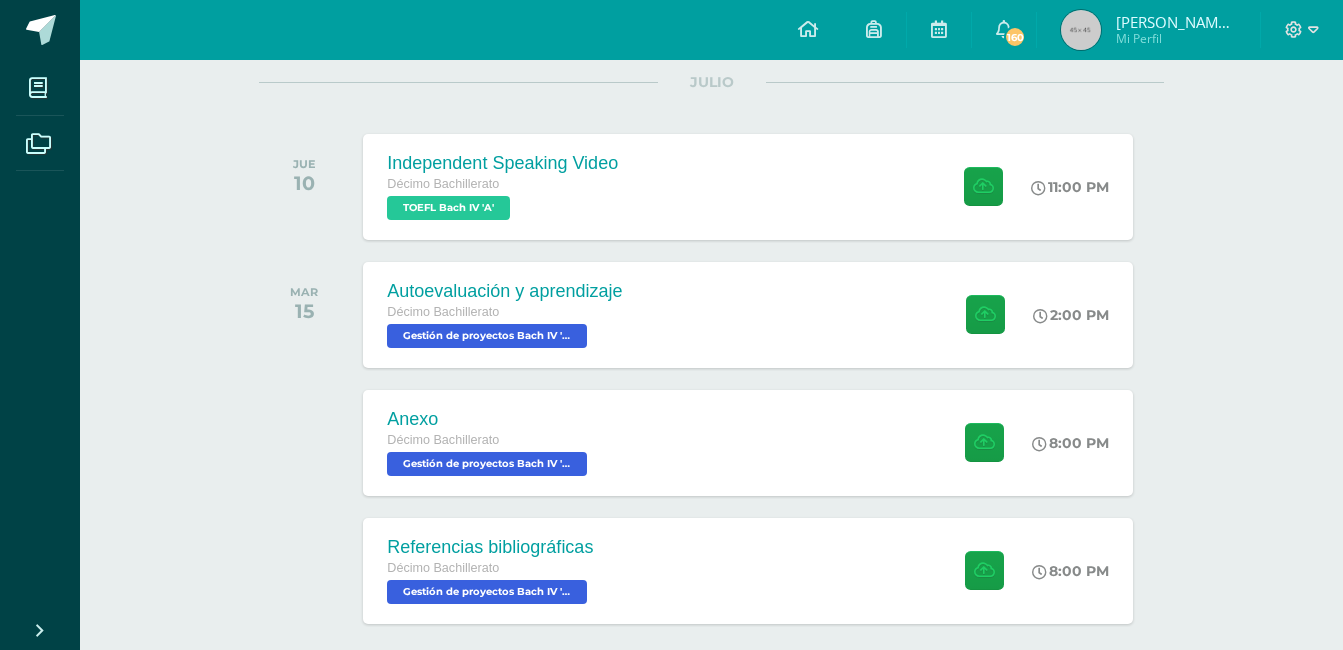 scroll, scrollTop: 349, scrollLeft: 0, axis: vertical 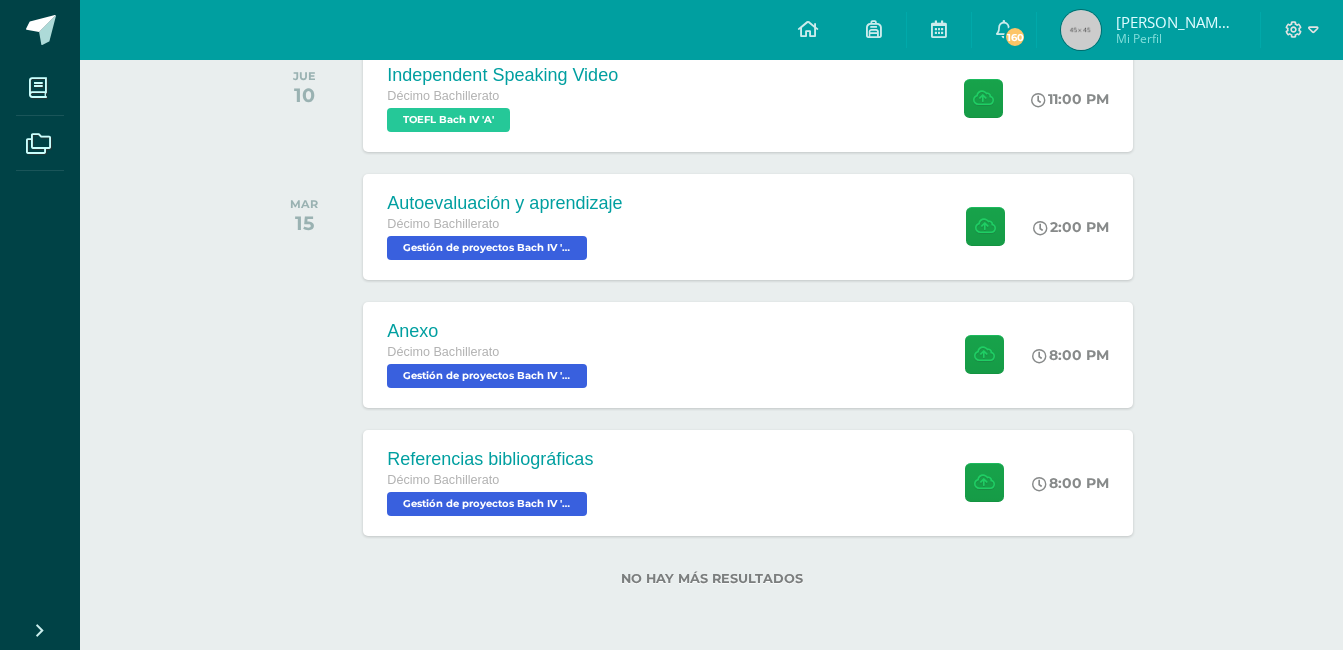 click on "Mi Perfil" at bounding box center (1176, 38) 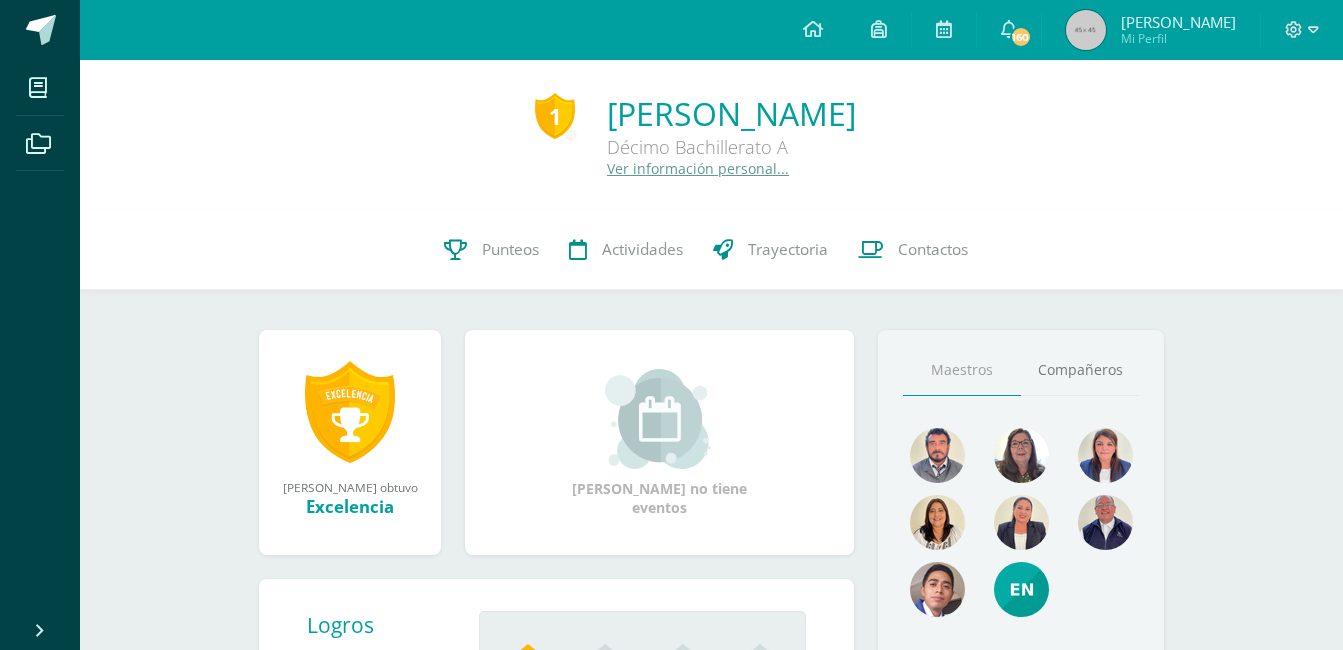 scroll, scrollTop: 0, scrollLeft: 0, axis: both 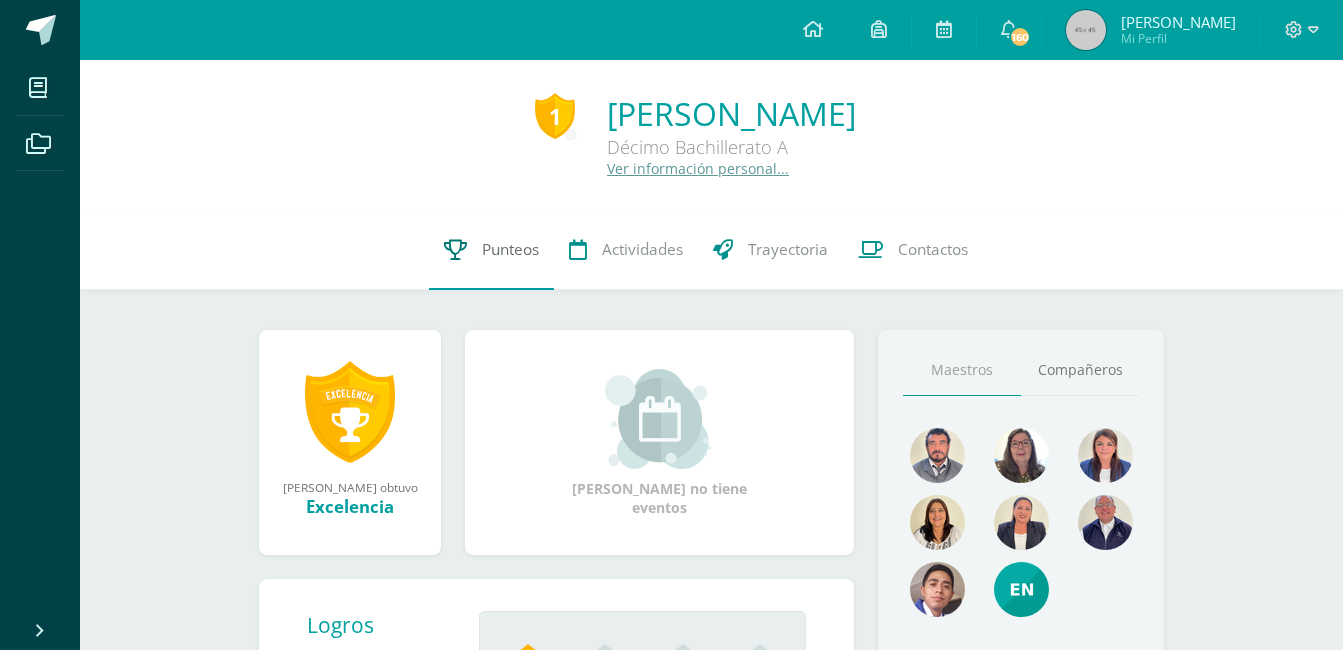 click on "Punteos" at bounding box center (510, 249) 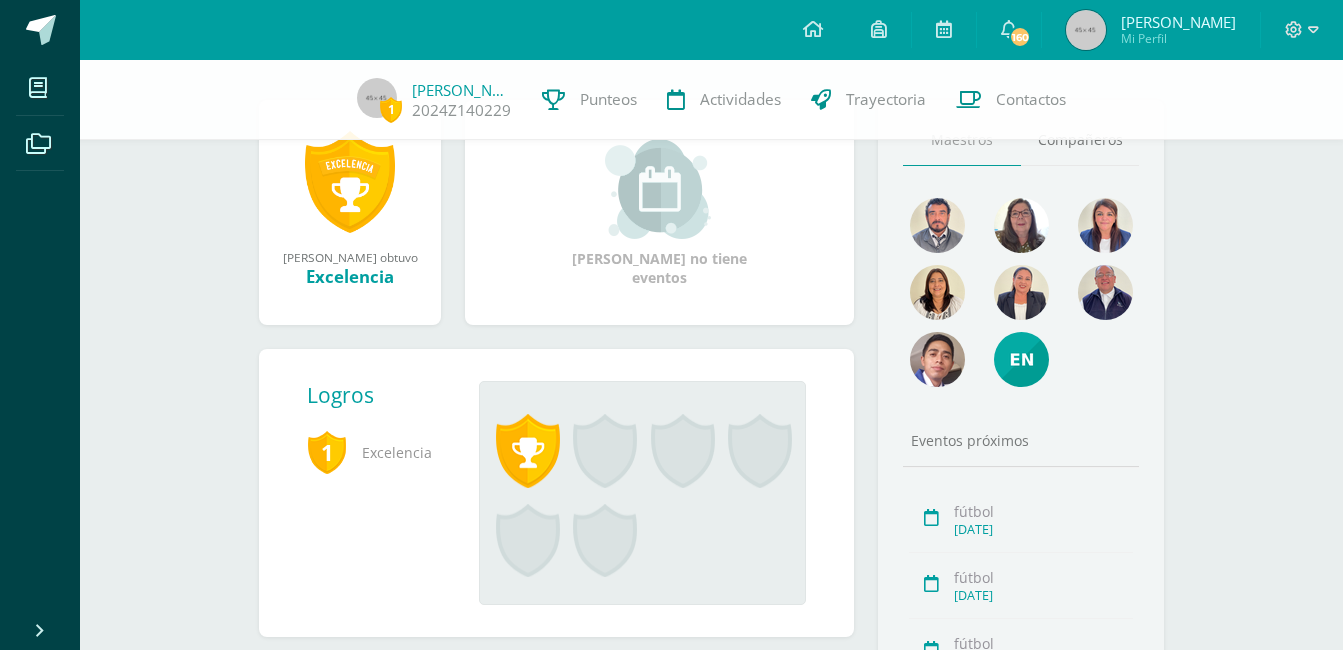 scroll, scrollTop: 233, scrollLeft: 0, axis: vertical 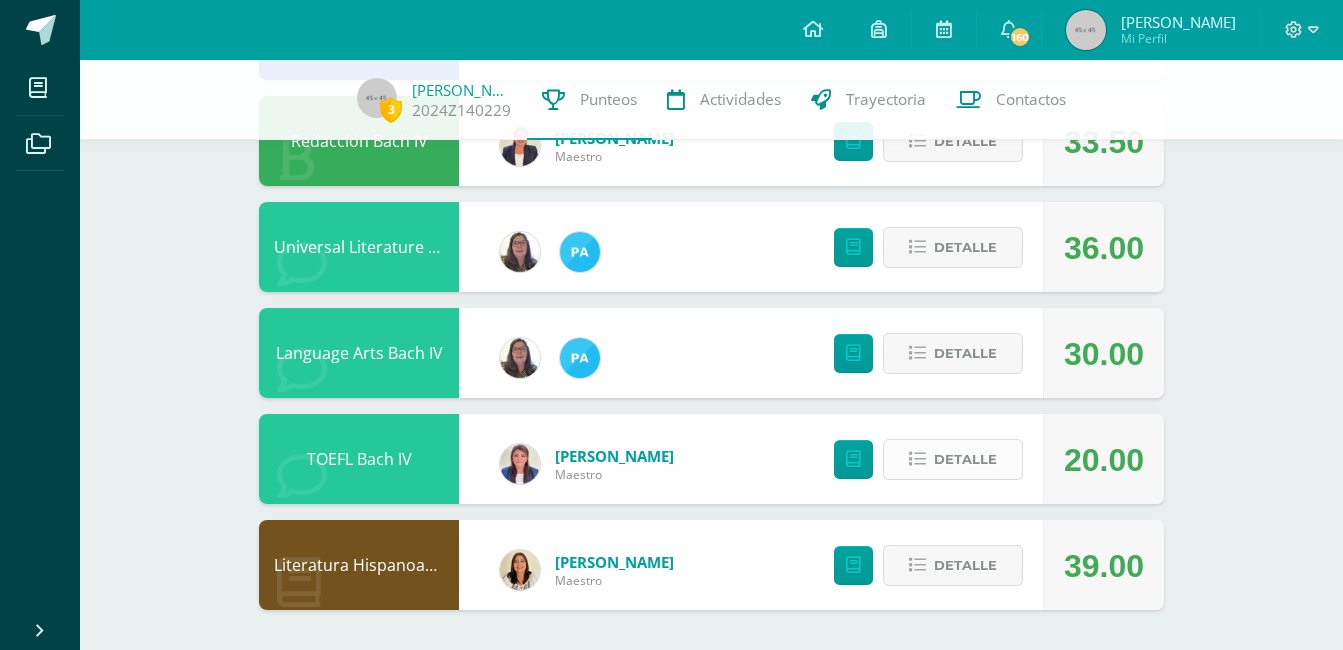 click on "Detalle" at bounding box center (965, 459) 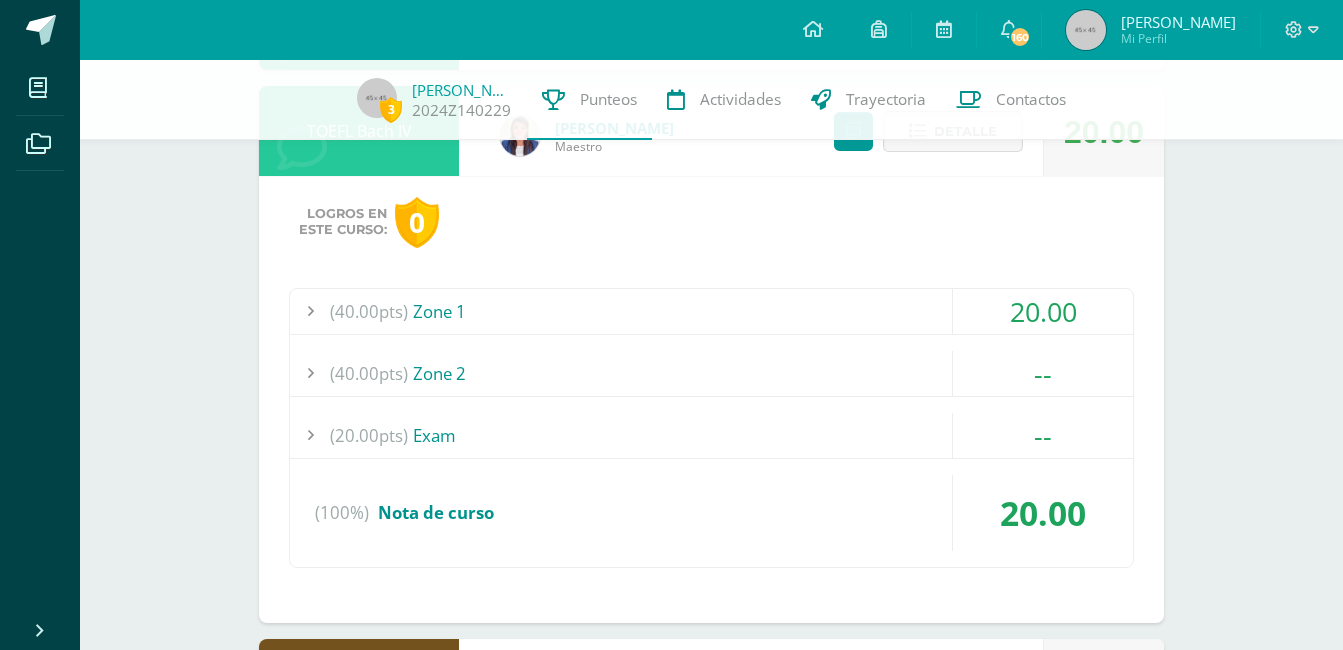 scroll, scrollTop: 1820, scrollLeft: 0, axis: vertical 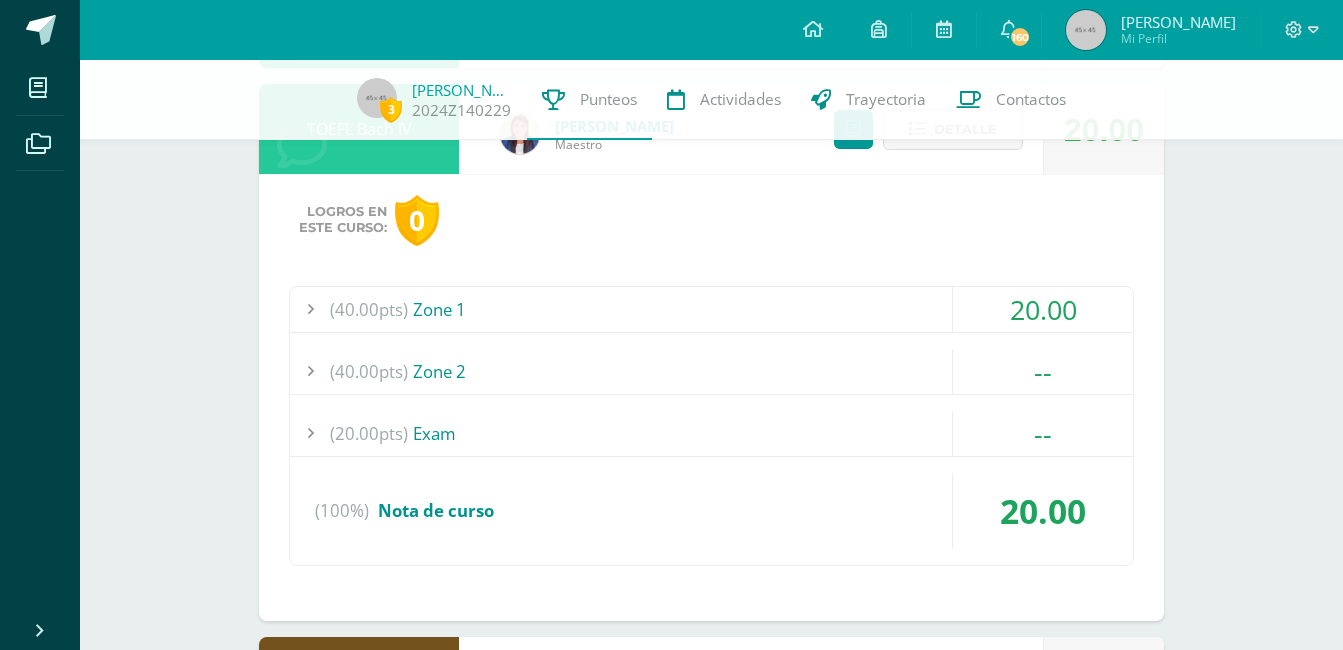 click on "20.00" at bounding box center (1043, 309) 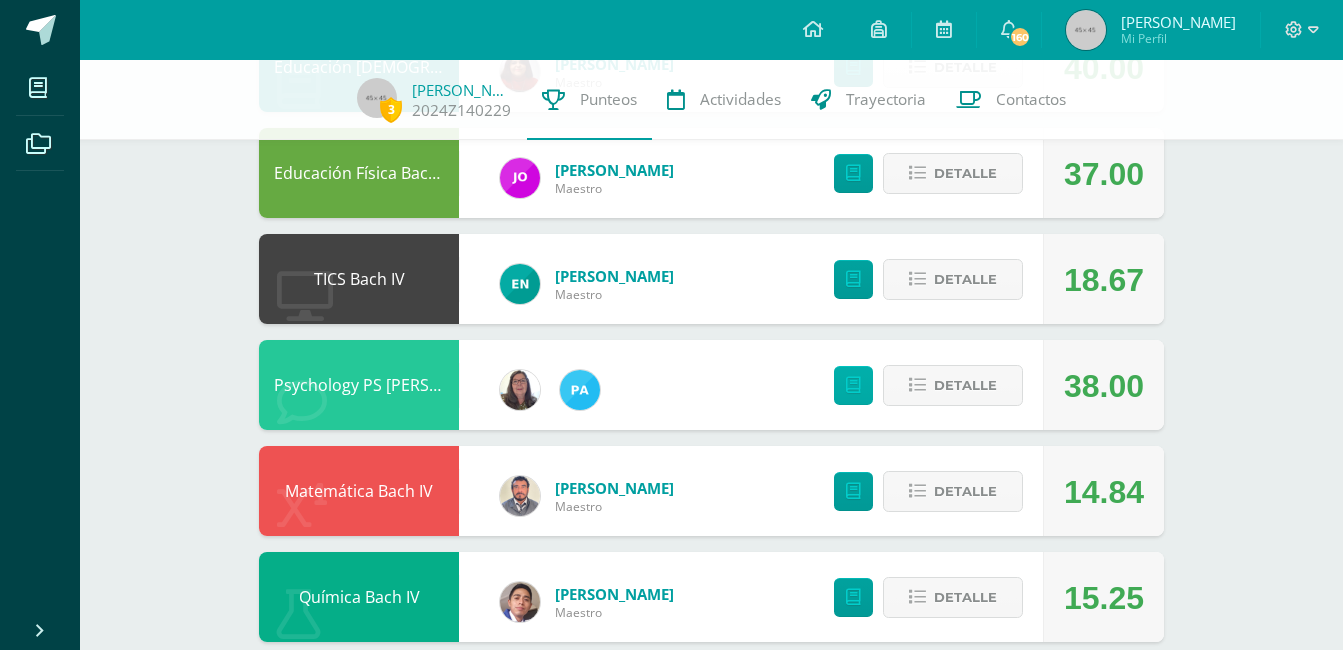 scroll, scrollTop: 306, scrollLeft: 0, axis: vertical 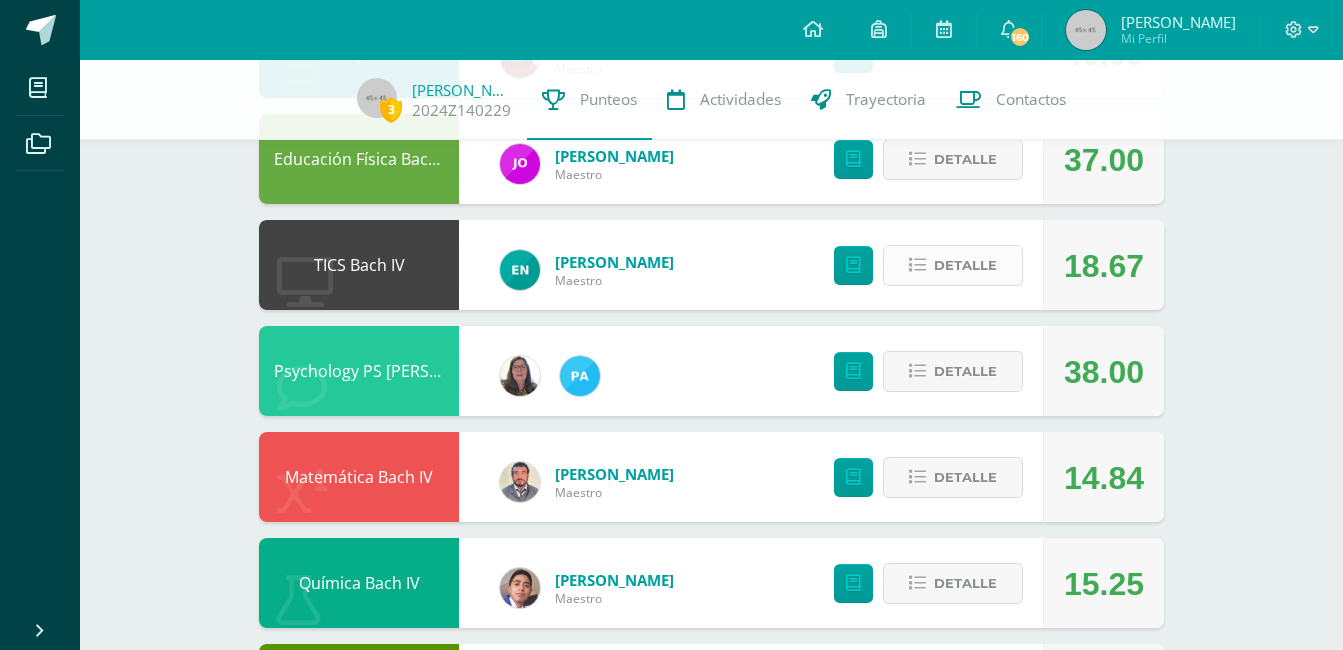 click on "Detalle" at bounding box center (953, 265) 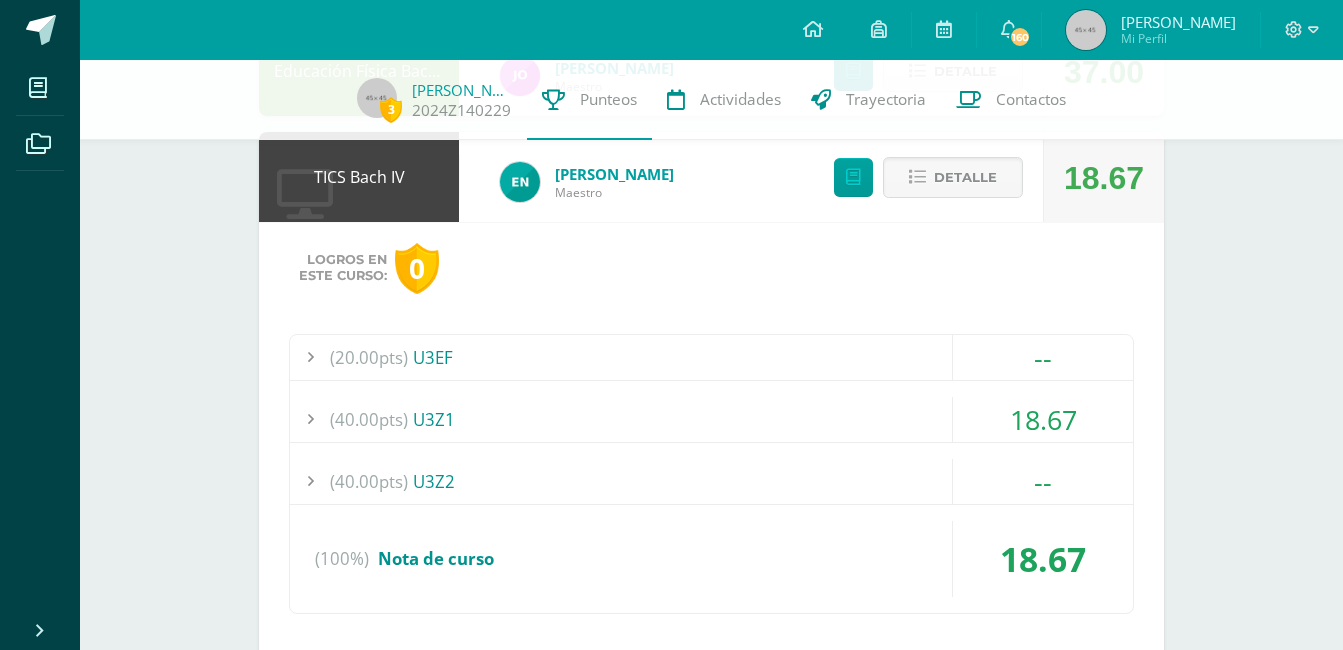 scroll, scrollTop: 376, scrollLeft: 0, axis: vertical 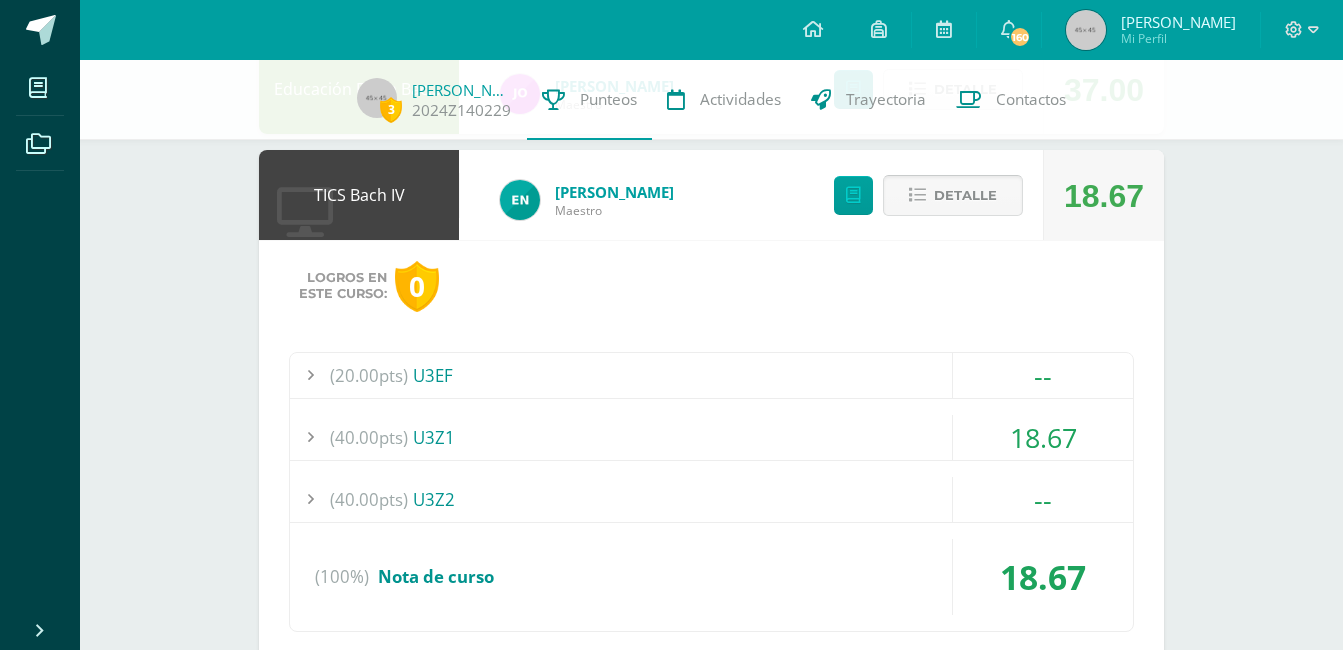 click on "Detalle" at bounding box center [953, 195] 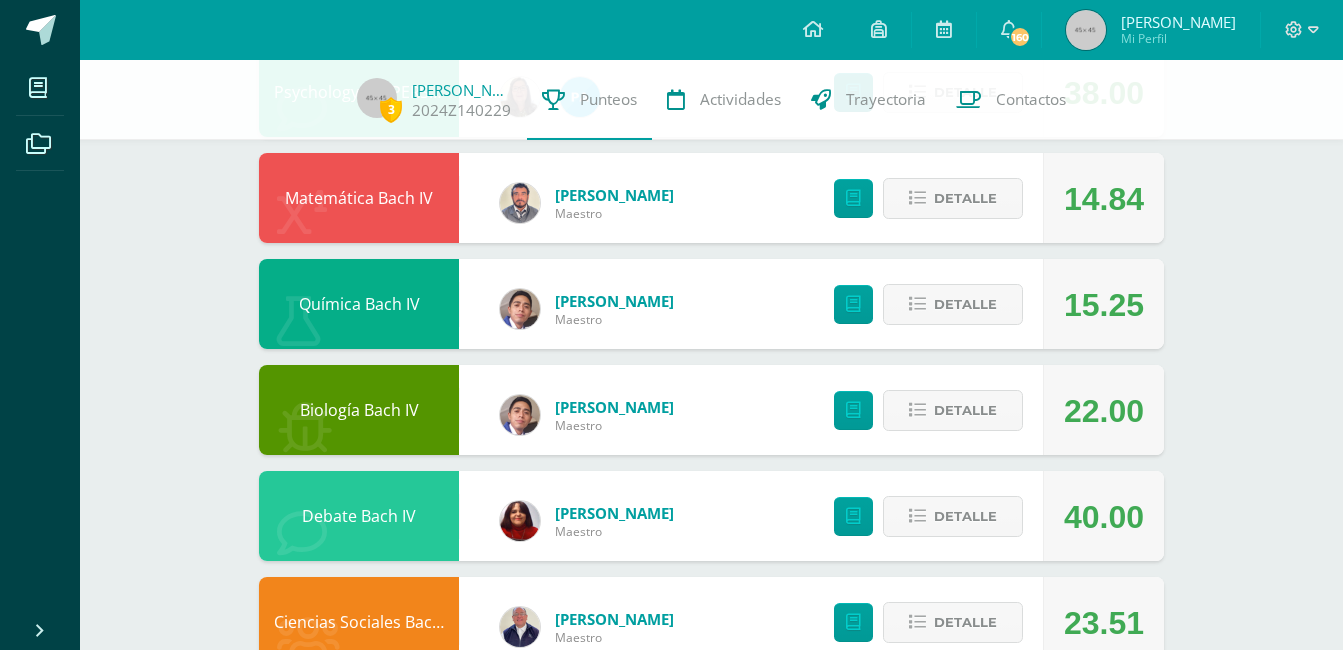 scroll, scrollTop: 563, scrollLeft: 0, axis: vertical 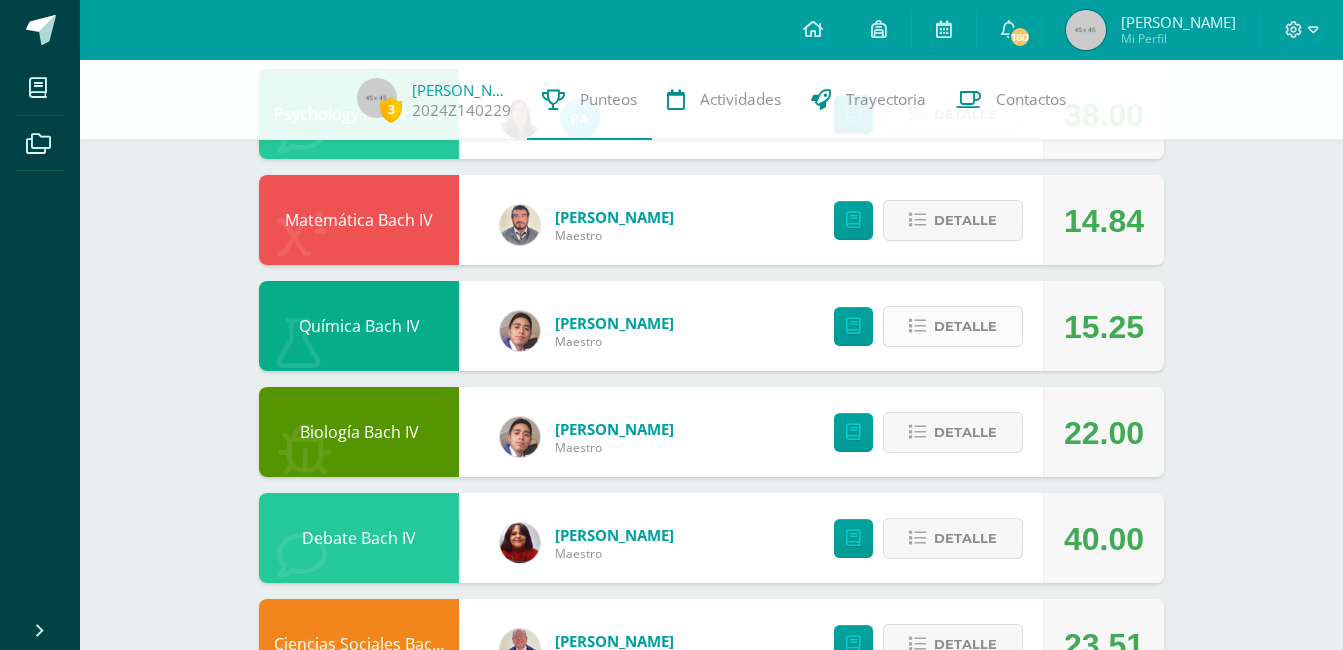 click on "Detalle" at bounding box center [953, 326] 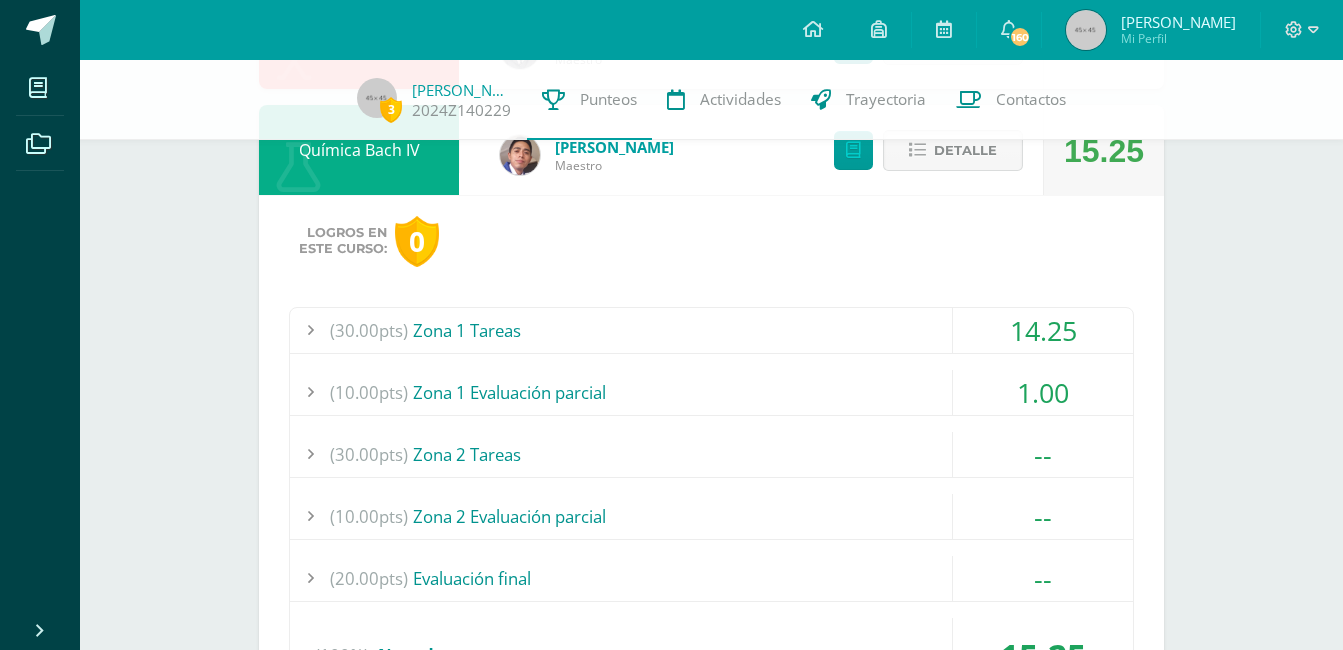 scroll, scrollTop: 769, scrollLeft: 0, axis: vertical 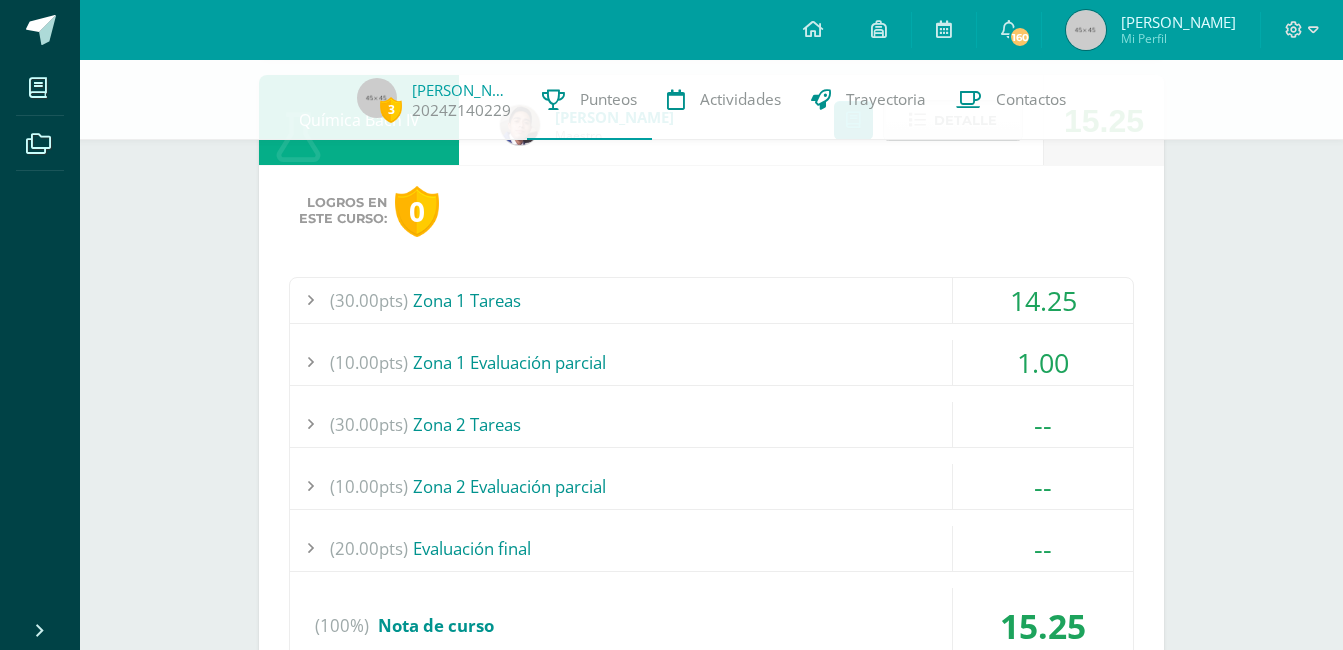 click on "14.25" at bounding box center [1043, 300] 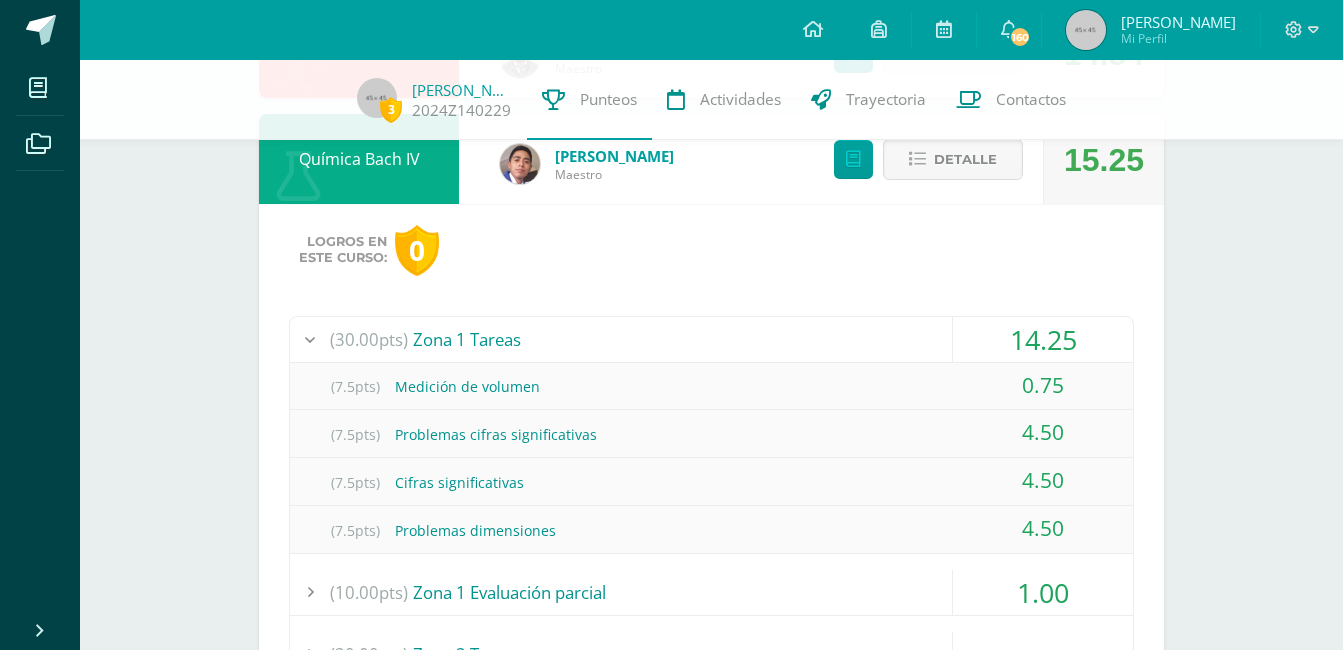 scroll, scrollTop: 739, scrollLeft: 0, axis: vertical 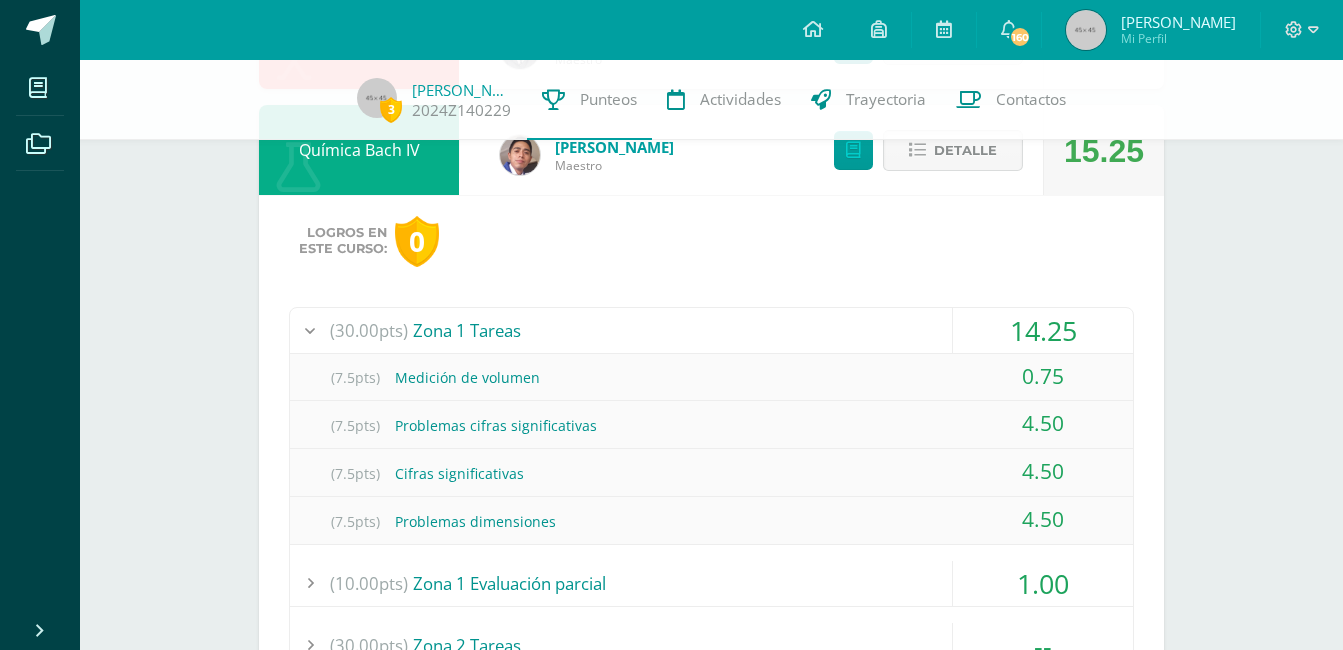 click at bounding box center (917, 150) 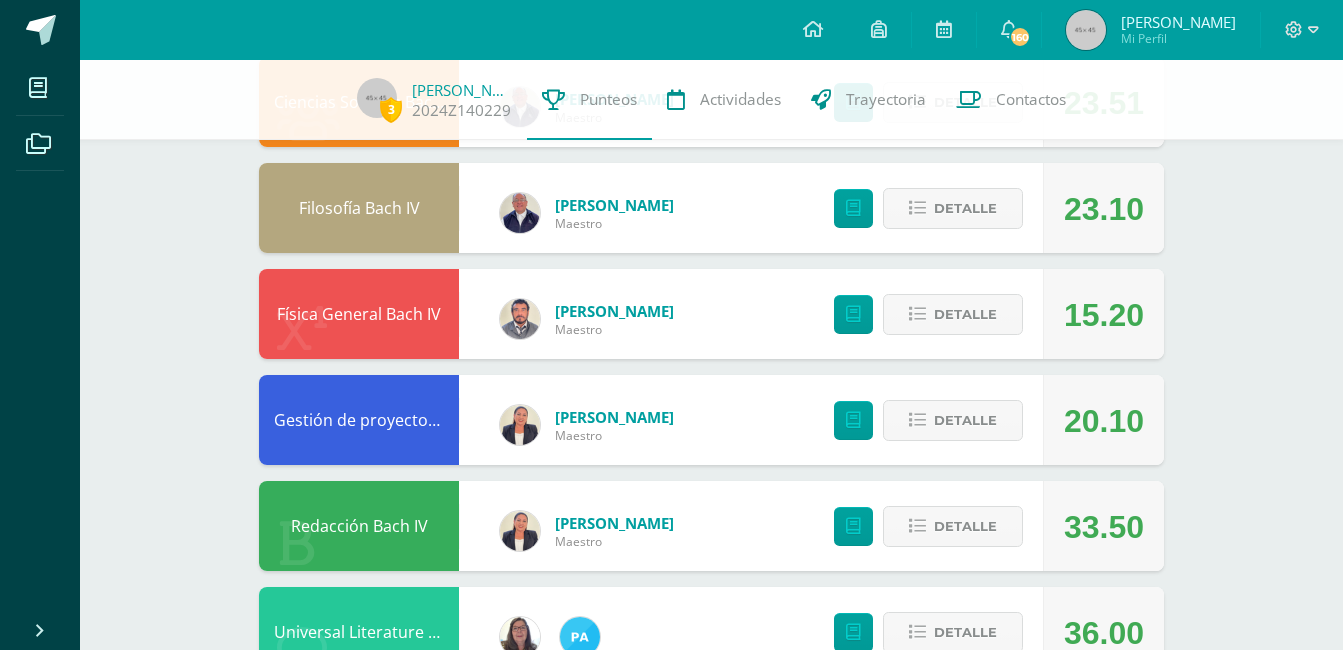scroll, scrollTop: 1106, scrollLeft: 0, axis: vertical 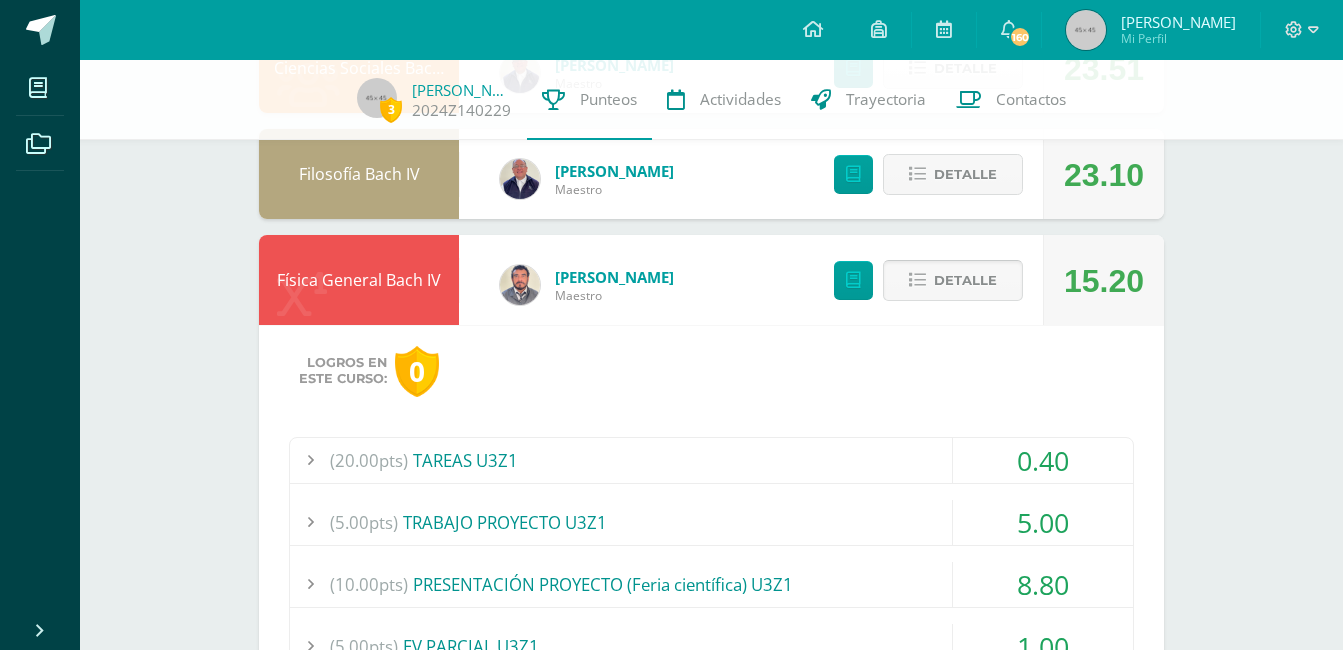 click on "Detalle" at bounding box center [965, 280] 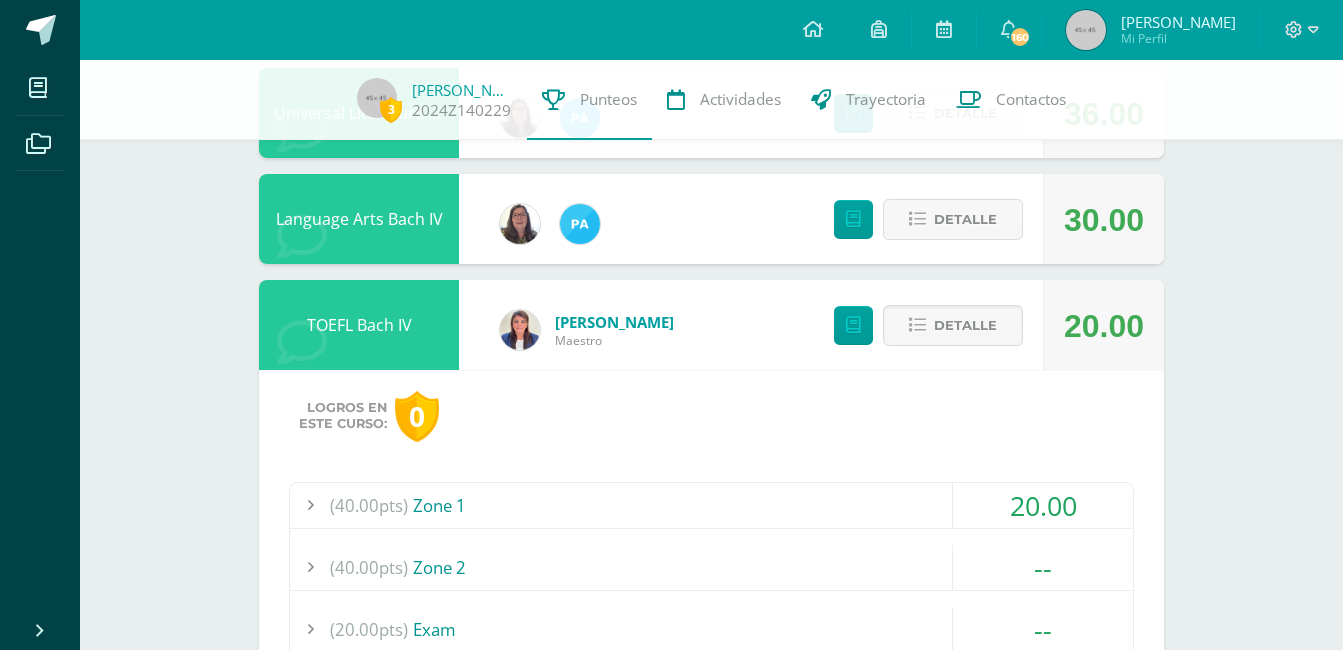 scroll, scrollTop: 1631, scrollLeft: 0, axis: vertical 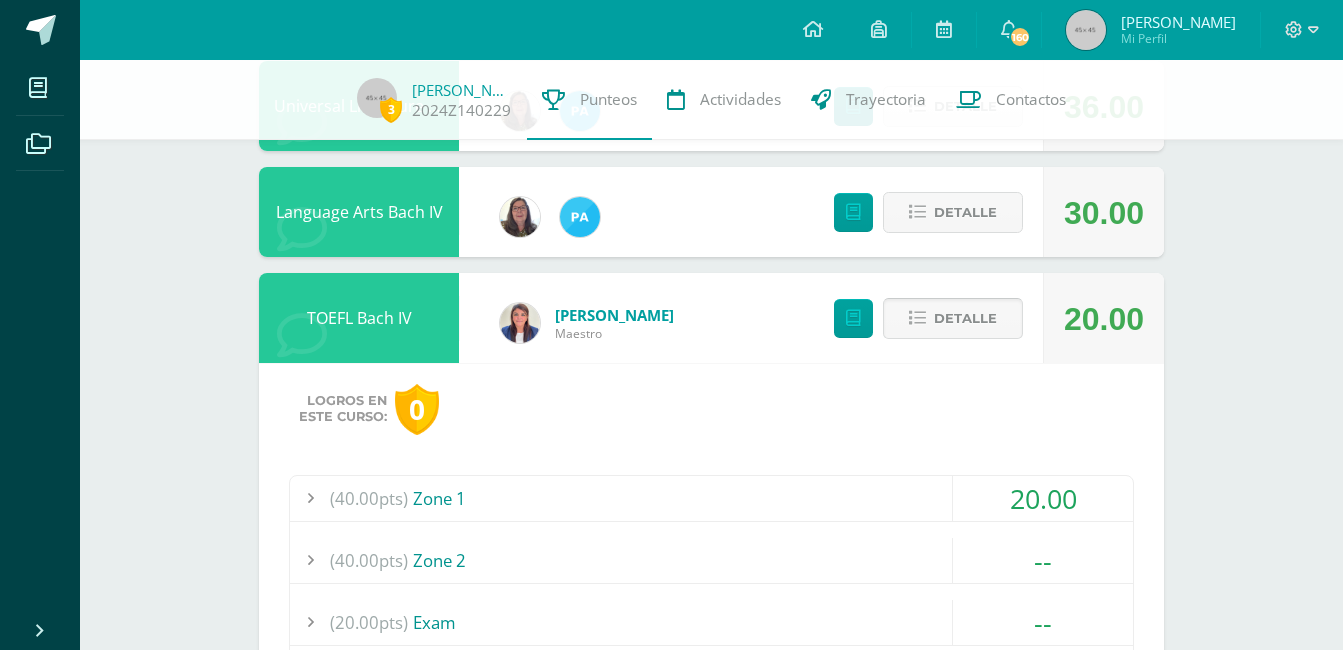 click on "Detalle" at bounding box center (965, 318) 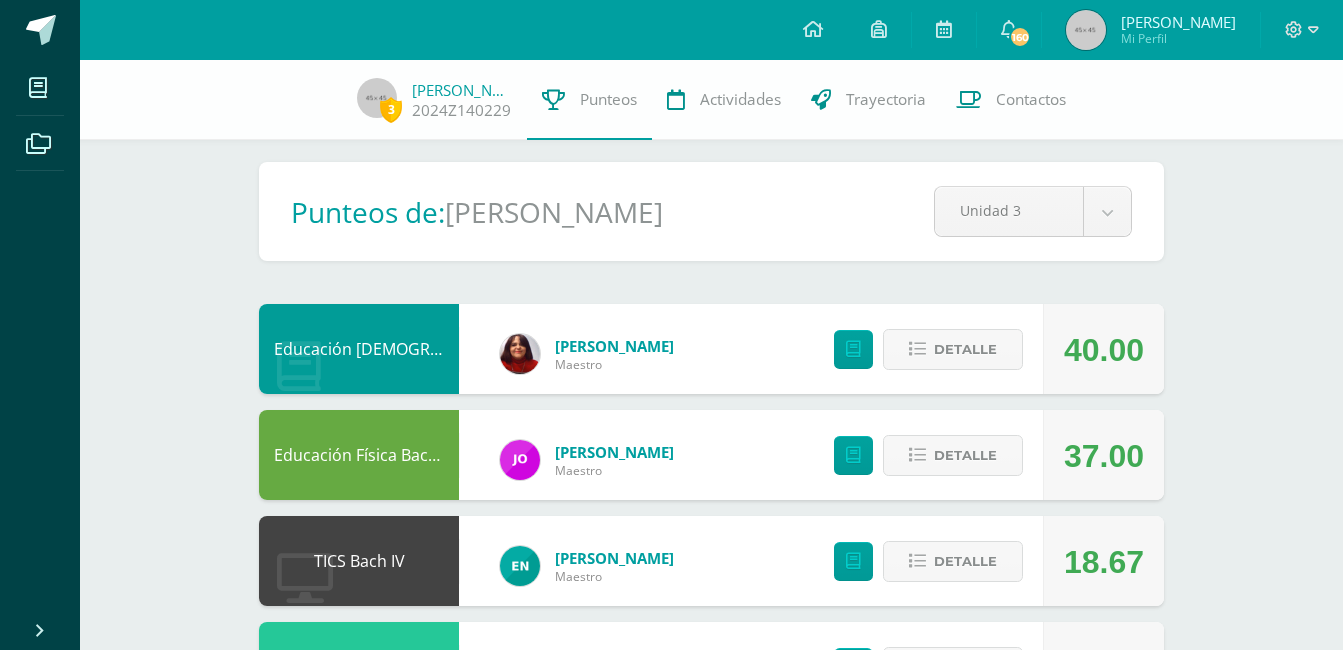 scroll, scrollTop: 0, scrollLeft: 0, axis: both 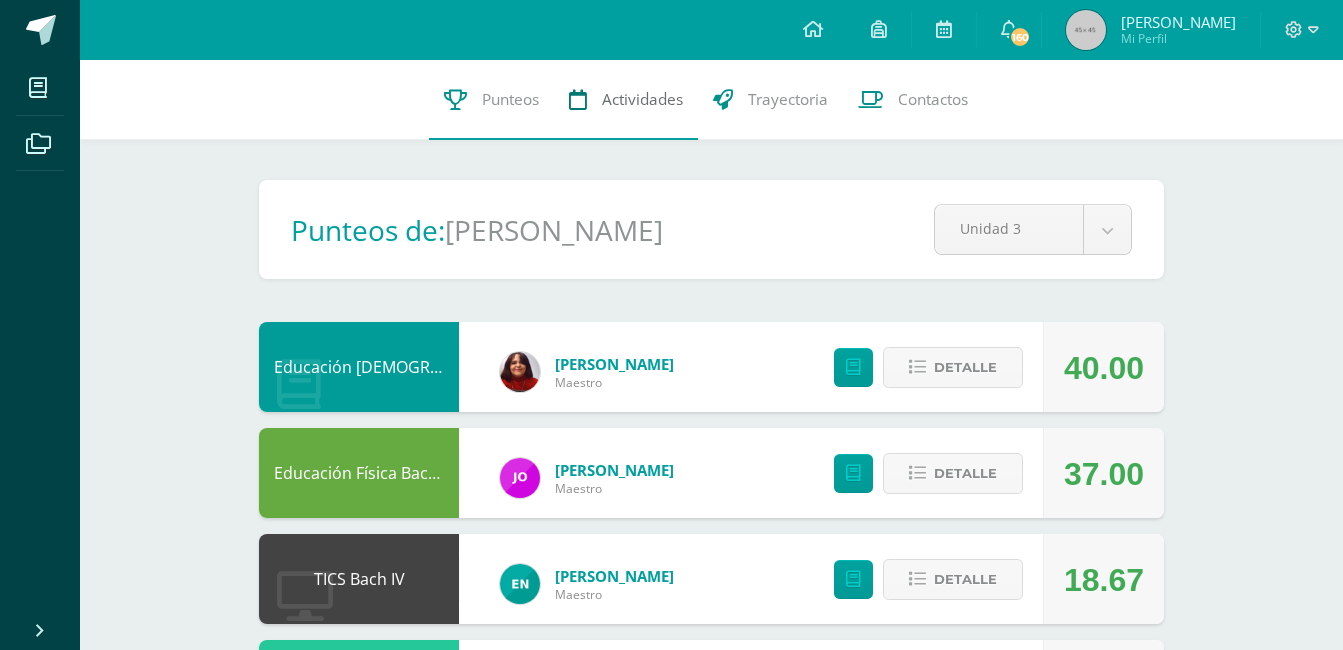 click on "Actividades" at bounding box center [642, 99] 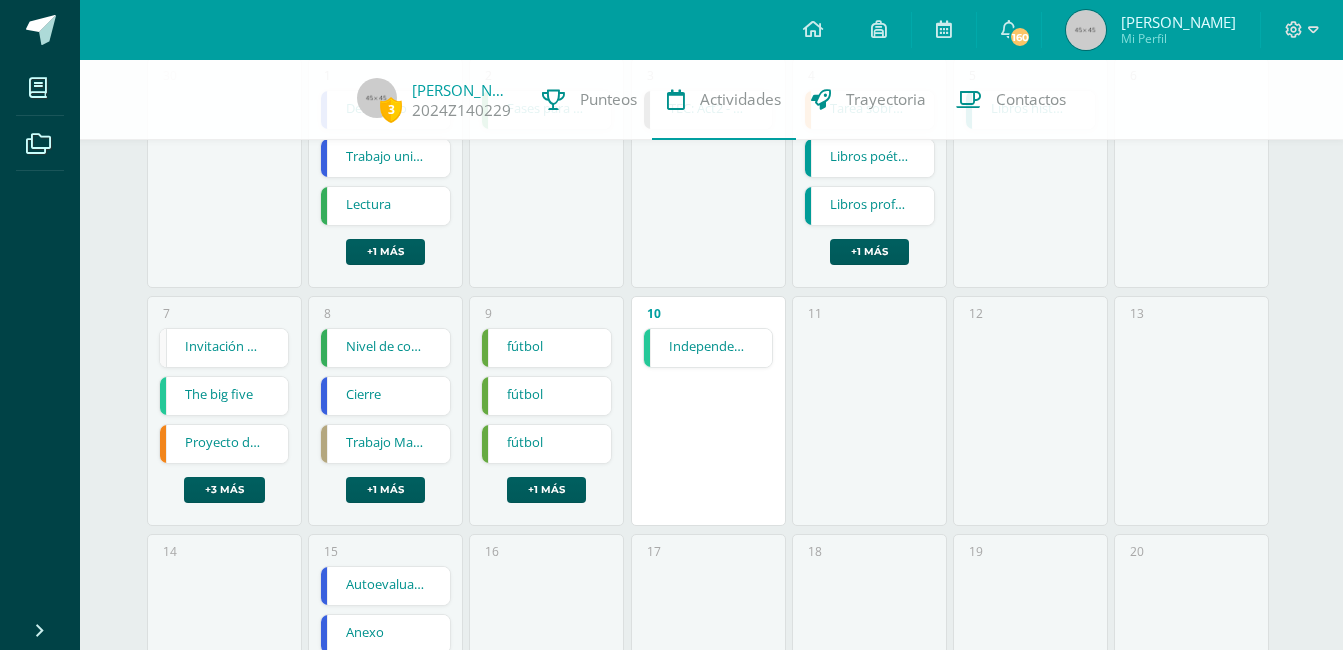 scroll, scrollTop: 0, scrollLeft: 0, axis: both 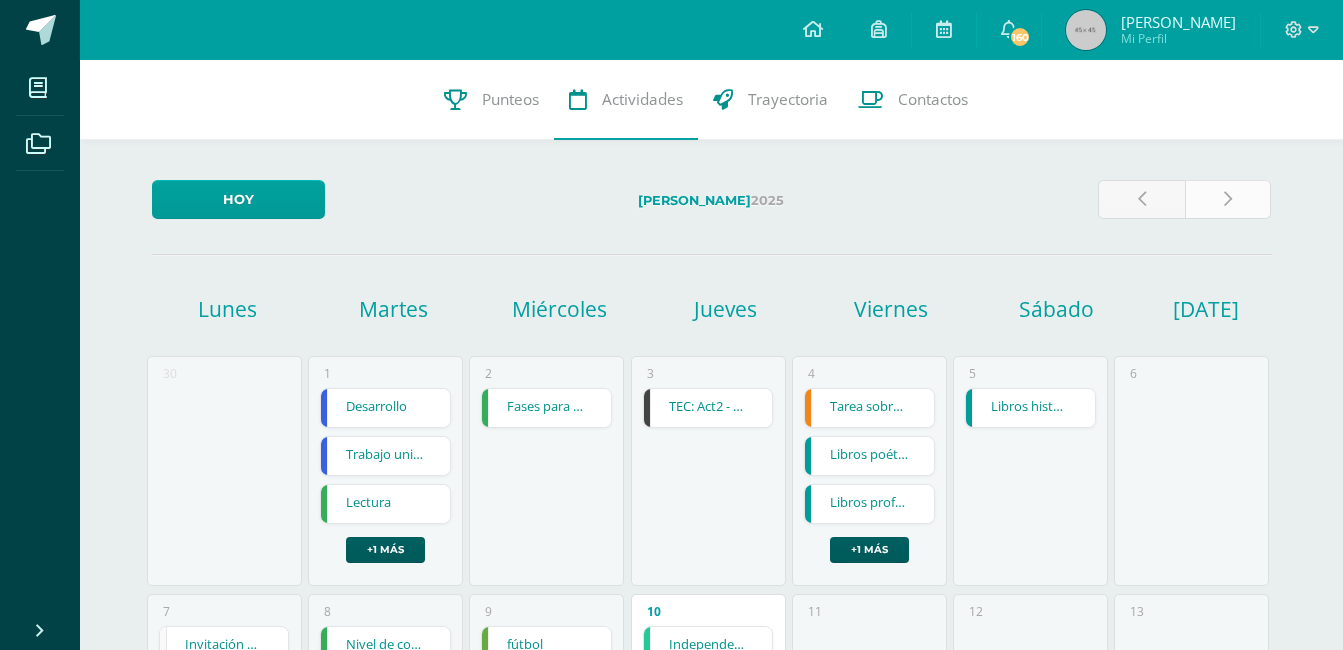 click at bounding box center (1228, 199) 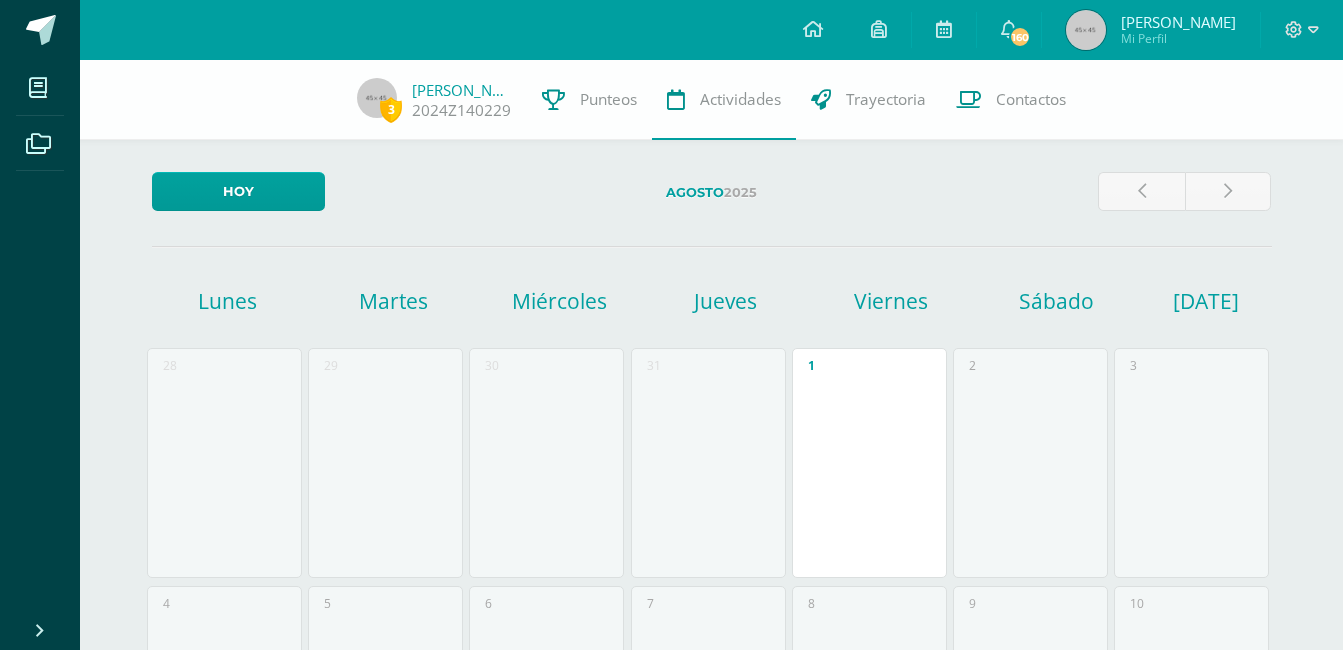 scroll, scrollTop: 0, scrollLeft: 0, axis: both 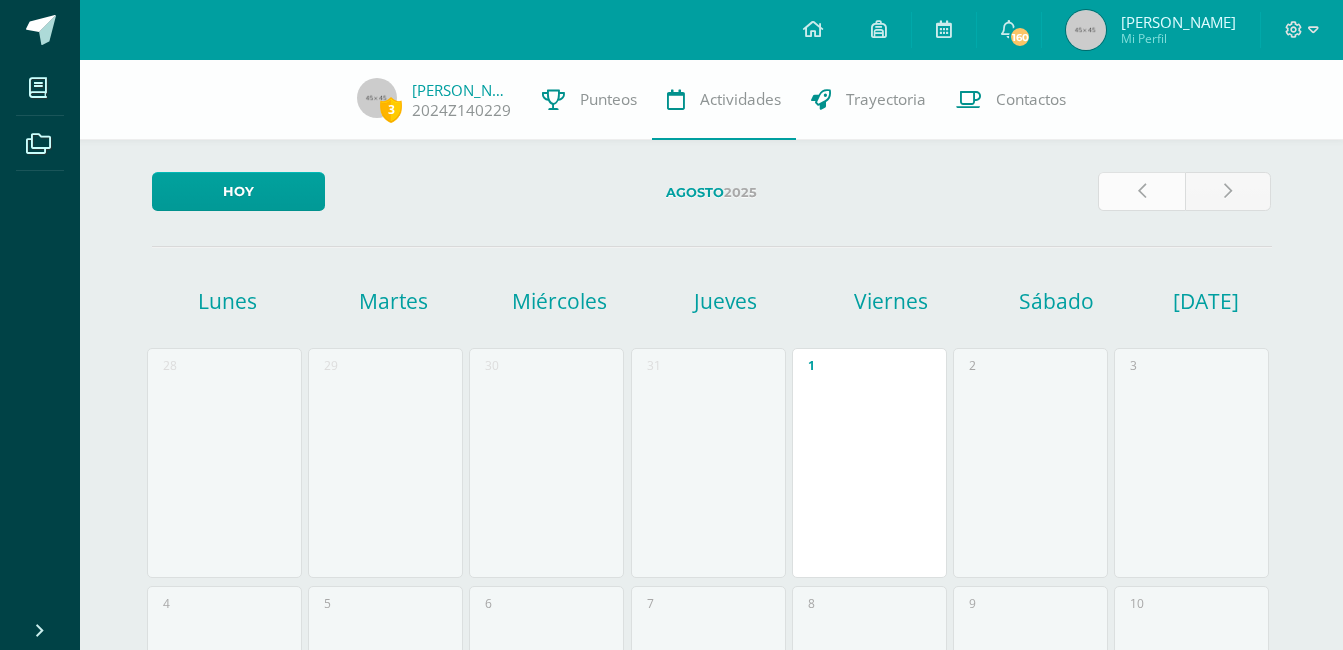 click at bounding box center (1141, 191) 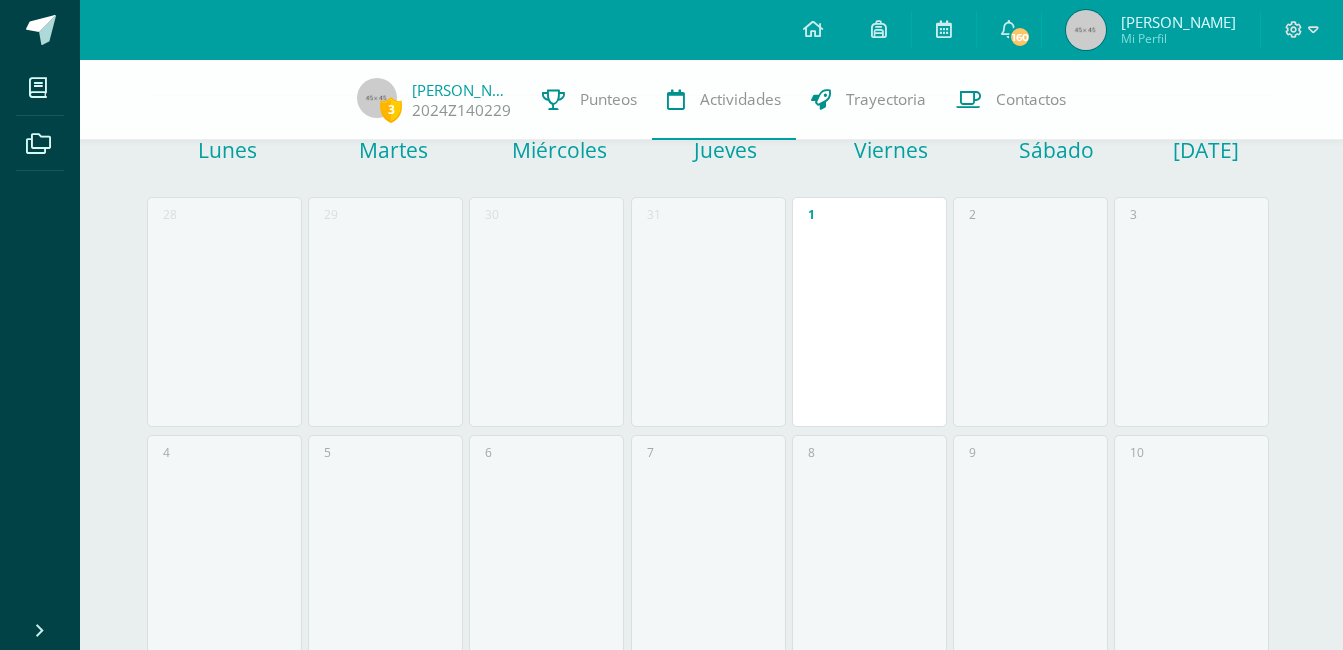 scroll, scrollTop: 153, scrollLeft: 0, axis: vertical 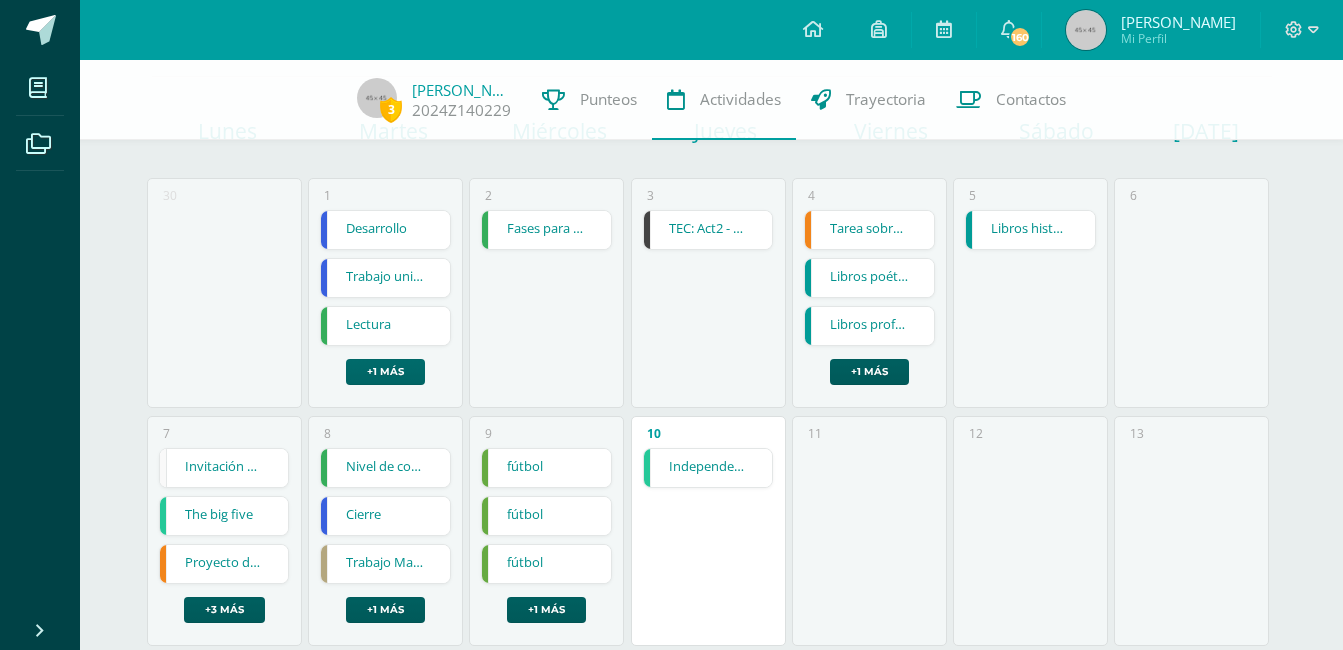 click on "+1 más" at bounding box center (385, 372) 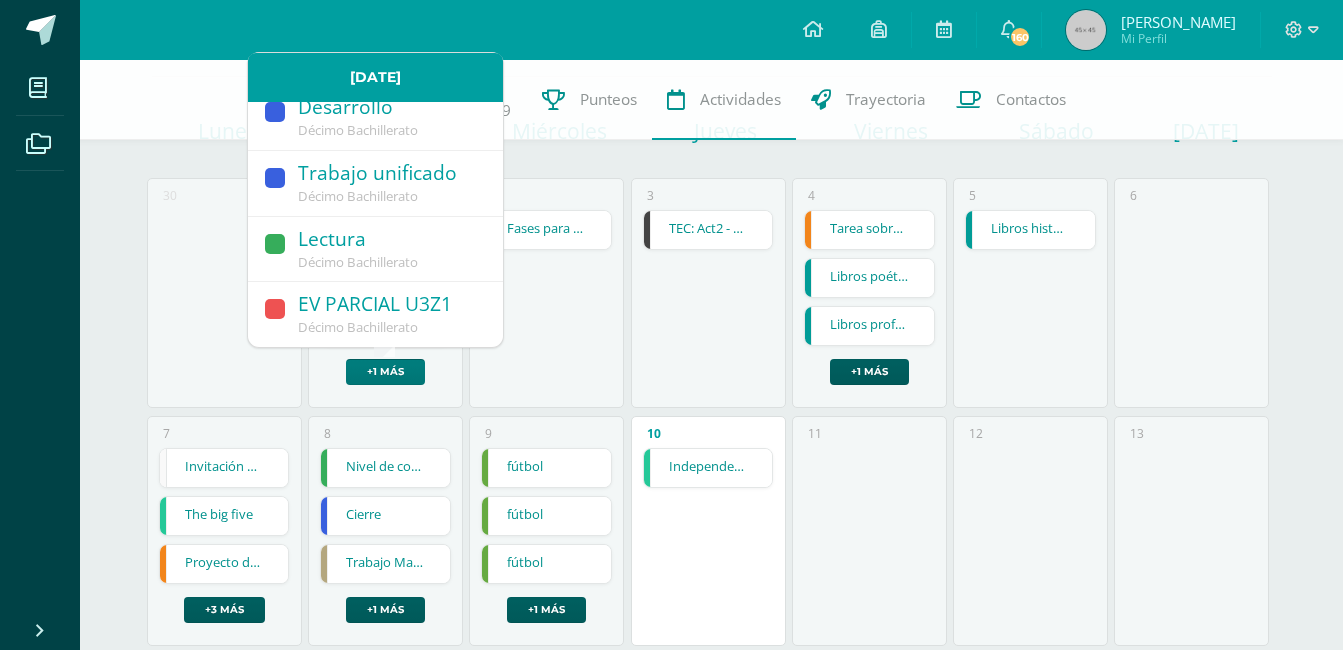 scroll, scrollTop: 0, scrollLeft: 0, axis: both 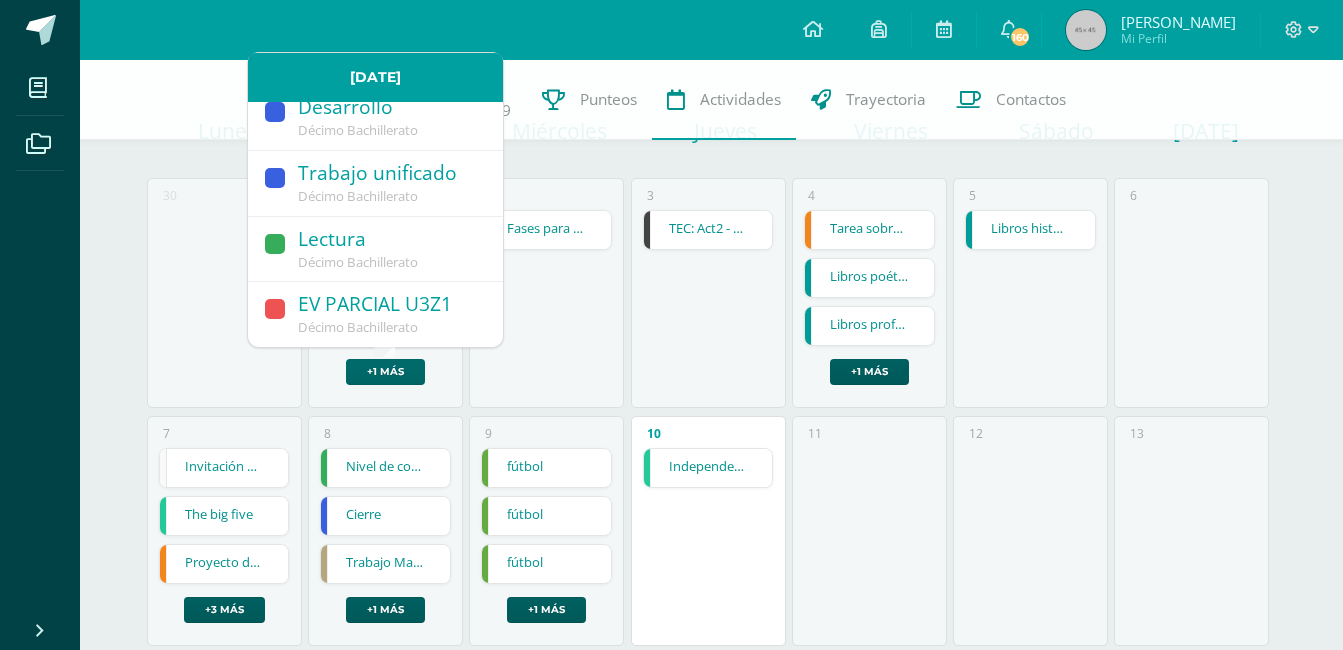 click on "+1 más" at bounding box center [385, 372] 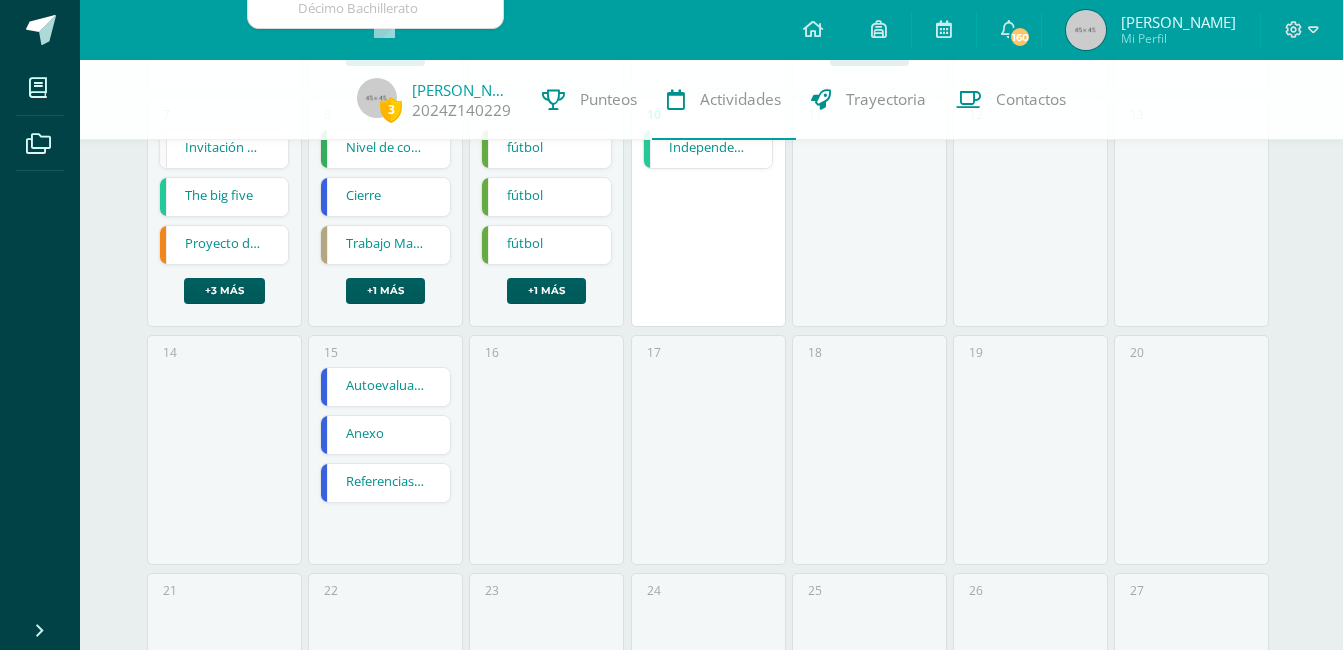 scroll, scrollTop: 496, scrollLeft: 0, axis: vertical 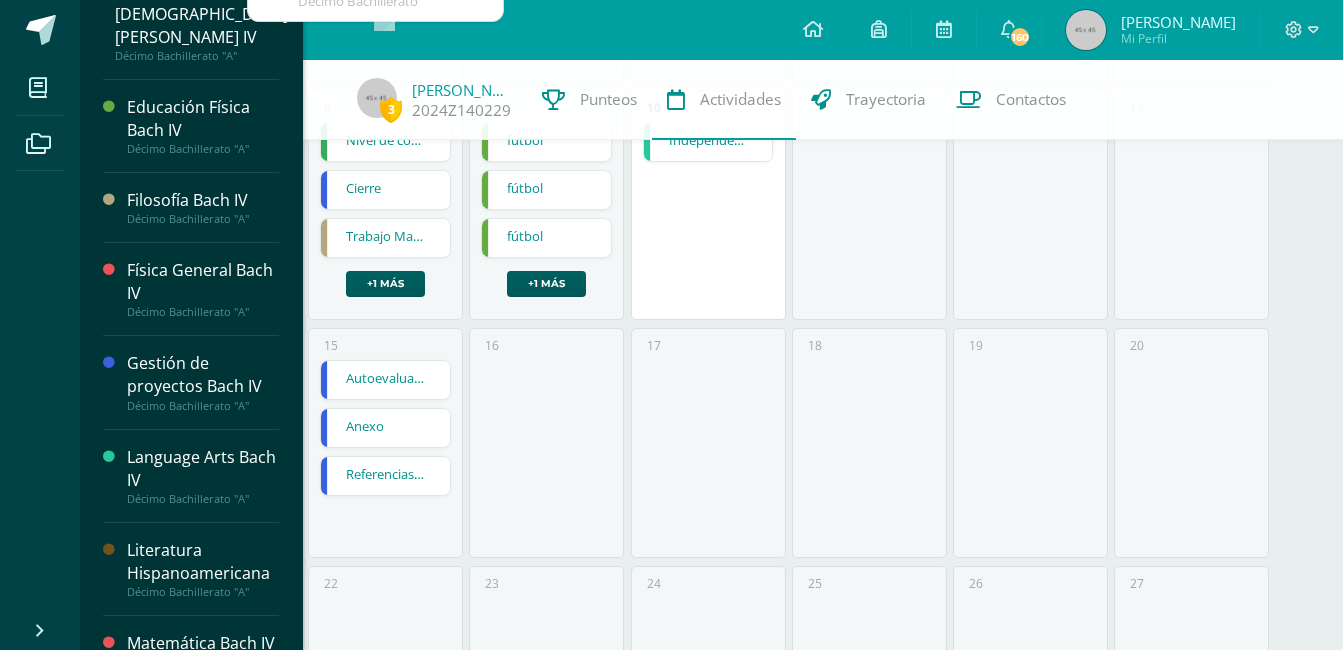 click on "Física General  Bach IV" at bounding box center [203, 282] 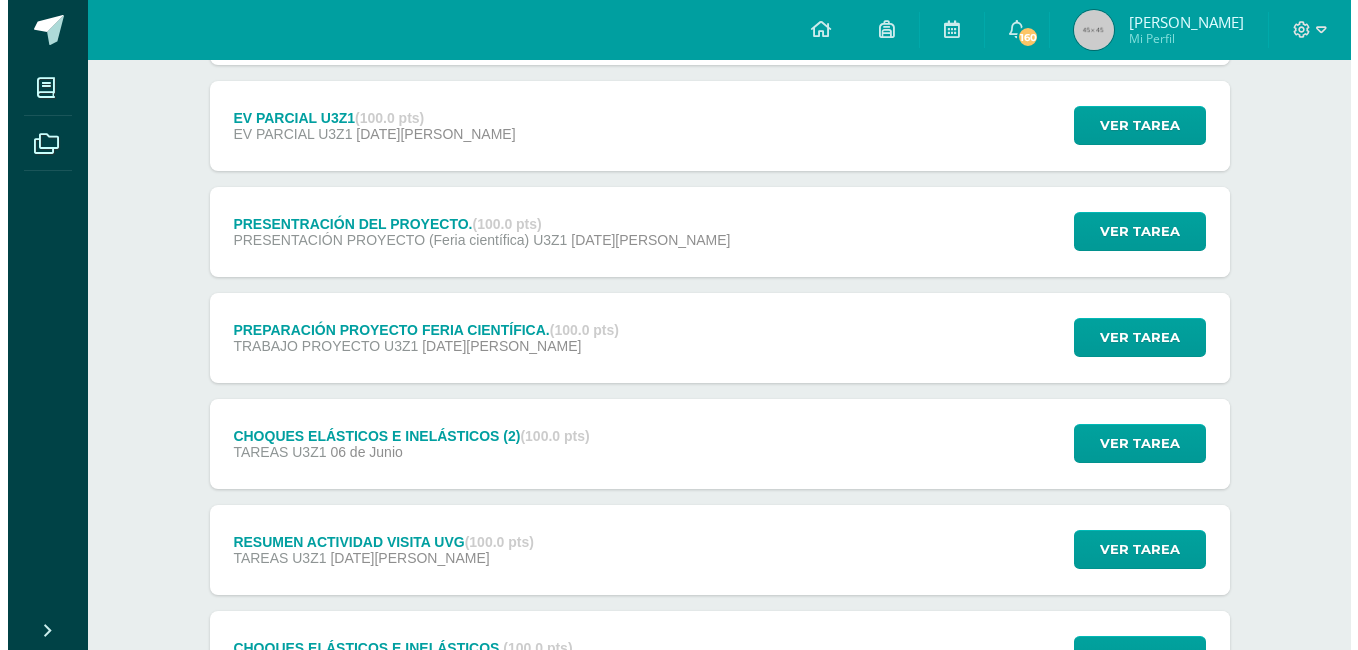 scroll, scrollTop: 648, scrollLeft: 0, axis: vertical 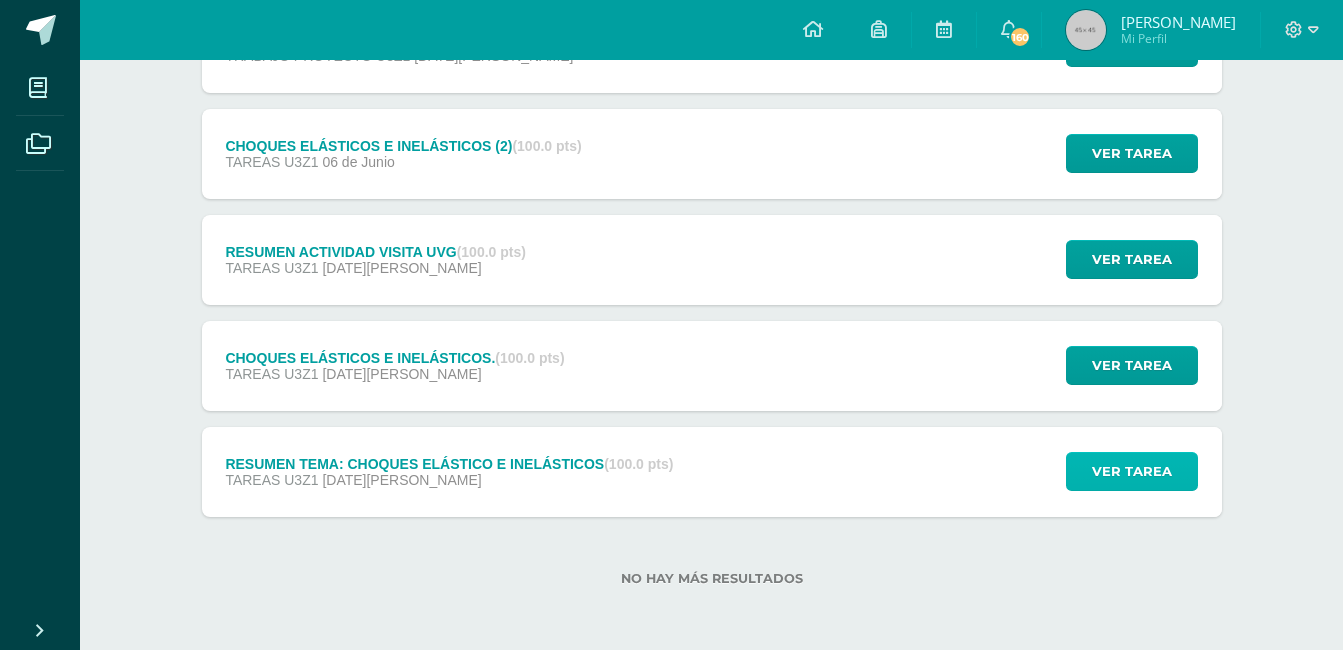 click on "Ver tarea" at bounding box center (1132, 471) 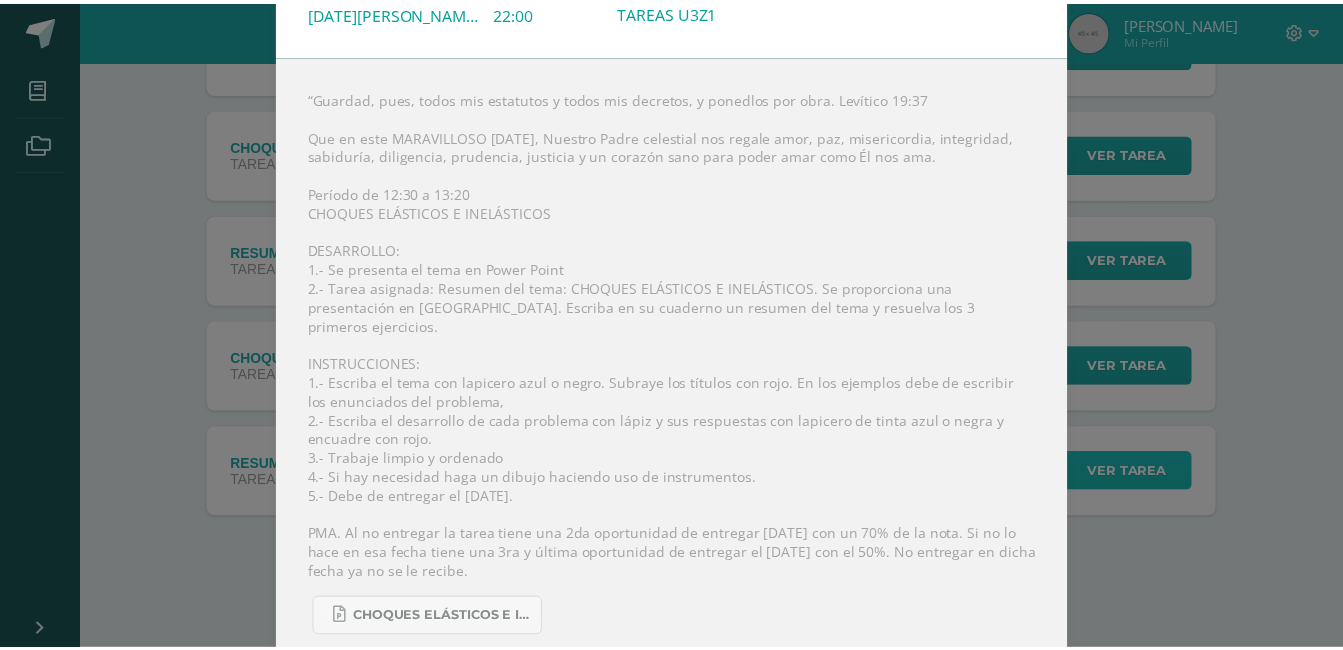 scroll, scrollTop: 163, scrollLeft: 0, axis: vertical 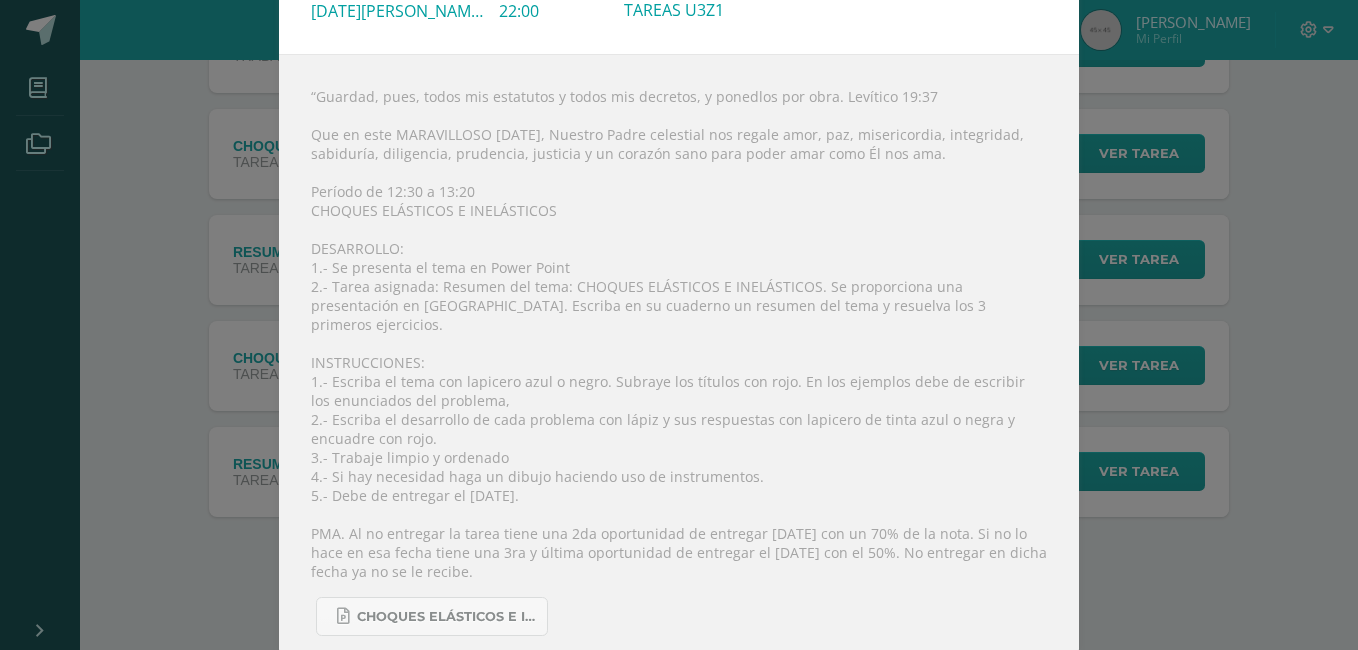 click on "RESUMEN TEMA: CHOQUES ELÁSTICO E INELÁSTICOS
Física General  Bach IV
Fecha:
Lunes 26 de Mayo
Hora:
22:00
División:" at bounding box center [679, 253] 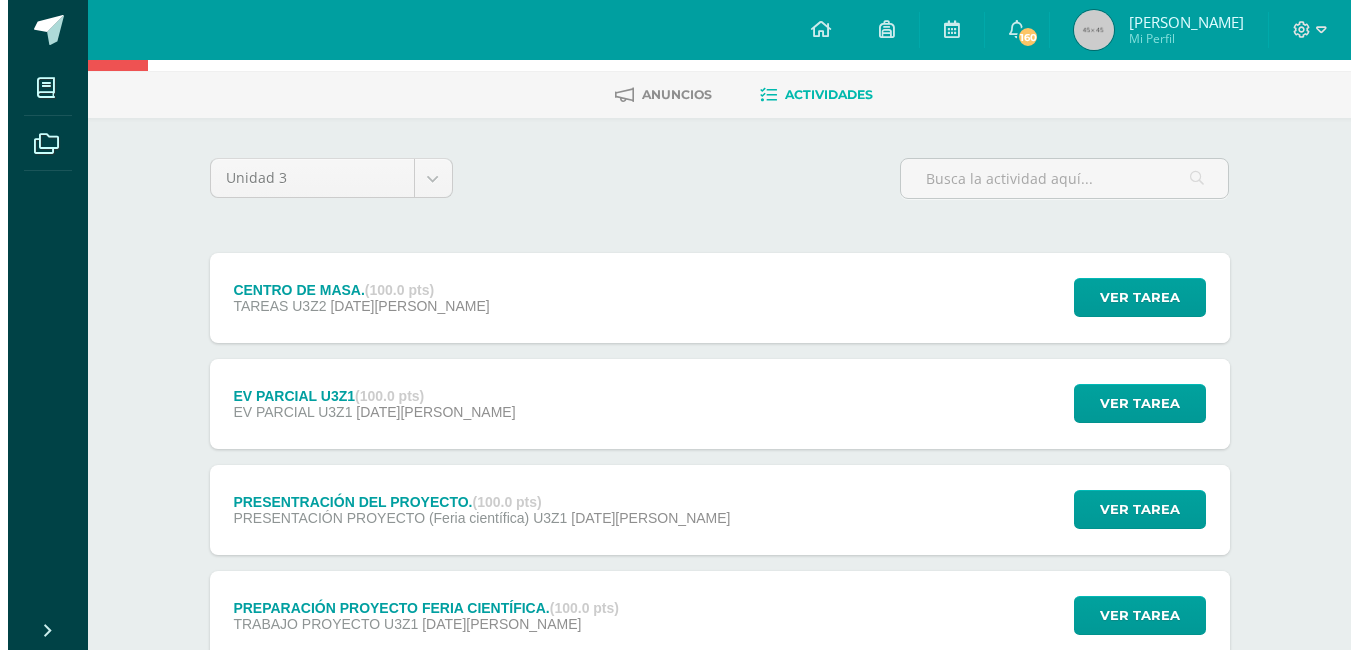 scroll, scrollTop: 79, scrollLeft: 0, axis: vertical 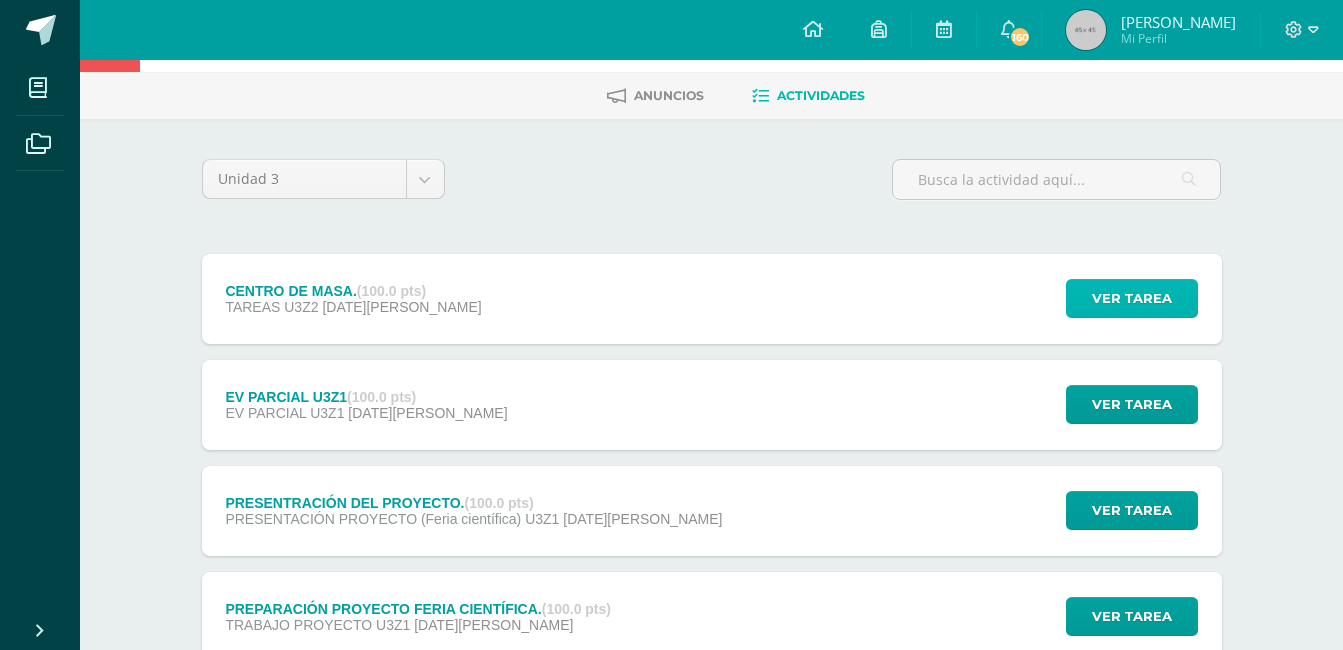 click on "Ver tarea" at bounding box center (1132, 298) 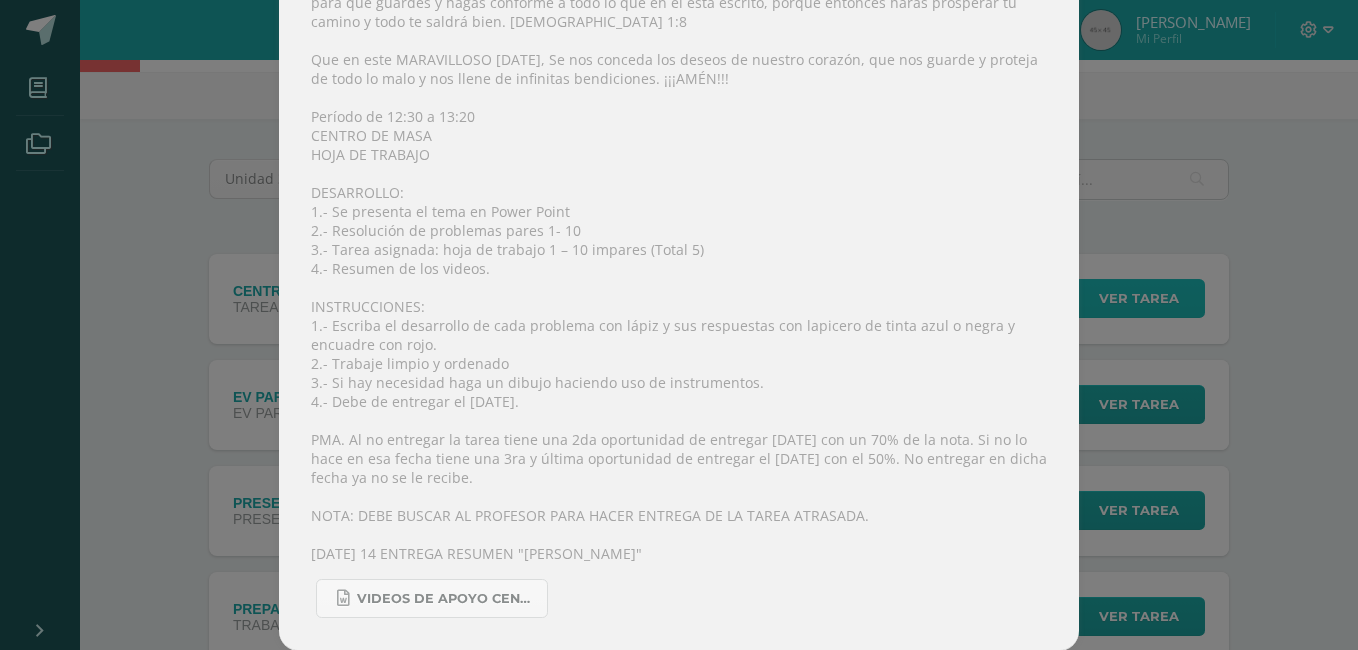 scroll, scrollTop: 271, scrollLeft: 0, axis: vertical 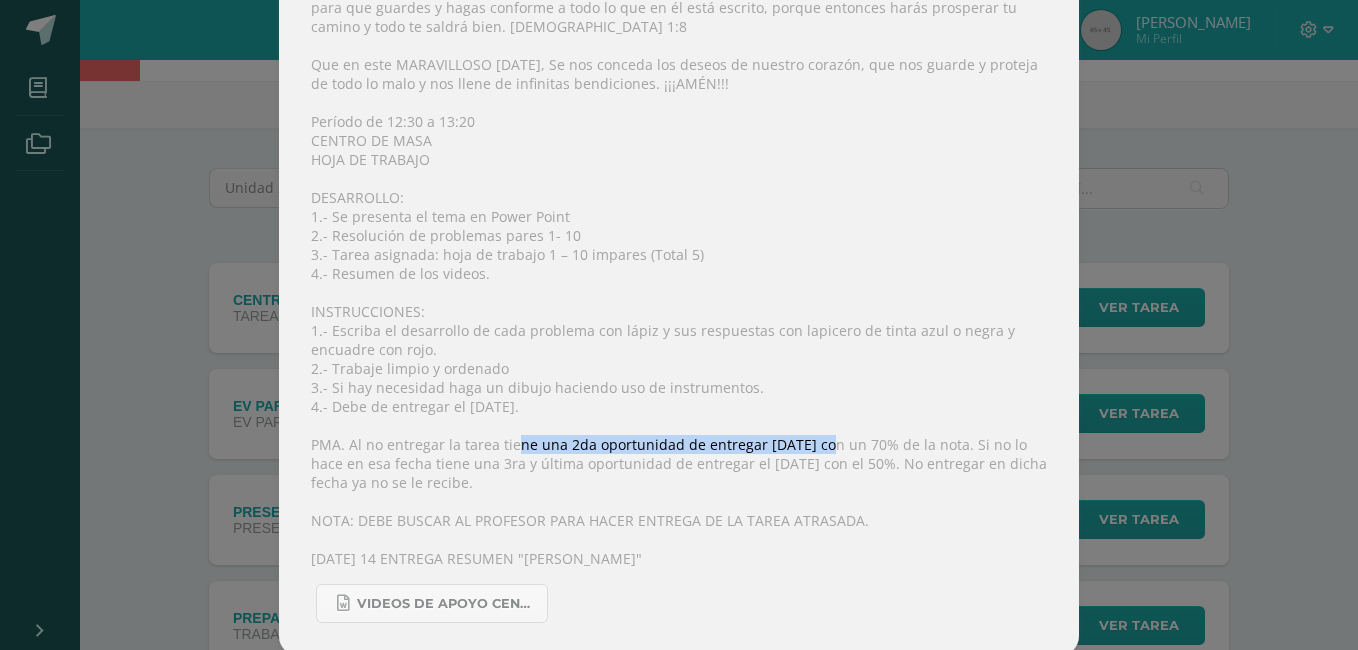 drag, startPoint x: 505, startPoint y: 448, endPoint x: 816, endPoint y: 439, distance: 311.1302 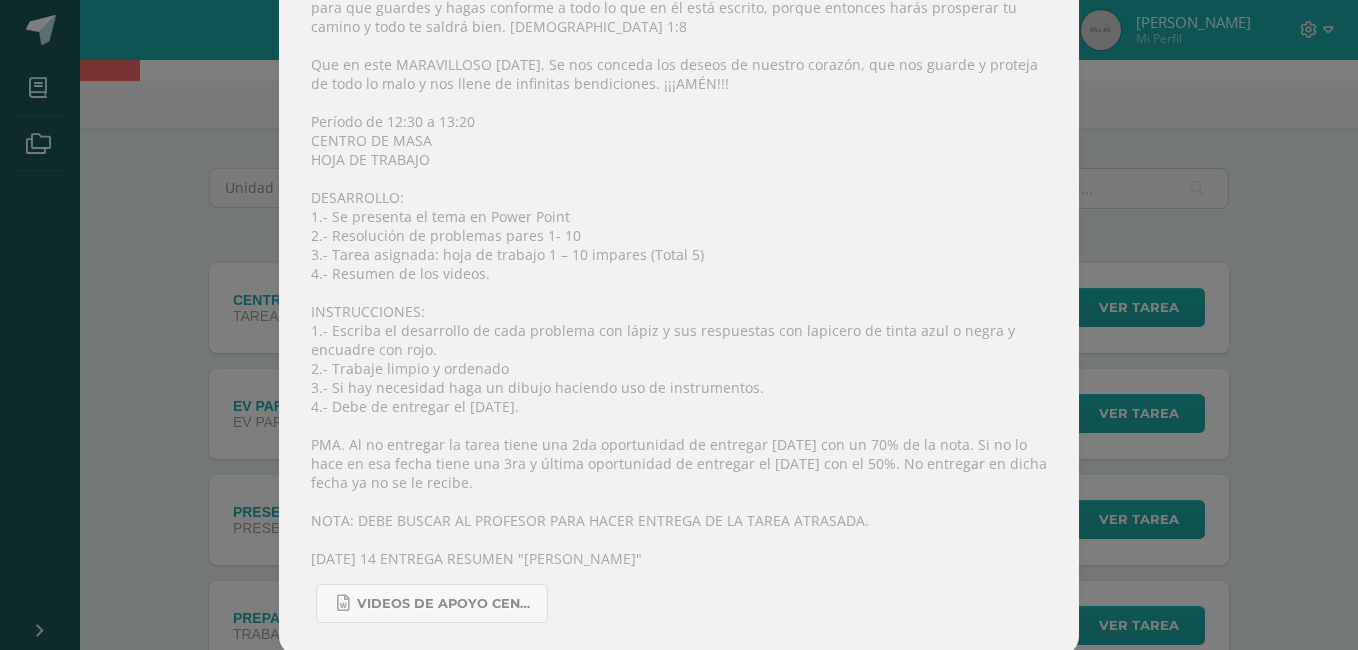 drag, startPoint x: 816, startPoint y: 439, endPoint x: 785, endPoint y: 460, distance: 37.44329 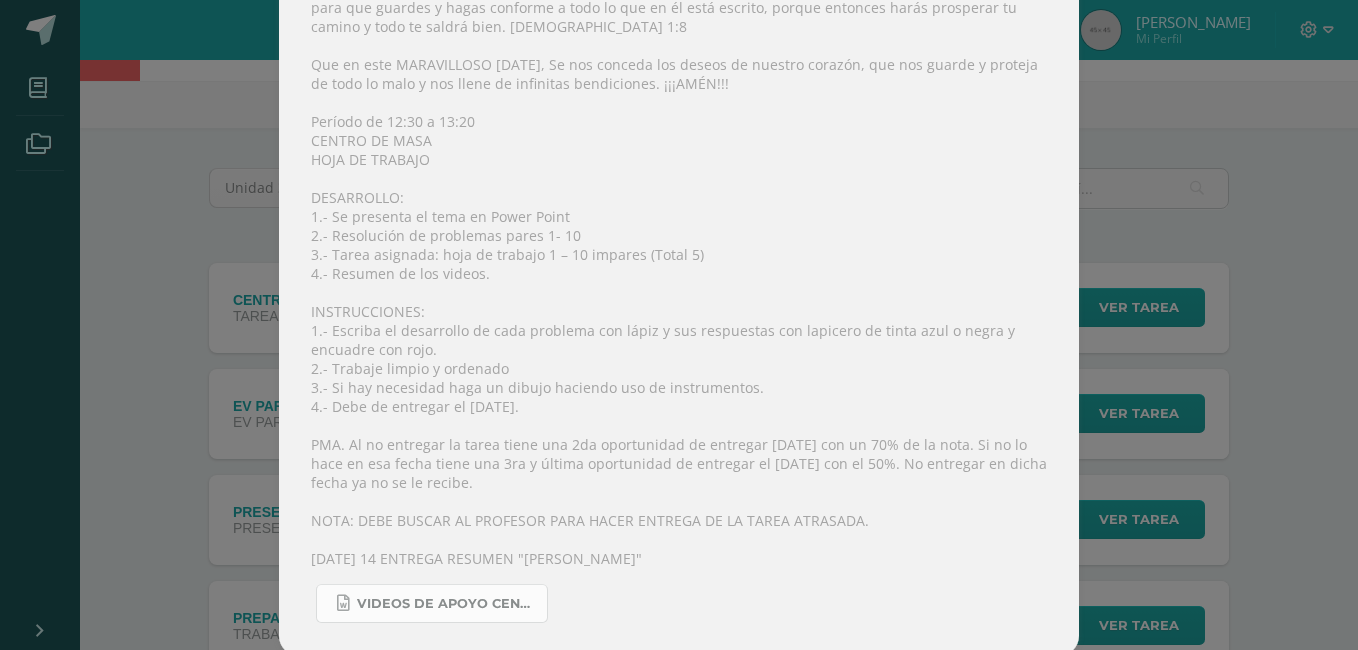 click on "VIDEOS DE APOYO CENTRO DE MASA.docx" at bounding box center (432, 603) 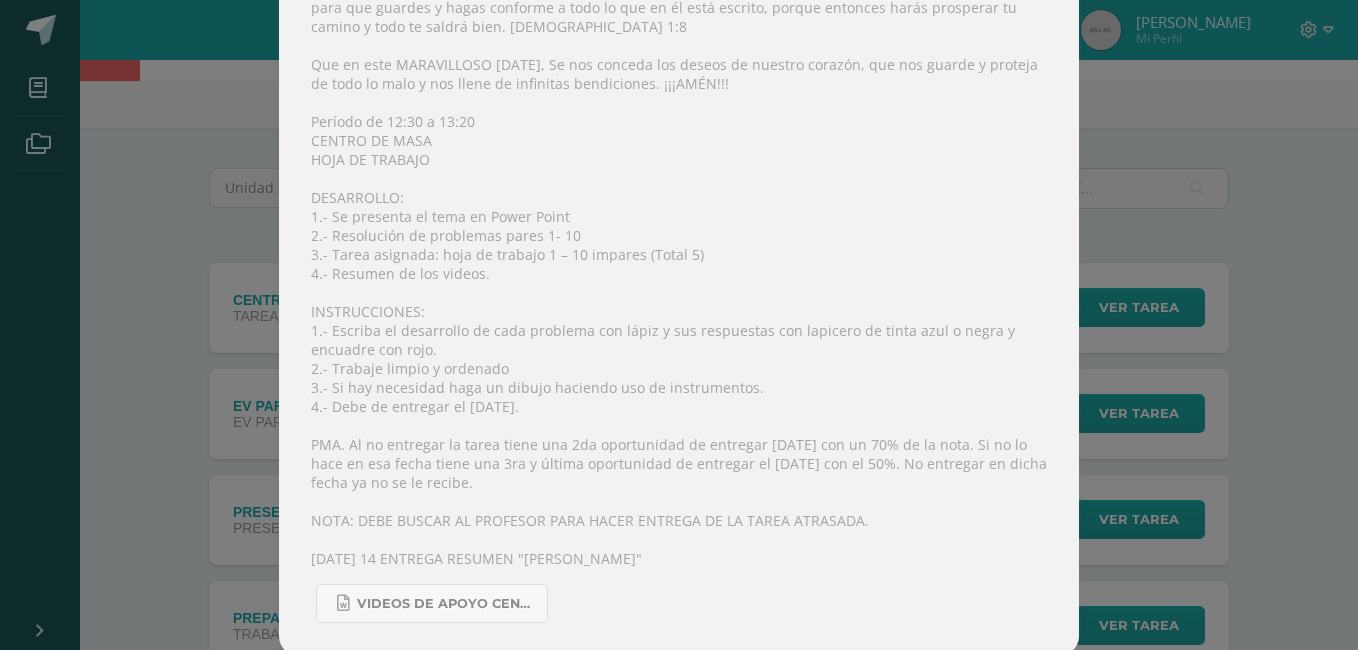 click on "CENTRO DE MASA.
Física General  Bach IV
Fecha:
Lunes 07 de Julio
Hora:
22:00
División:" at bounding box center (679, 192) 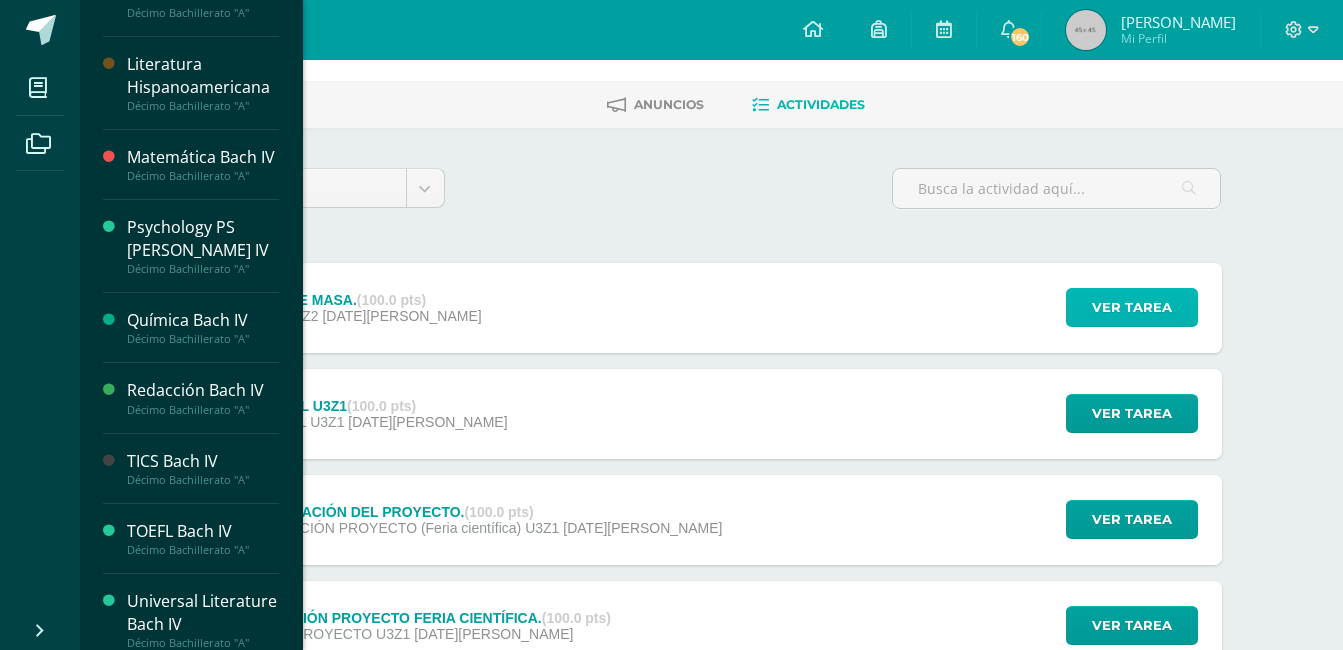 scroll, scrollTop: 773, scrollLeft: 0, axis: vertical 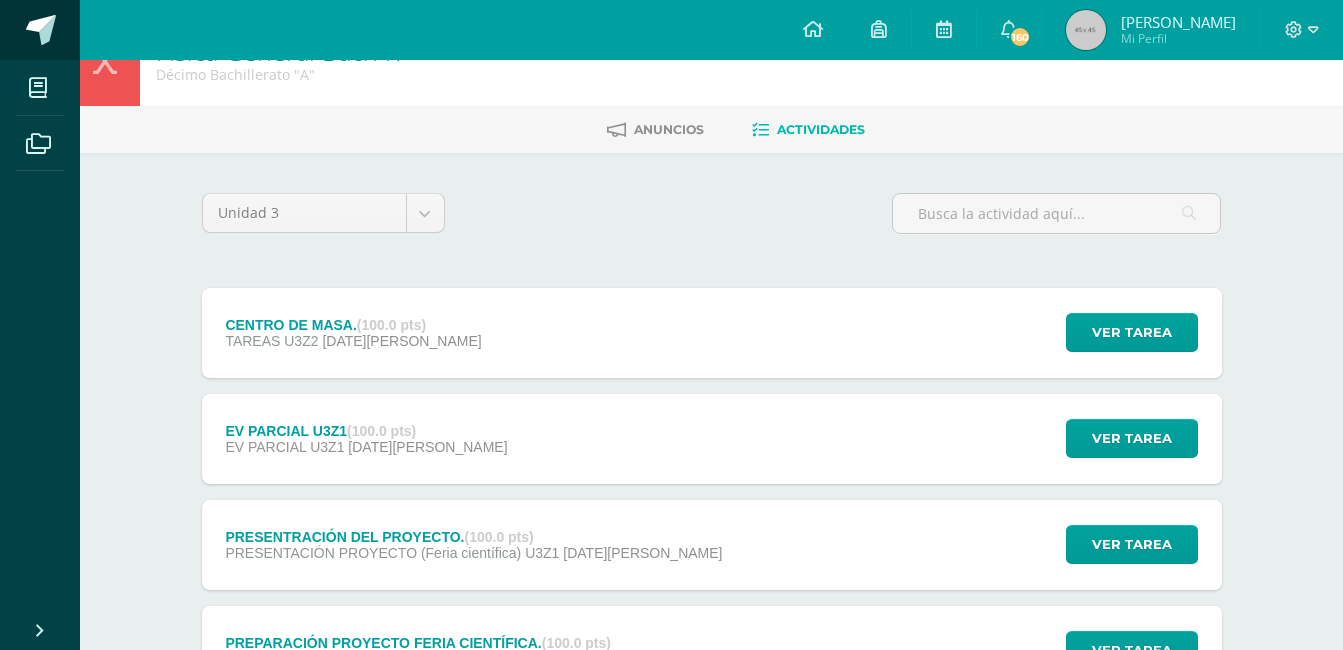 click at bounding box center (41, 30) 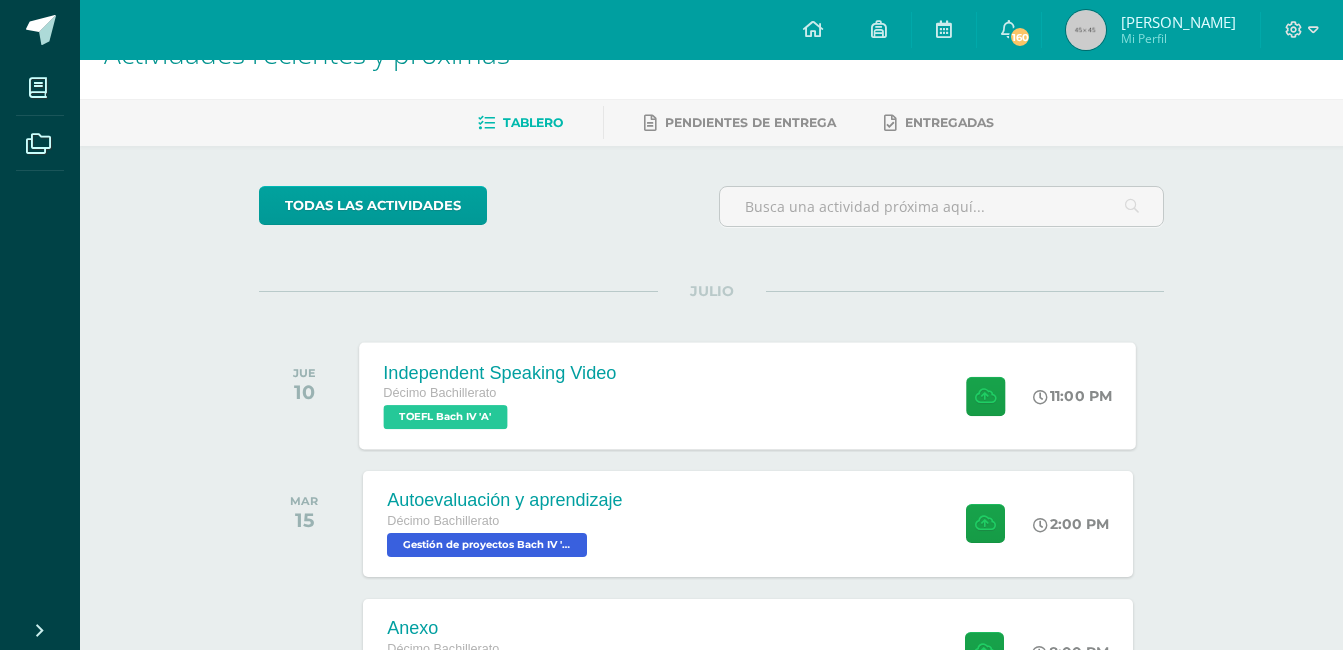 scroll, scrollTop: 53, scrollLeft: 0, axis: vertical 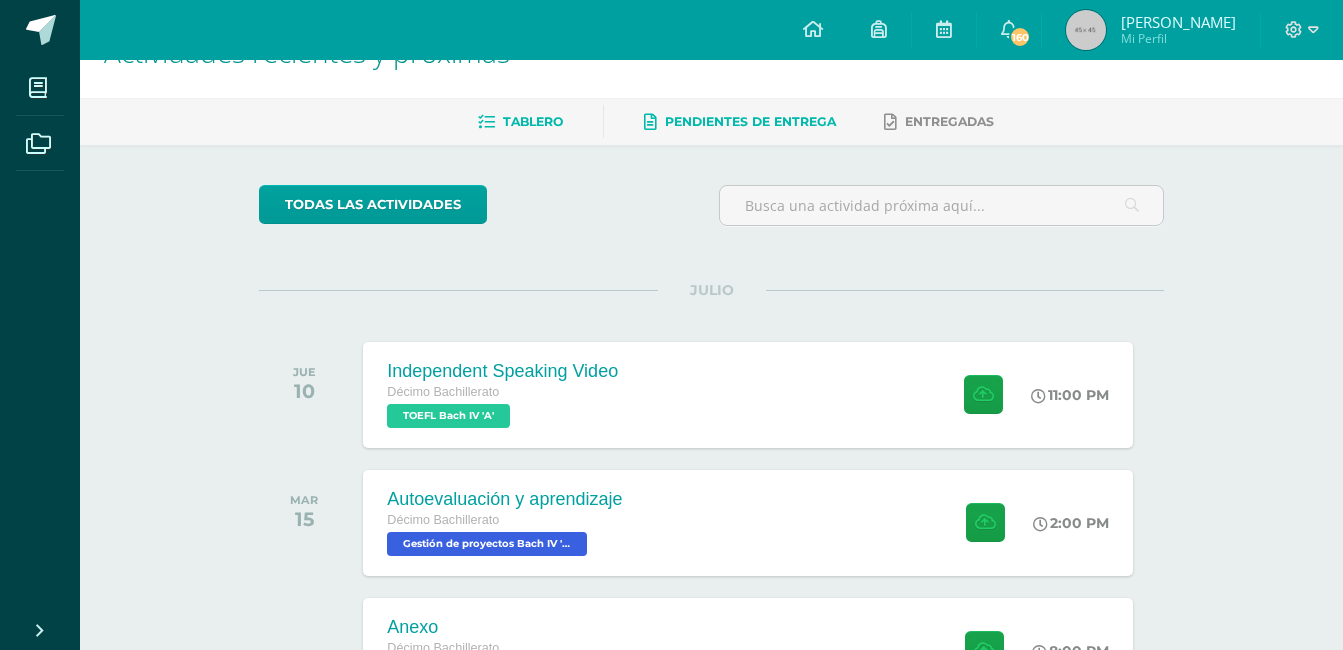 click at bounding box center (650, 122) 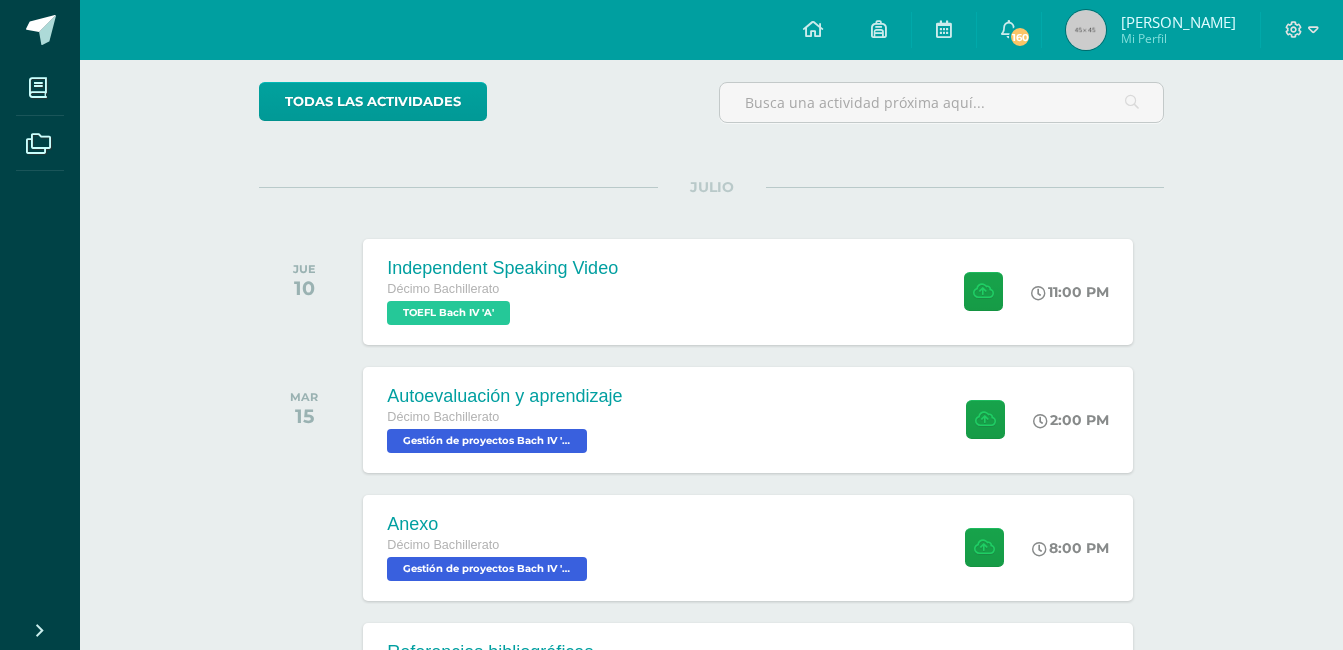 scroll, scrollTop: 0, scrollLeft: 0, axis: both 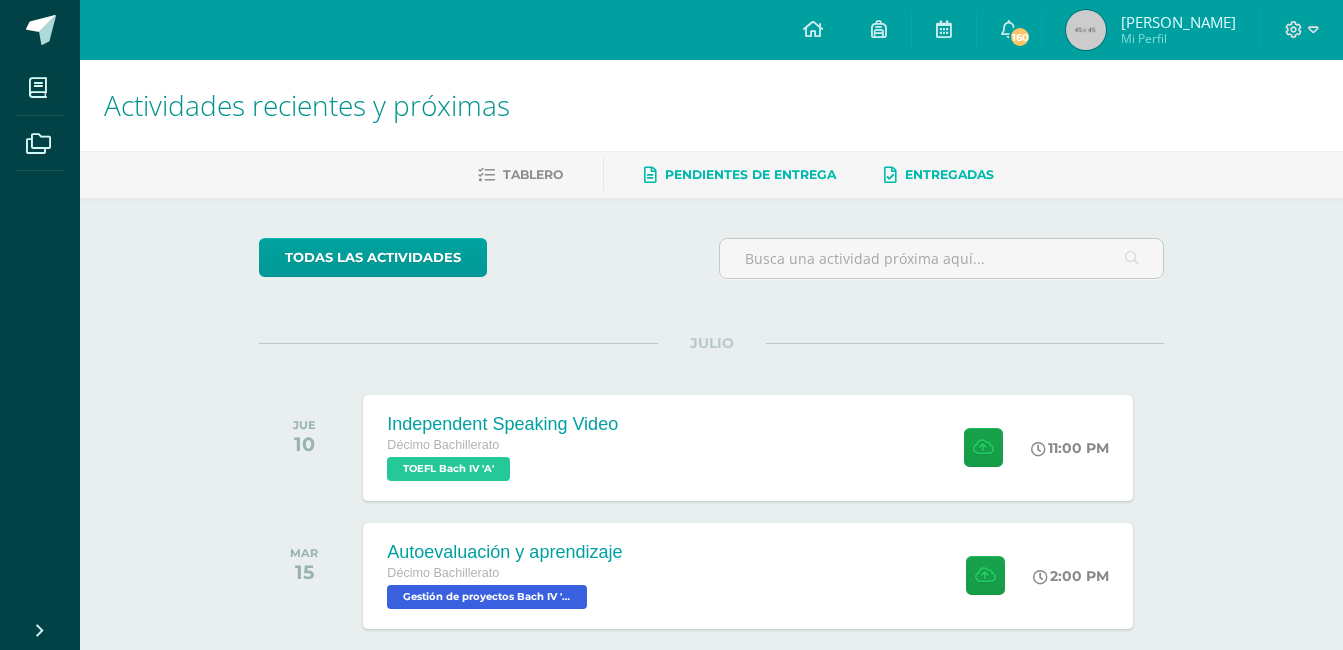 click on "Entregadas" at bounding box center [939, 175] 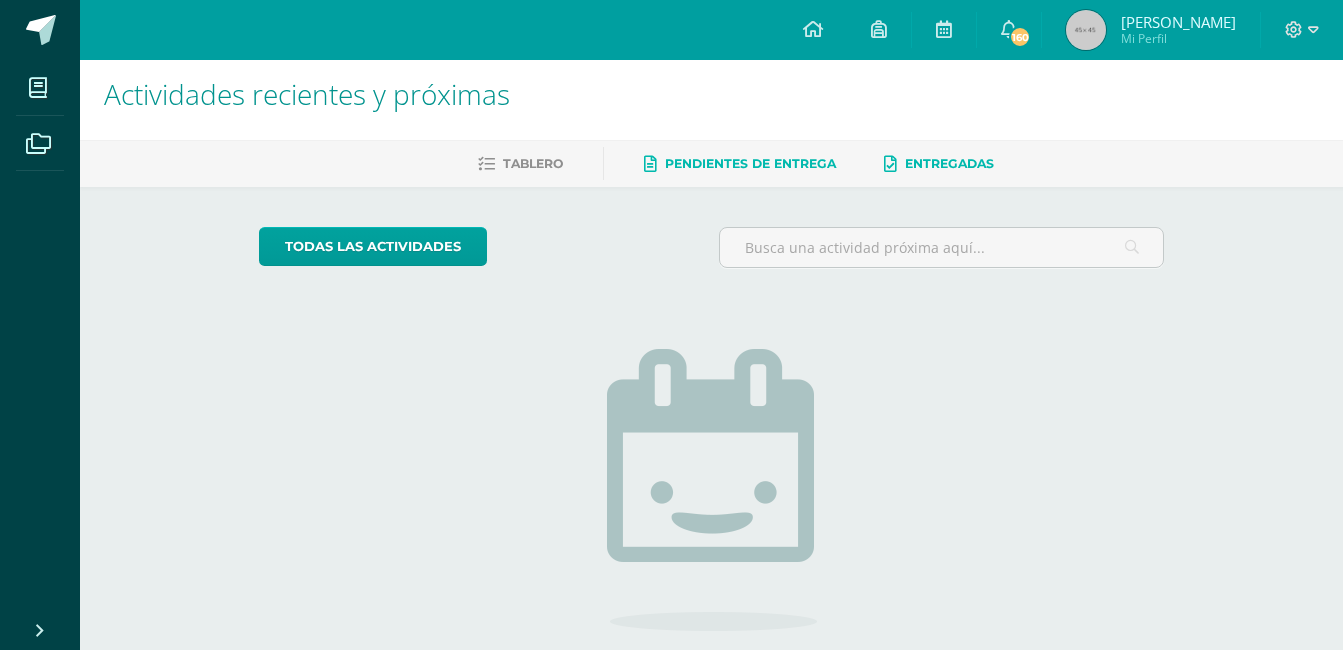 scroll, scrollTop: 10, scrollLeft: 0, axis: vertical 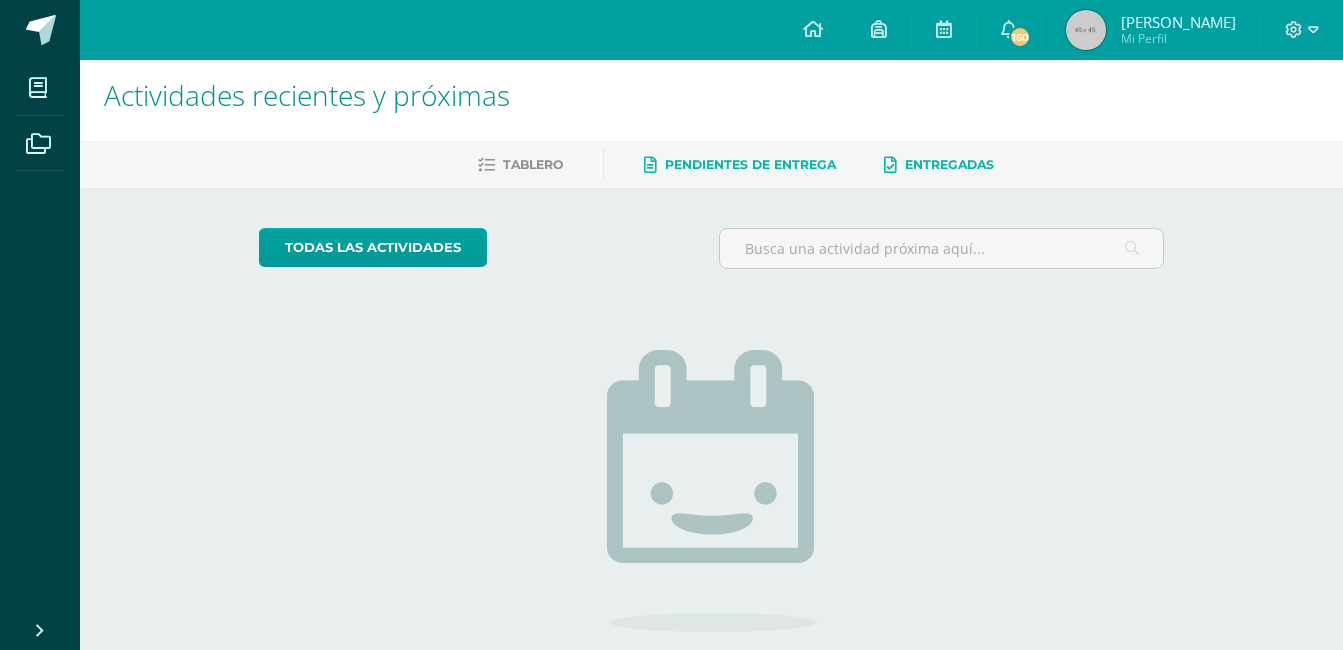 click on "Pendientes de entrega" at bounding box center (750, 164) 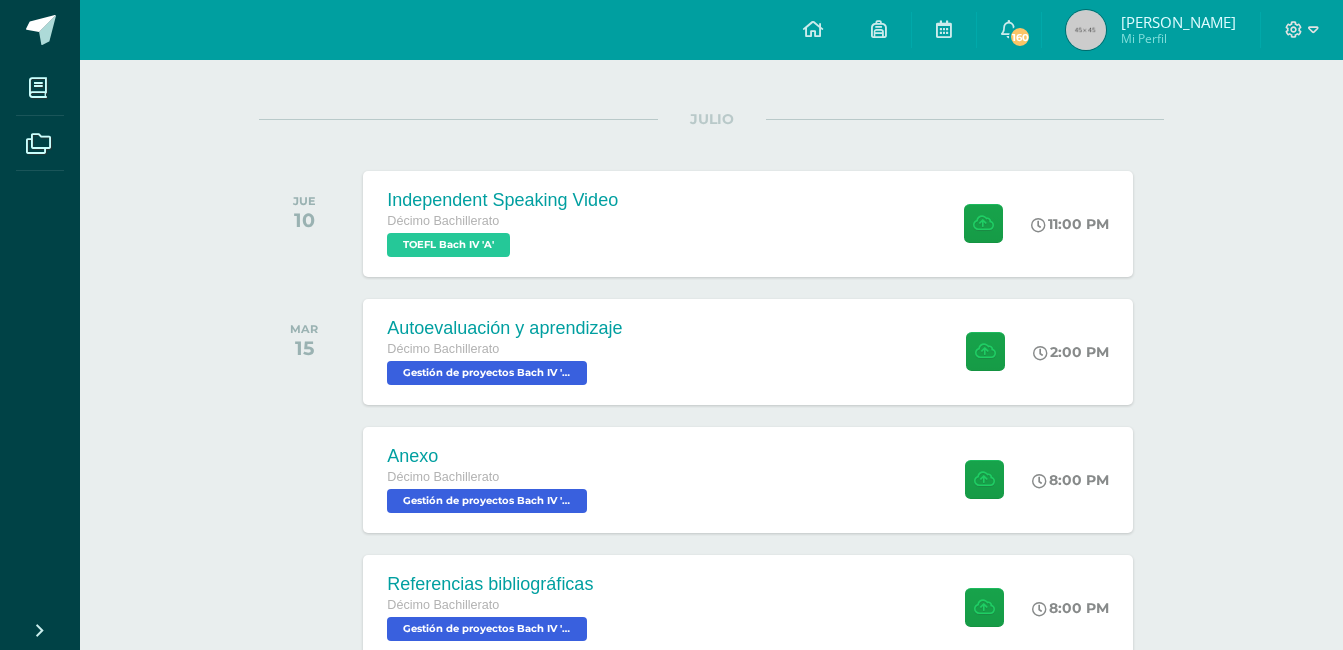 scroll, scrollTop: 223, scrollLeft: 0, axis: vertical 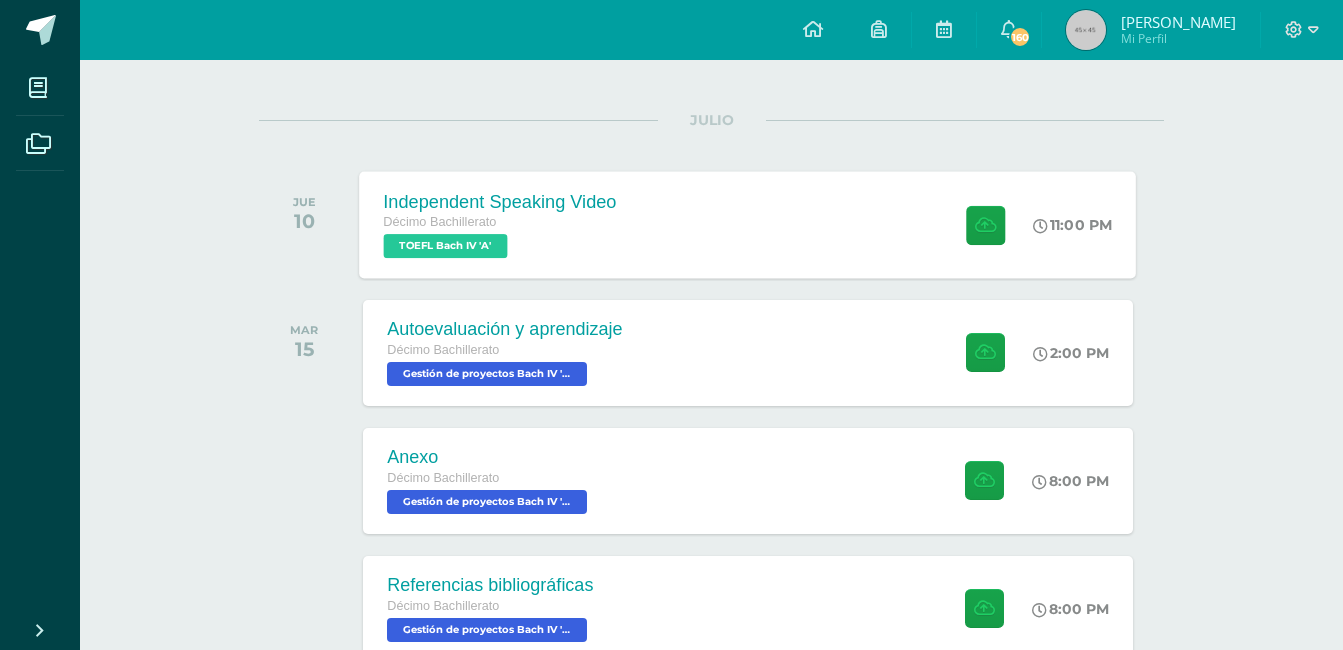 click on "Décimo Bachillerato" at bounding box center [500, 223] 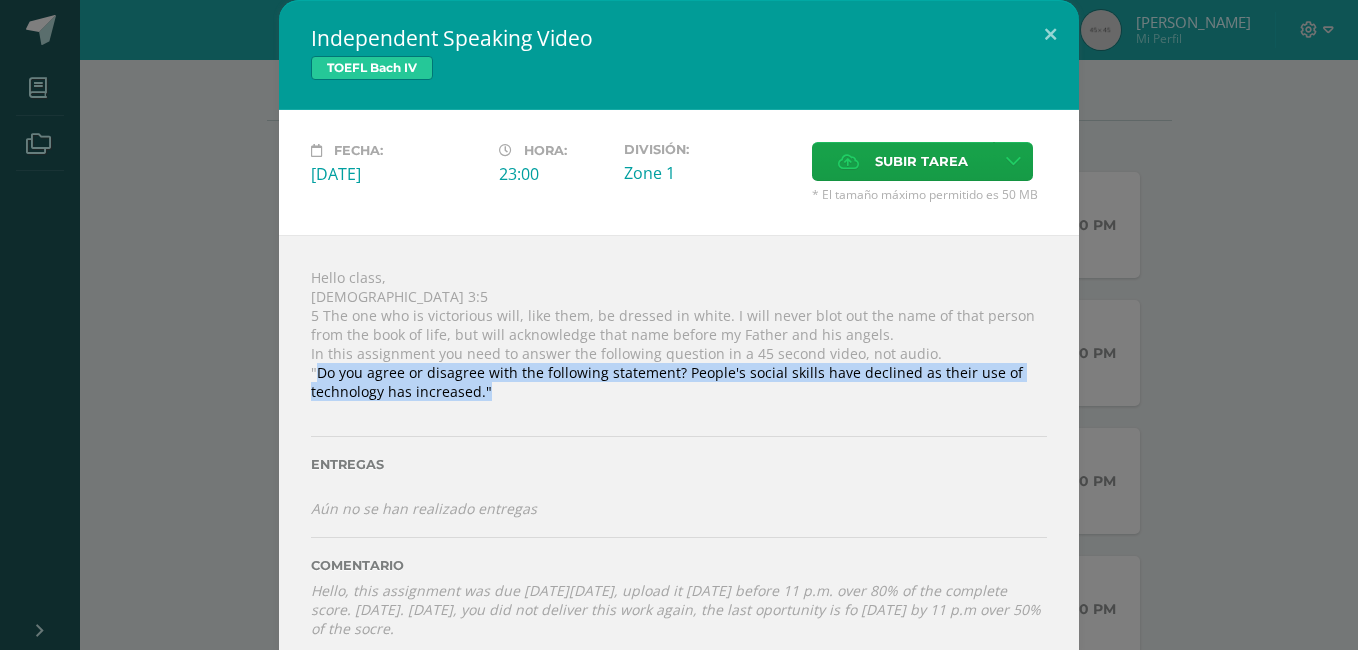 drag, startPoint x: 314, startPoint y: 377, endPoint x: 399, endPoint y: 407, distance: 90.13878 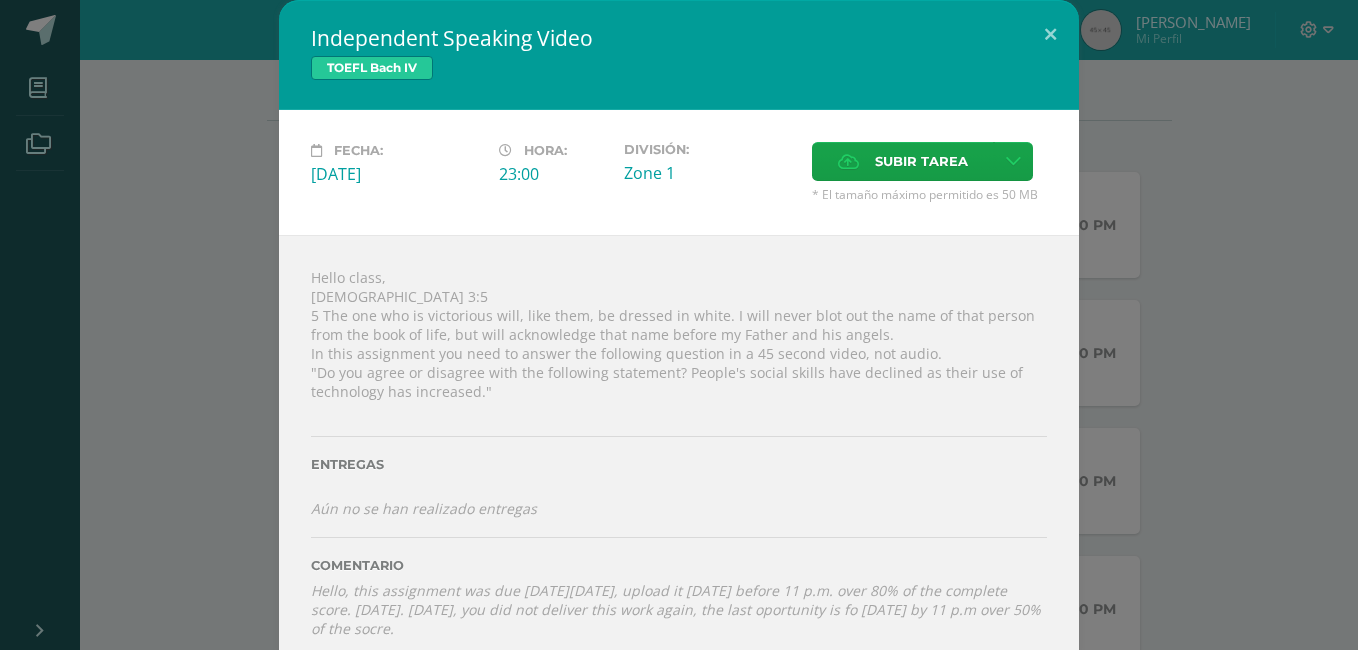 click on "Independent Speaking Video
TOEFL  Bach IV
Fecha:
Jueves 10 de Julio
Hora:
23:00
División:
Subir tarea" at bounding box center (679, 335) 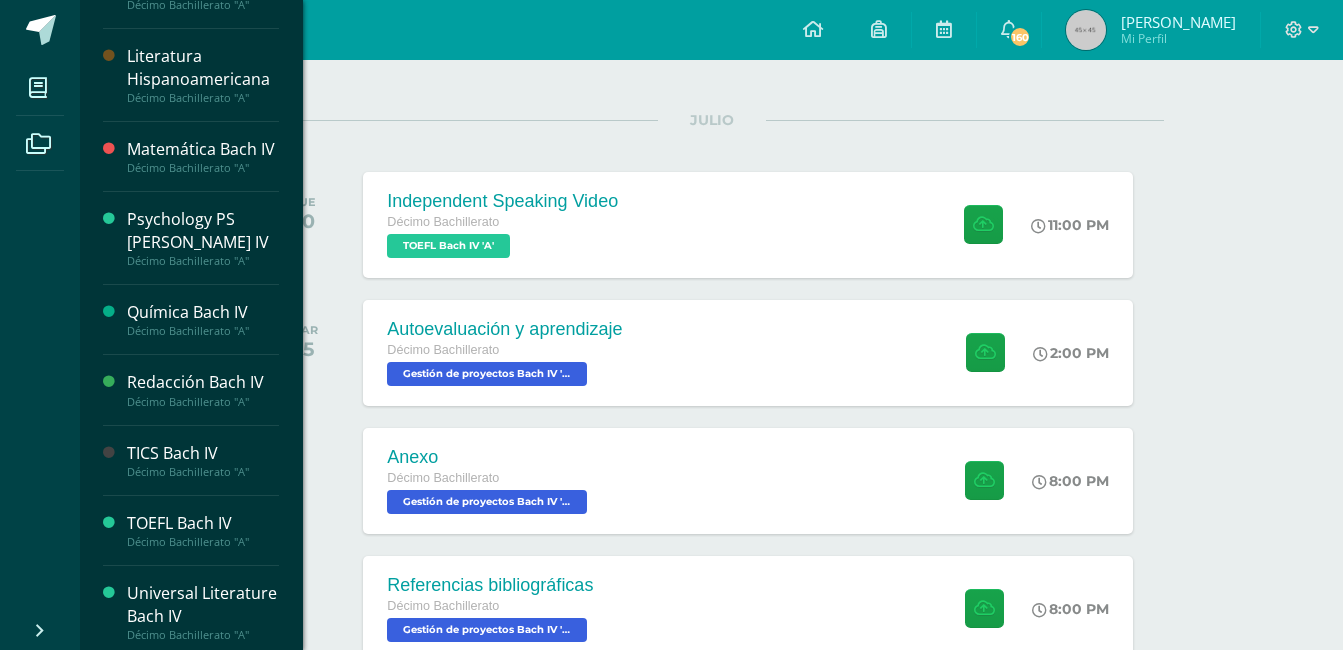 scroll, scrollTop: 773, scrollLeft: 0, axis: vertical 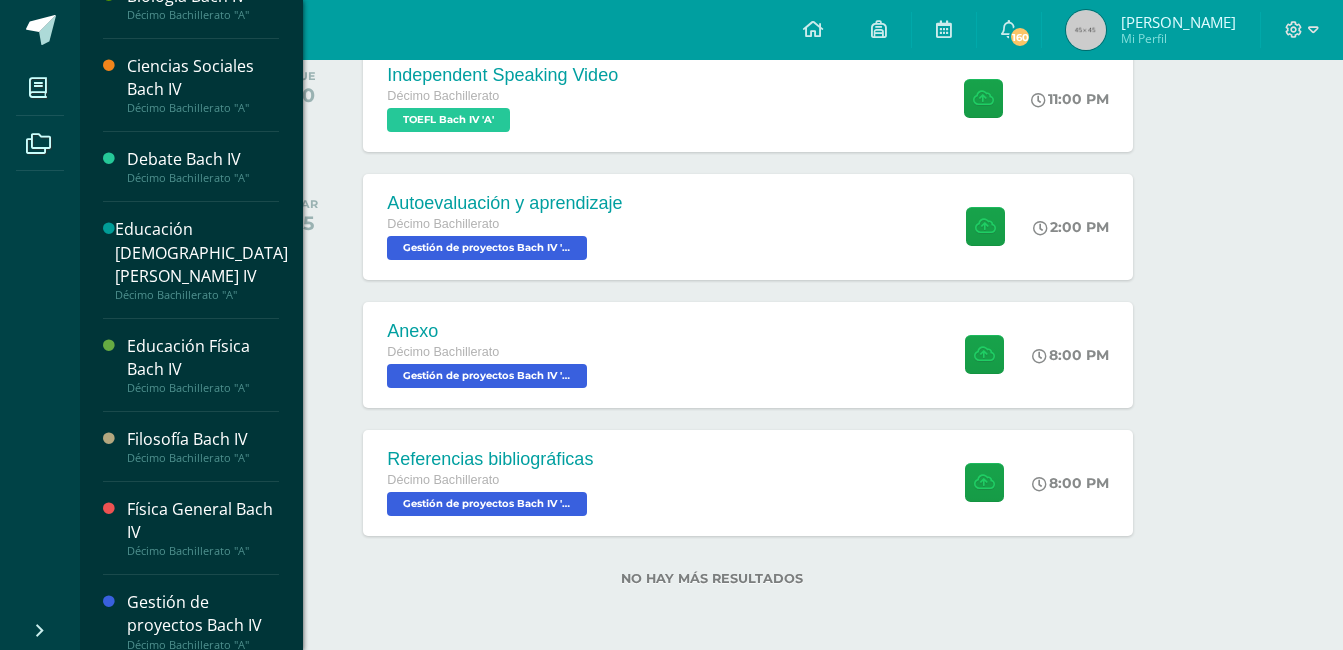 click on "Filosofía Bach IV" at bounding box center [203, 439] 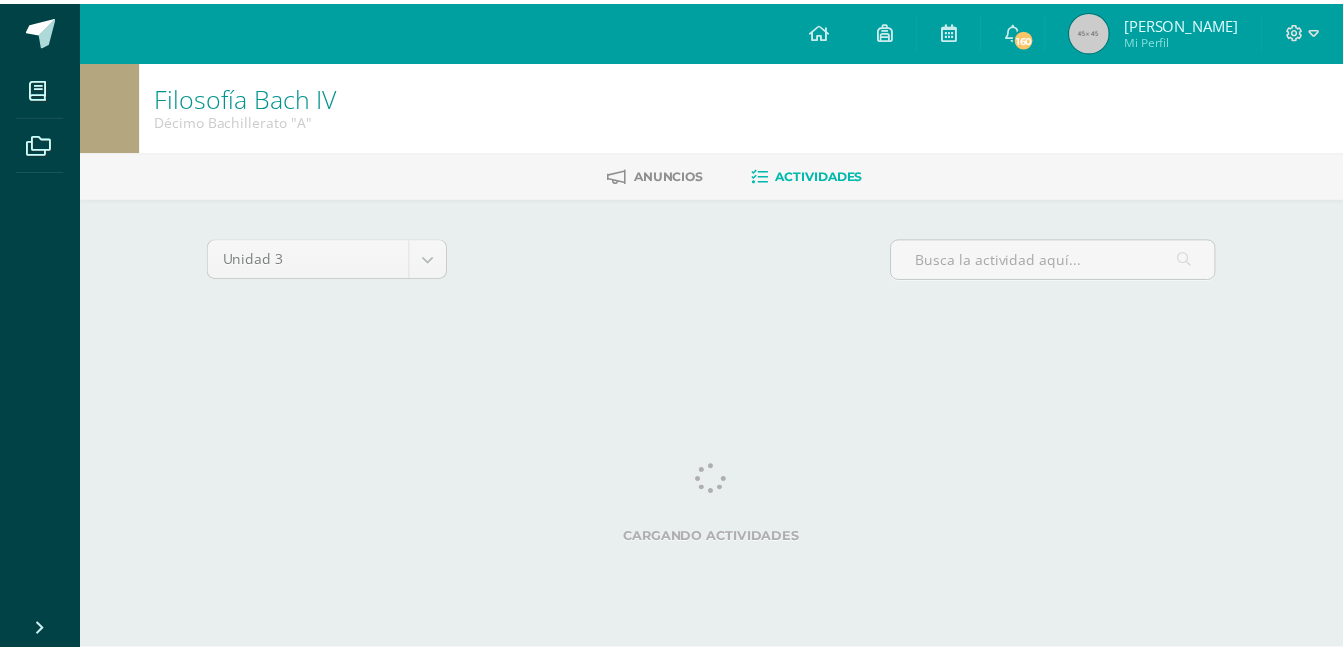 scroll, scrollTop: 0, scrollLeft: 0, axis: both 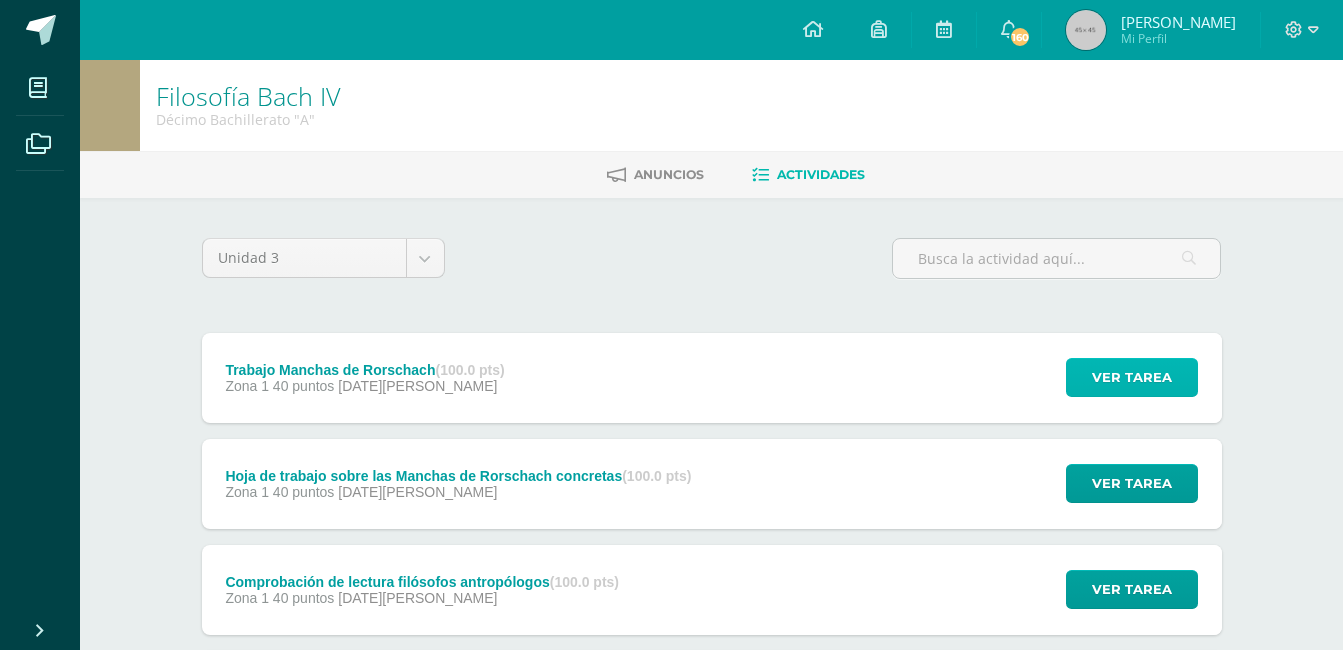 click on "Ver tarea" at bounding box center (1132, 377) 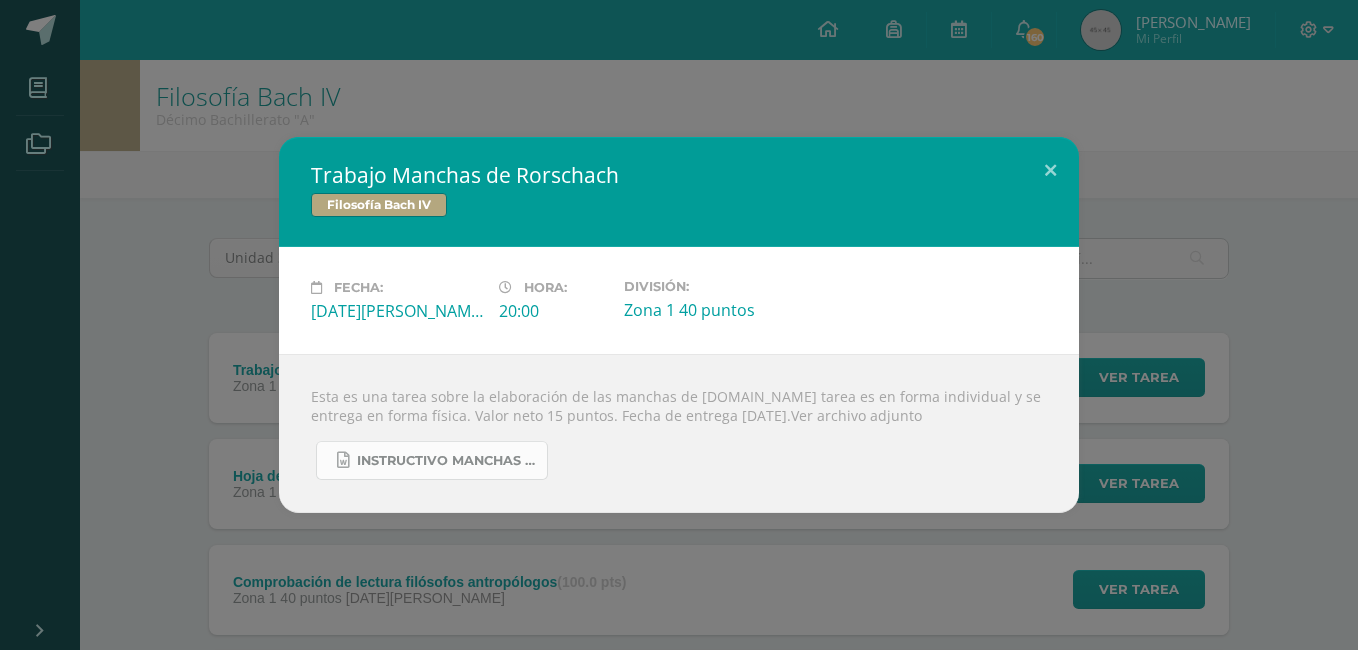 click on "Instructivo manchas de Rorschah.docx" at bounding box center (447, 461) 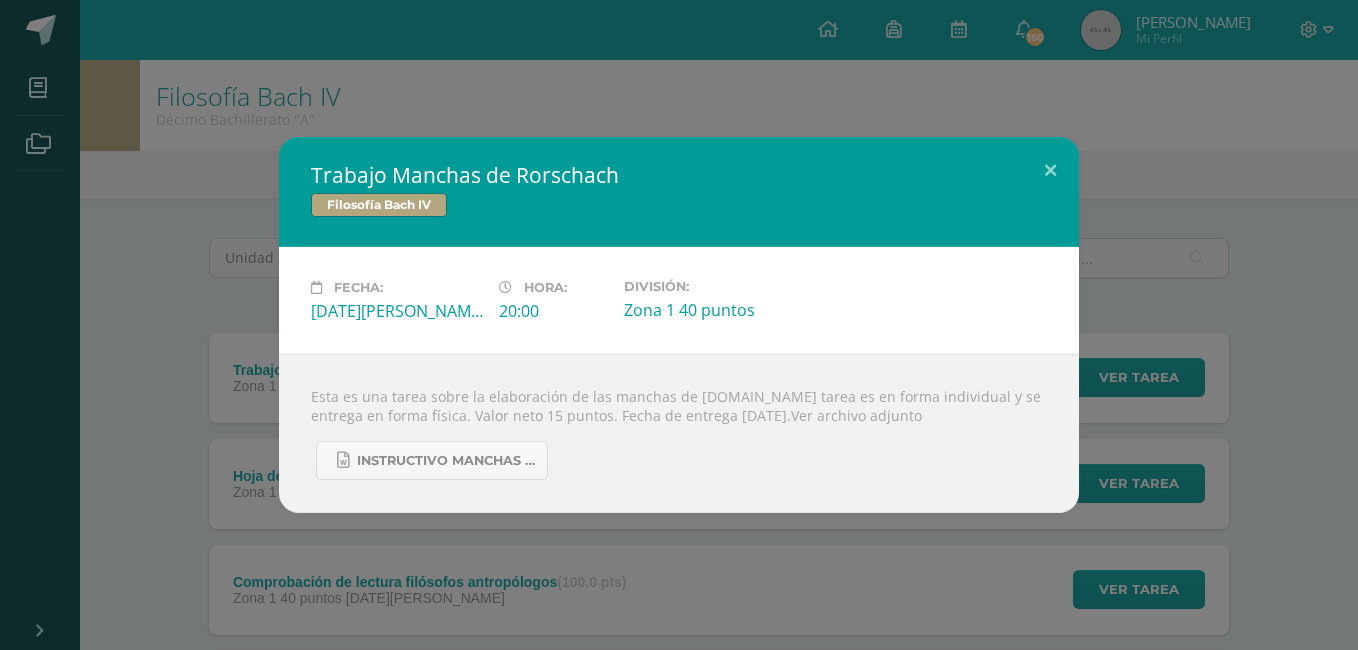 click on "Trabajo Manchas de Rorschach
Filosofía Bach IV
Fecha:
Martes 08 de Julio
Hora:
20:00
División:" at bounding box center [679, 325] 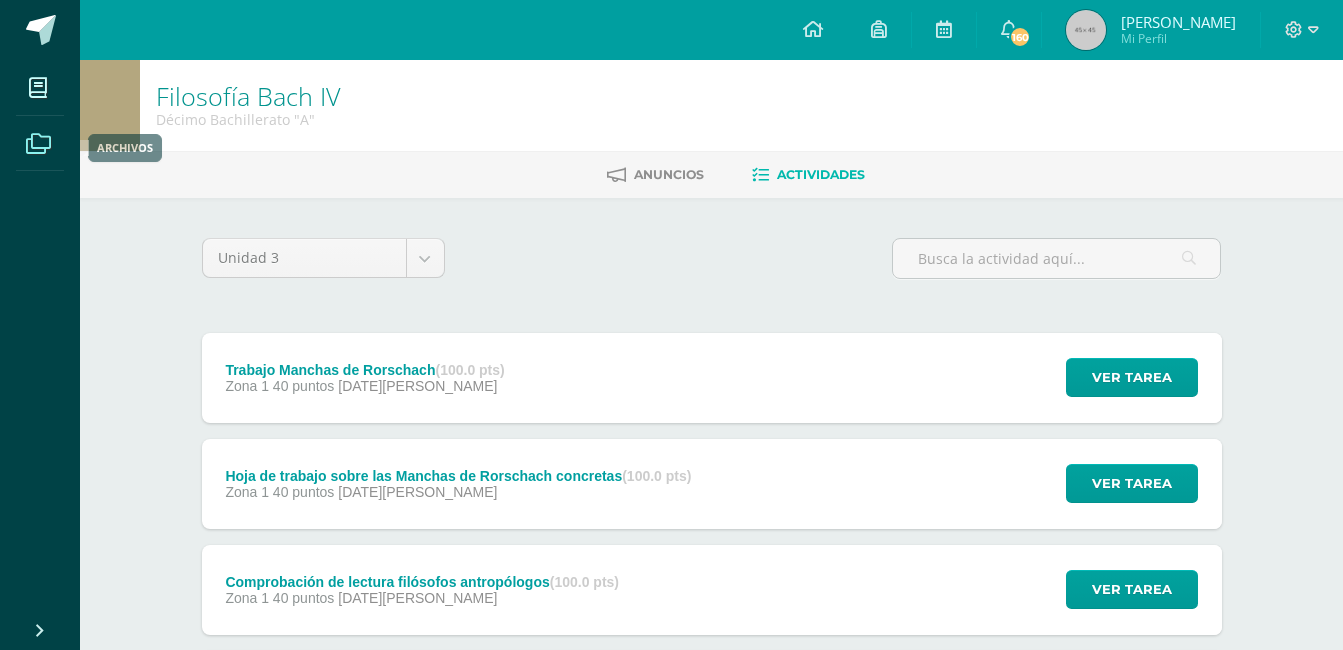 click at bounding box center [38, 144] 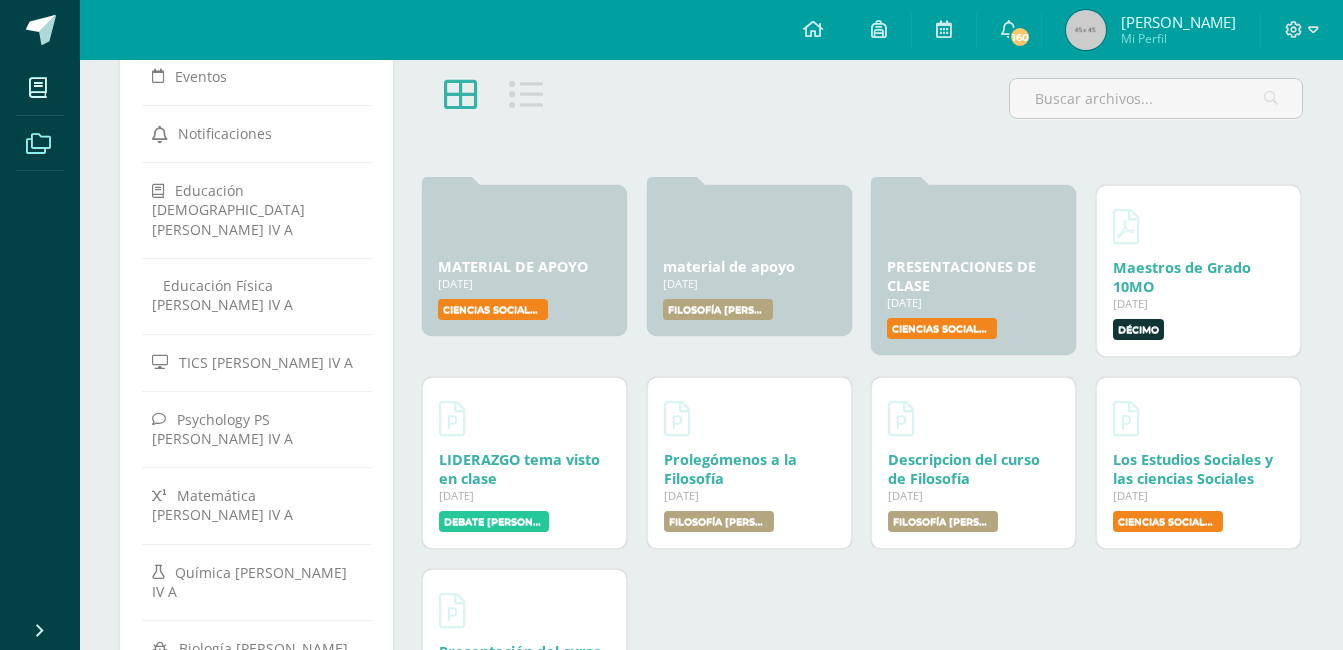 scroll, scrollTop: 116, scrollLeft: 0, axis: vertical 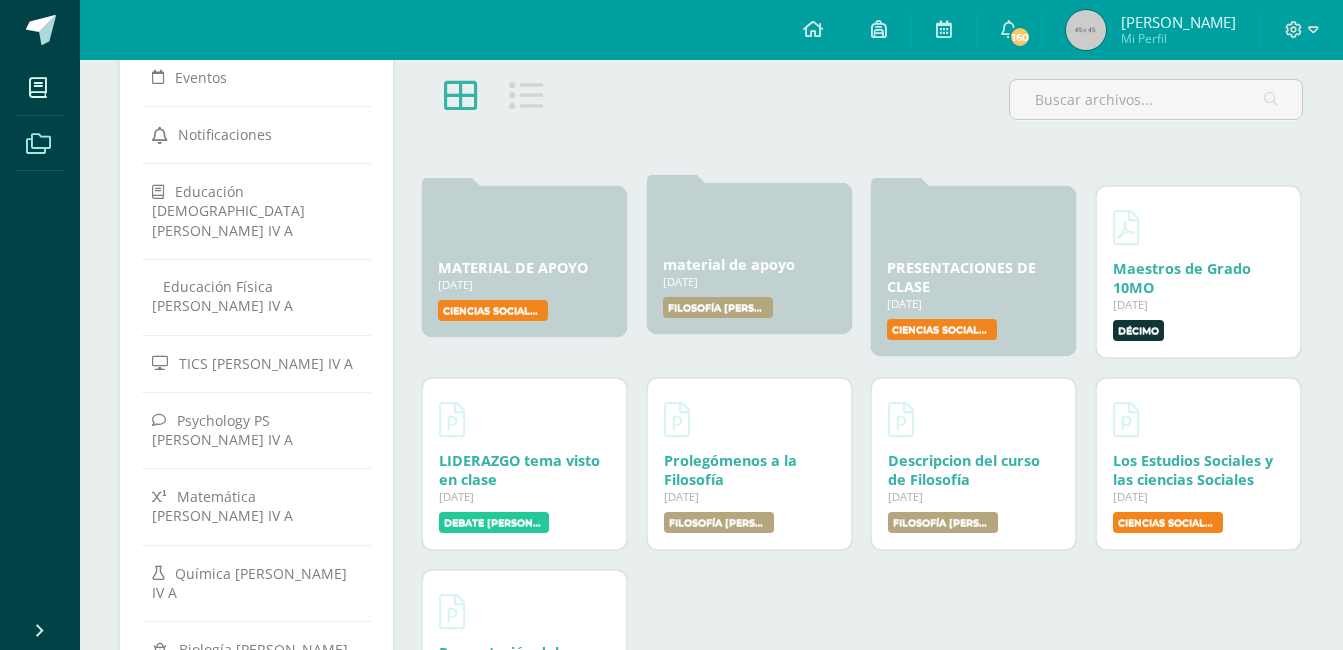 click at bounding box center (749, 223) 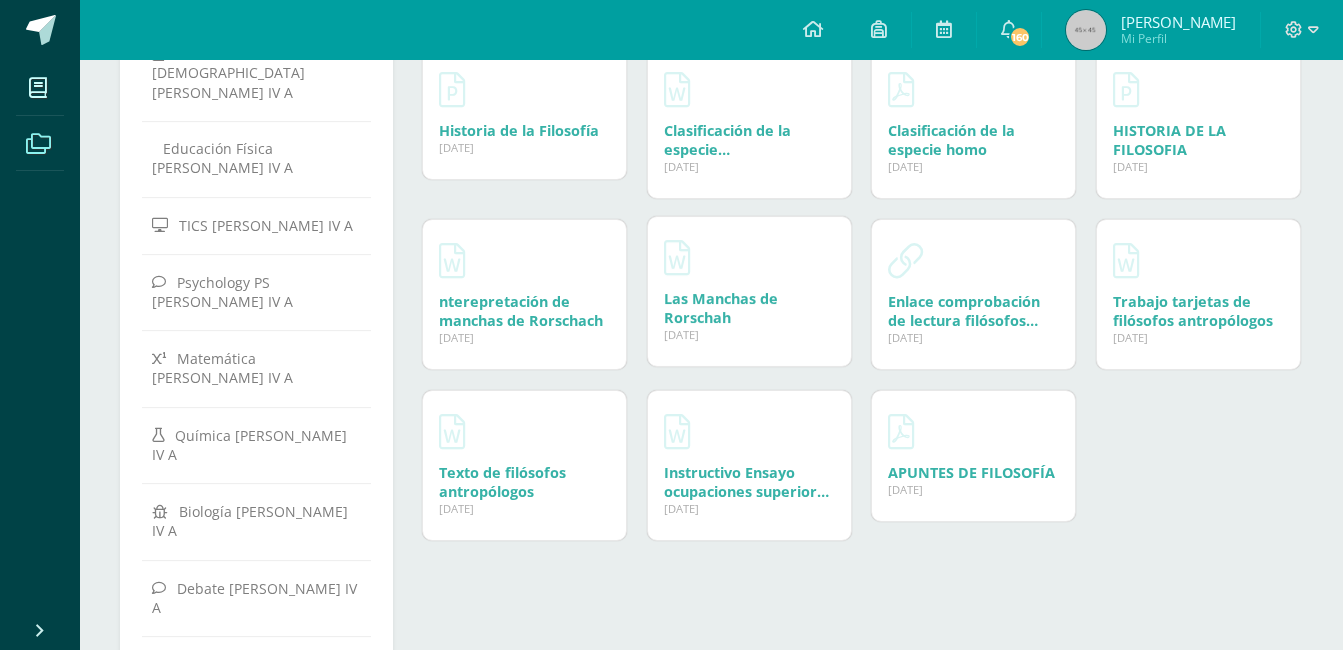 scroll, scrollTop: 255, scrollLeft: 0, axis: vertical 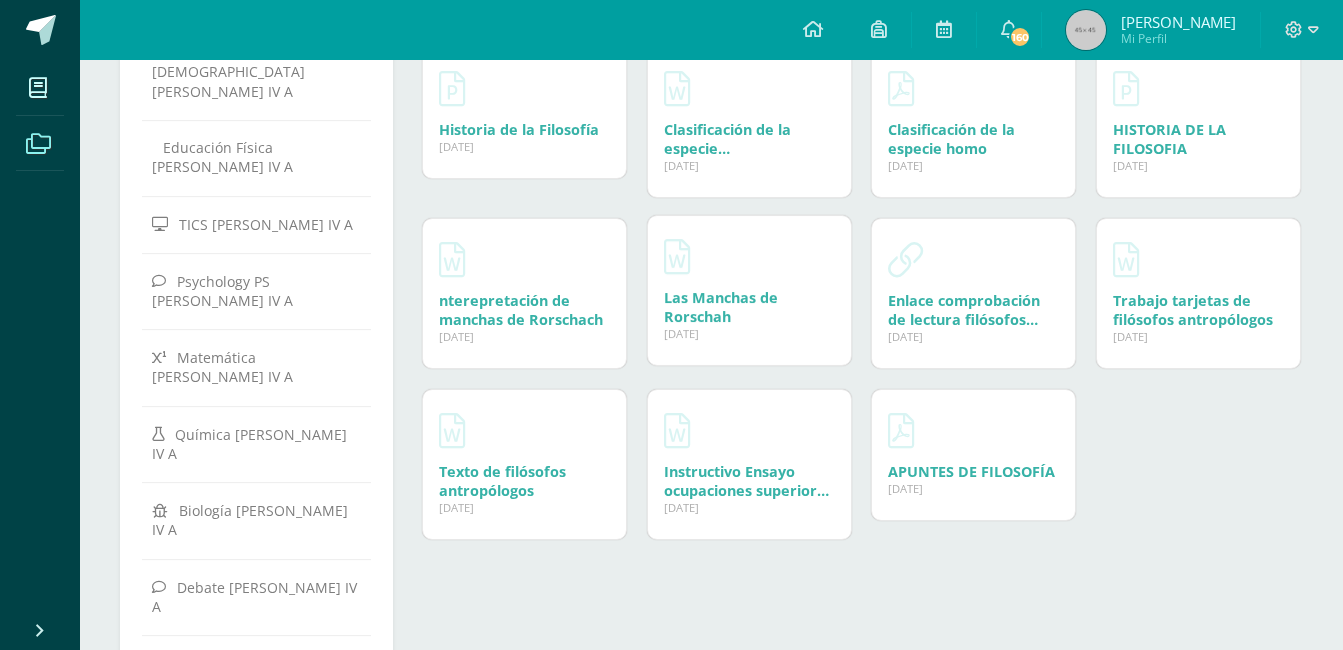 click on "Las Manchas de Rorschah" at bounding box center (721, 307) 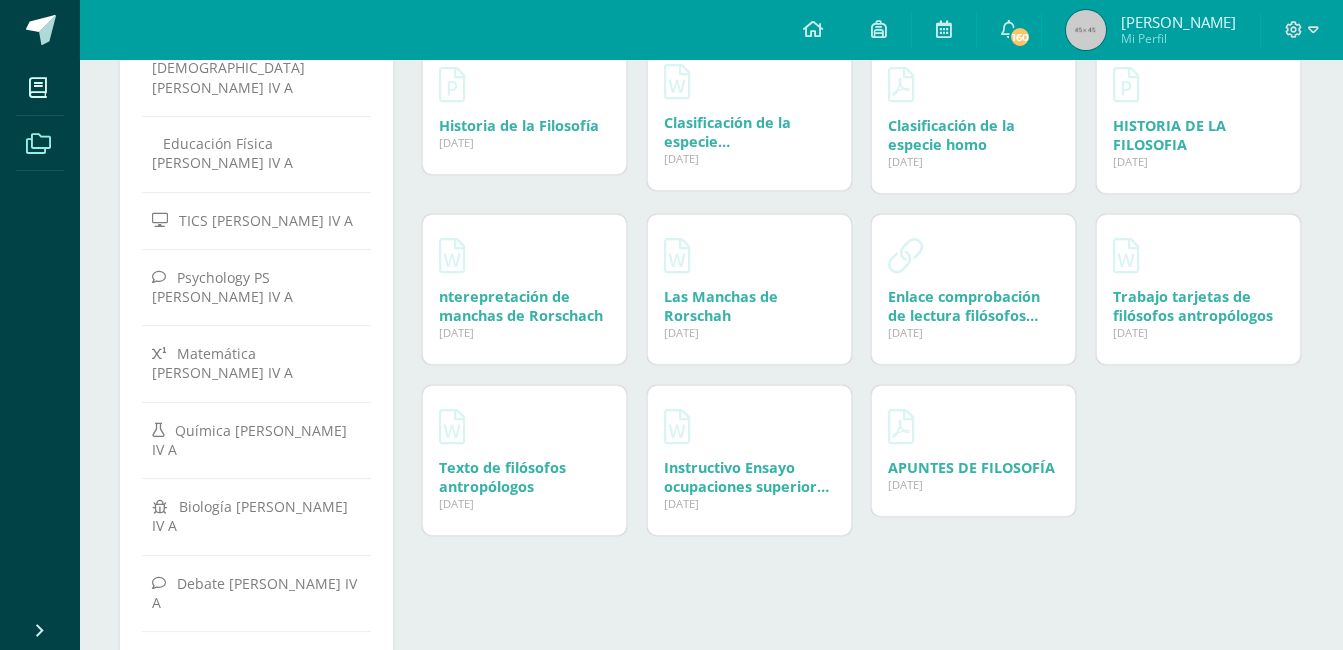 scroll, scrollTop: 261, scrollLeft: 0, axis: vertical 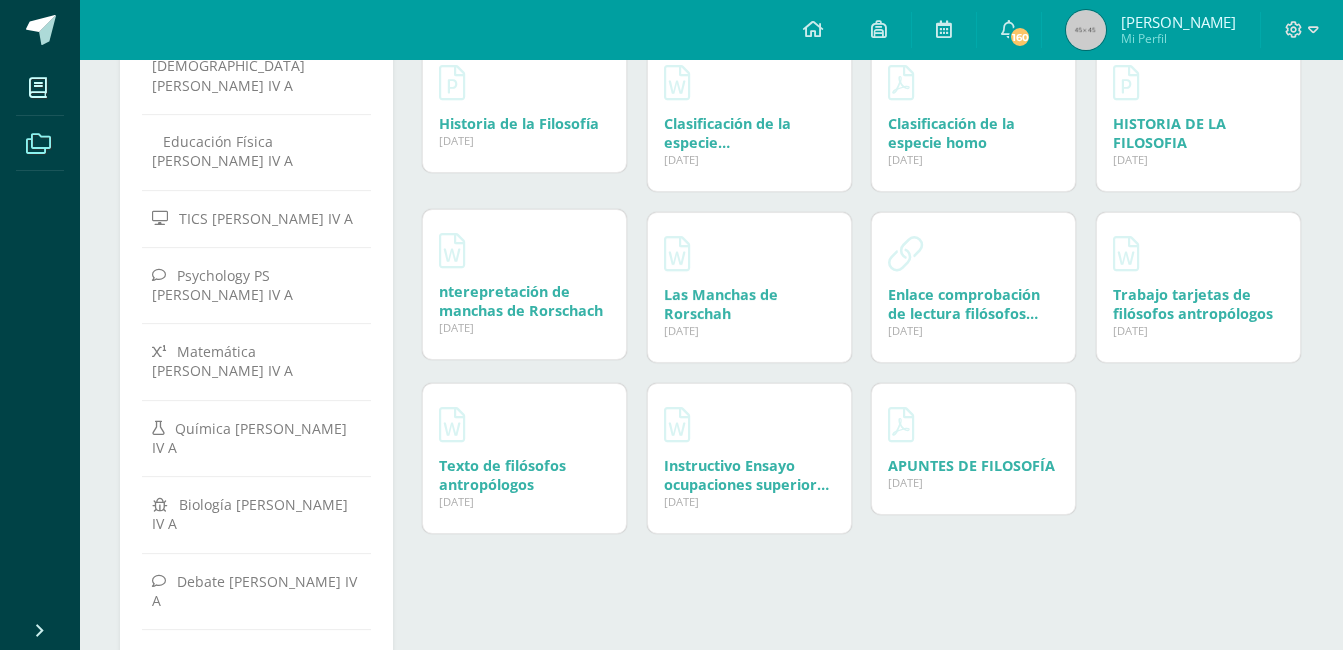 click on "nterepretación de manchas de Rorschach" at bounding box center (521, 301) 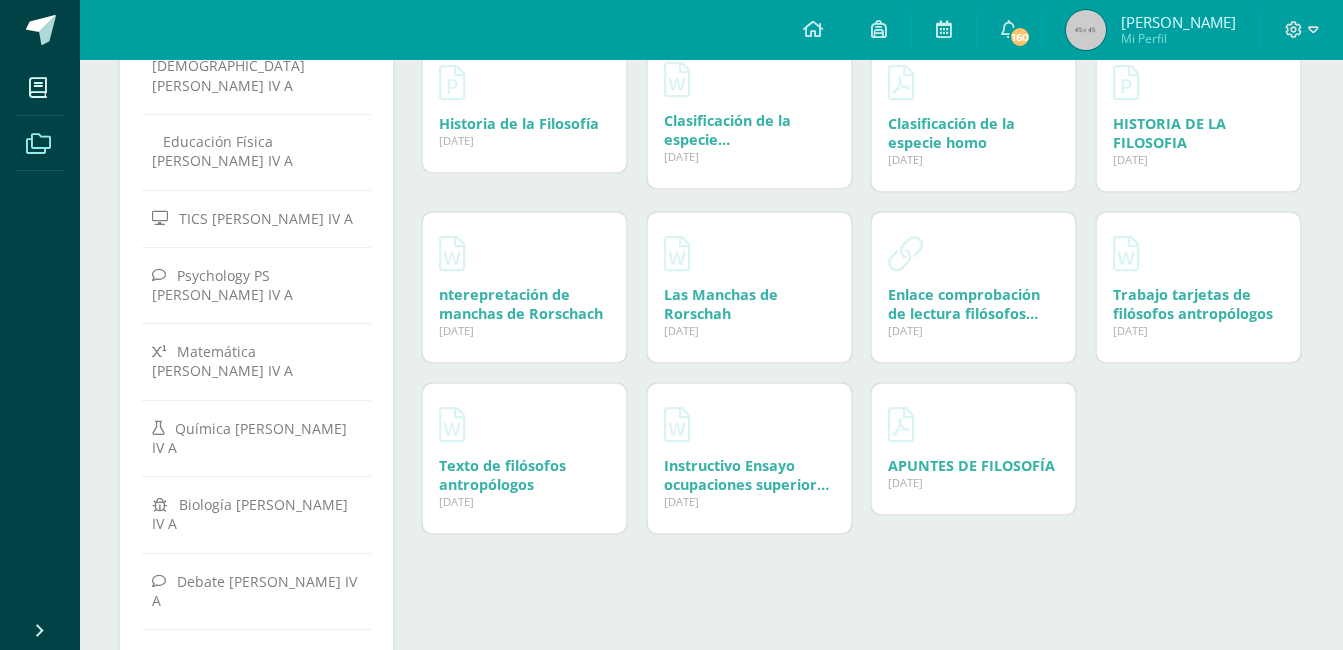 scroll, scrollTop: 0, scrollLeft: 0, axis: both 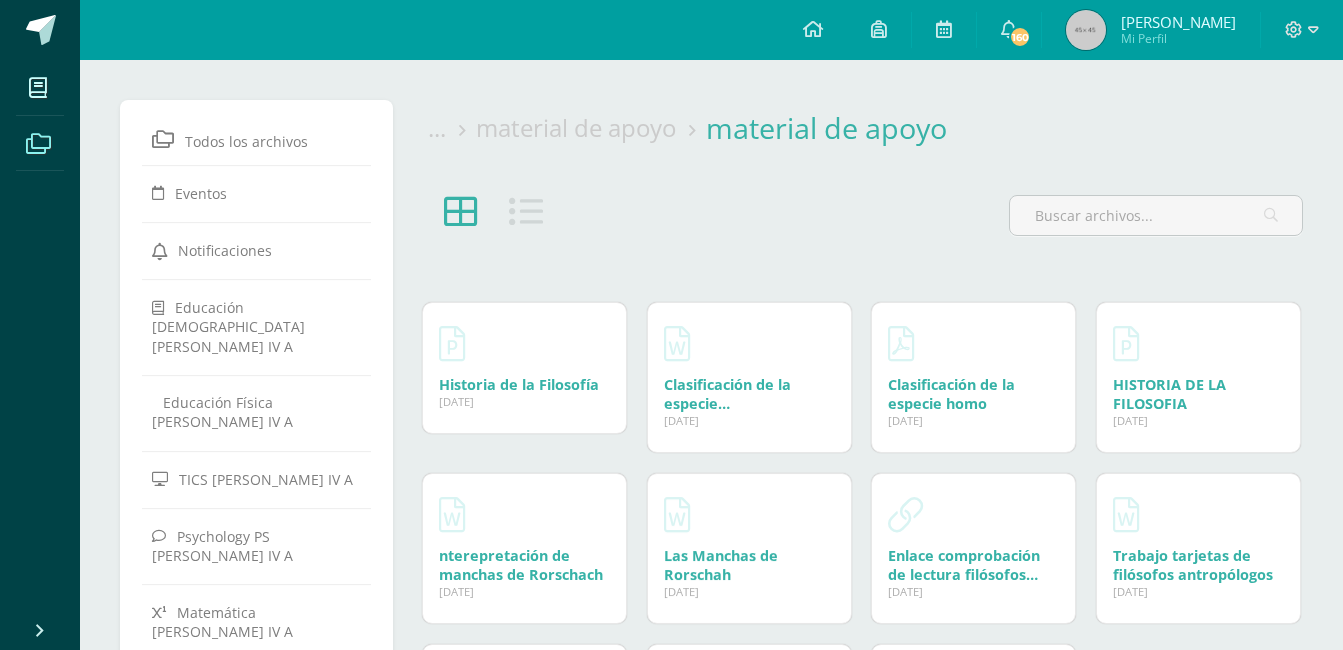 click at bounding box center (526, 212) 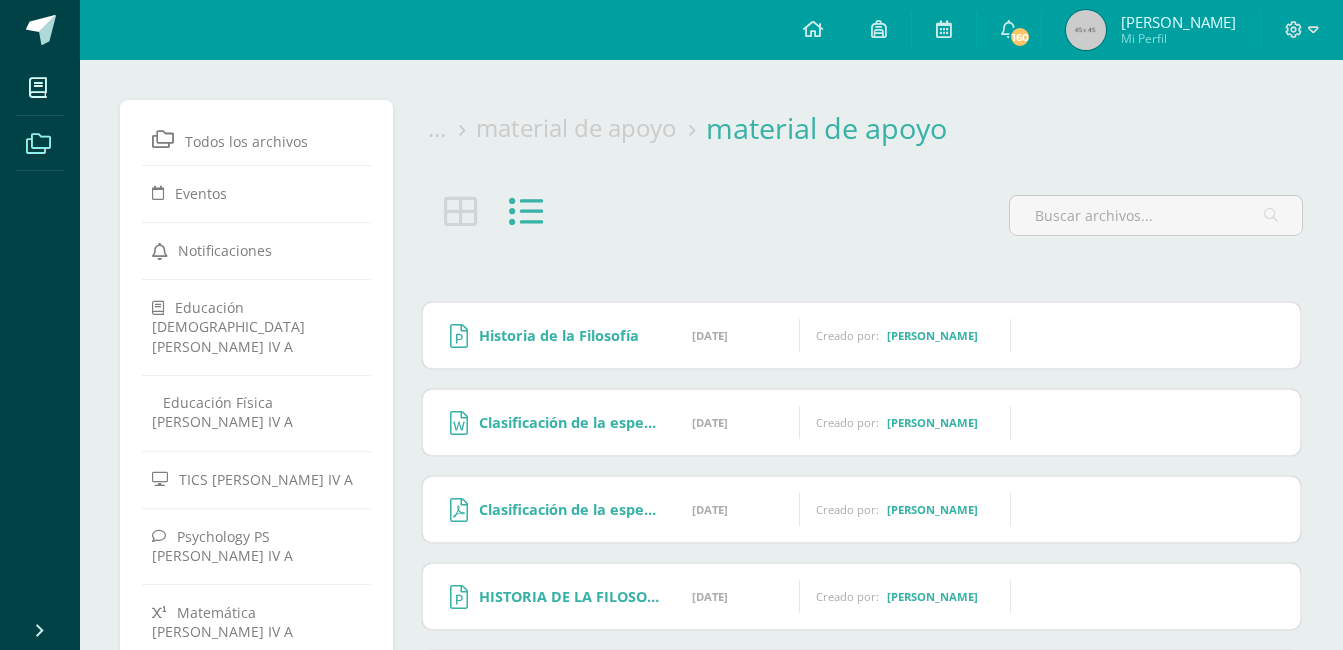 click on "Isabella Nicole
Mi Perfil" at bounding box center [1151, 30] 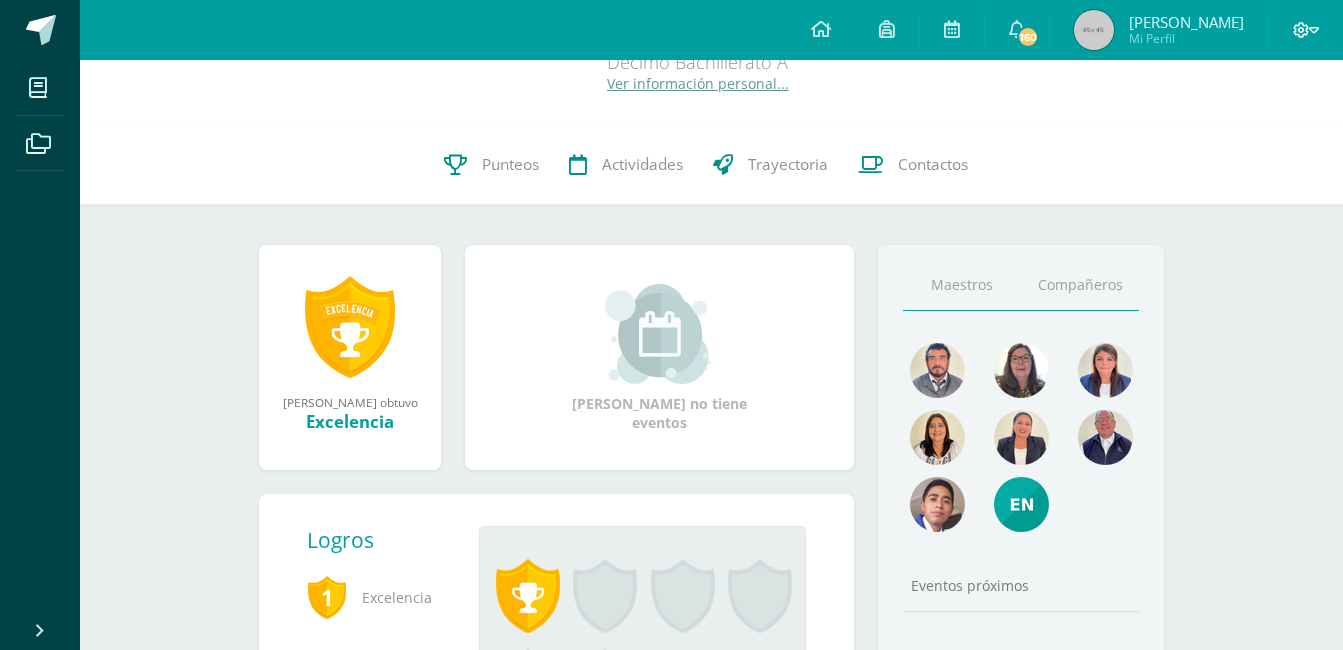 scroll, scrollTop: 87, scrollLeft: 0, axis: vertical 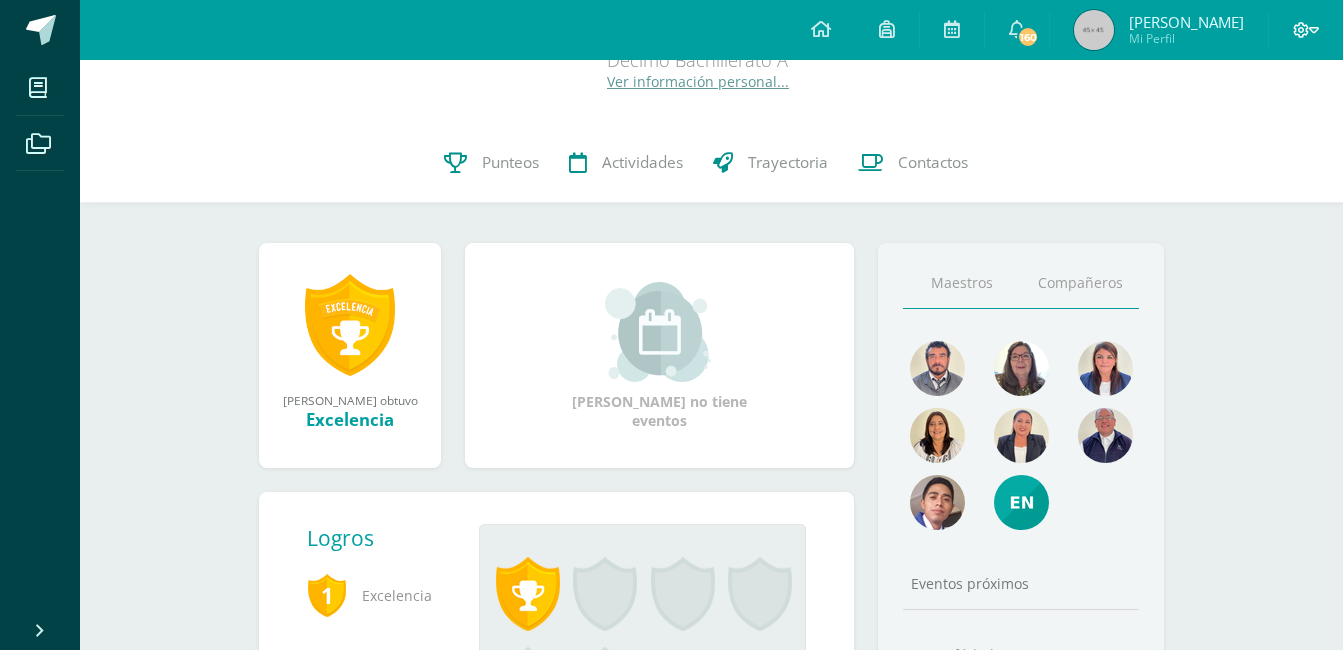 click on "Compañeros" at bounding box center [1080, 283] 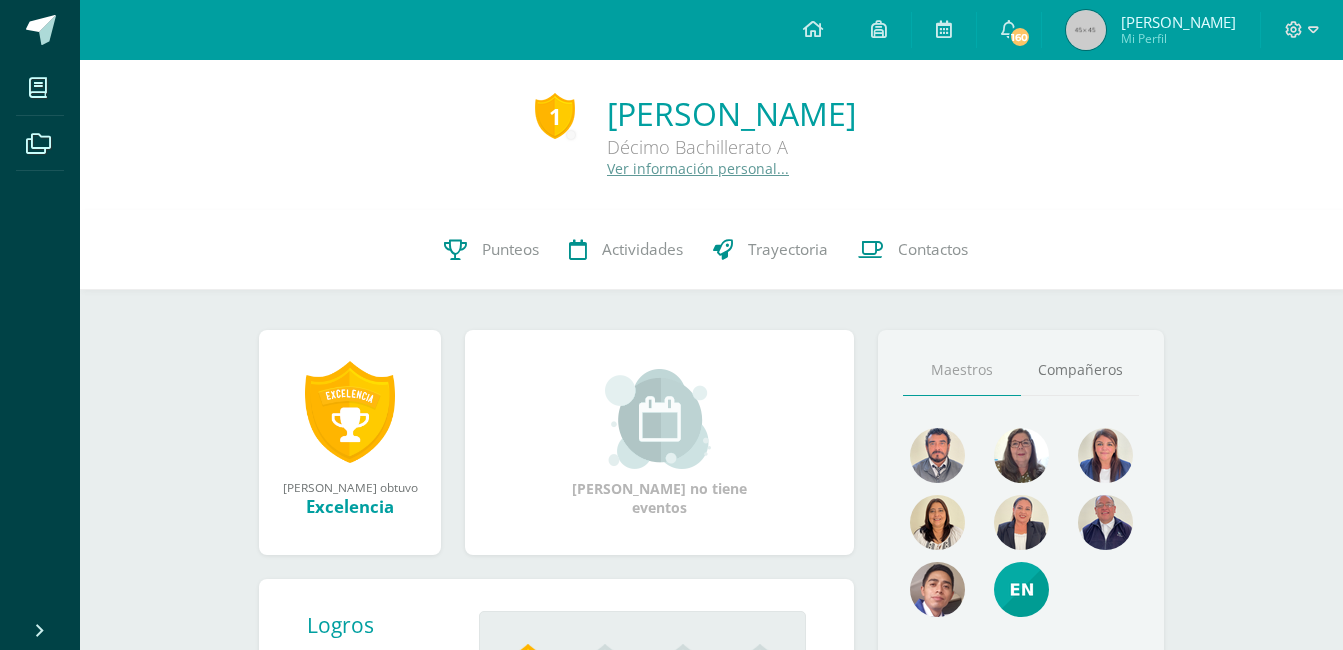 scroll, scrollTop: 40, scrollLeft: 0, axis: vertical 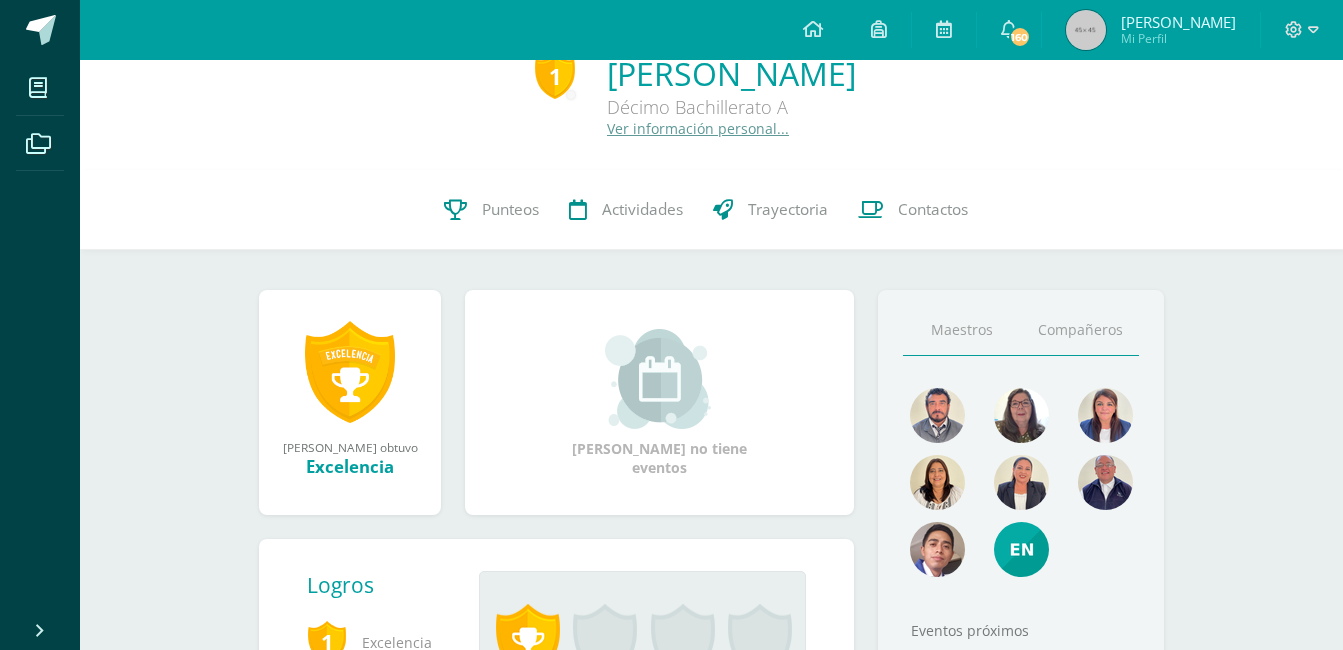 click on "Compañeros" at bounding box center [1080, 330] 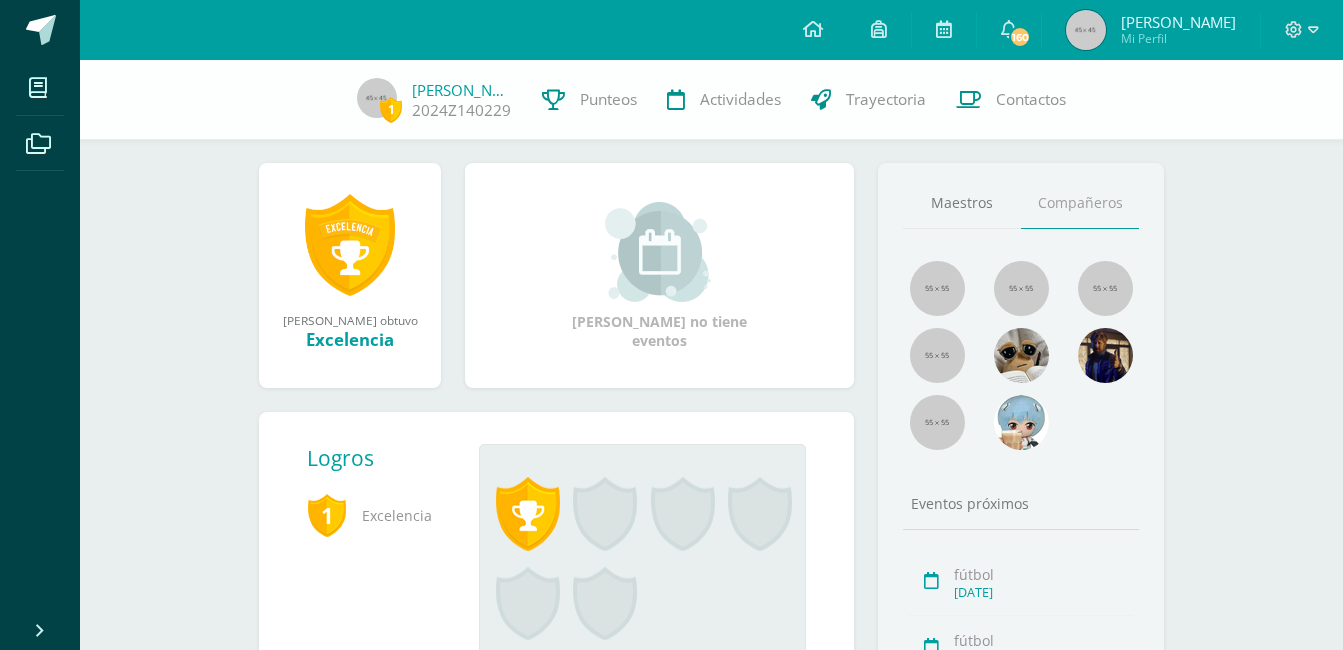 scroll, scrollTop: 157, scrollLeft: 0, axis: vertical 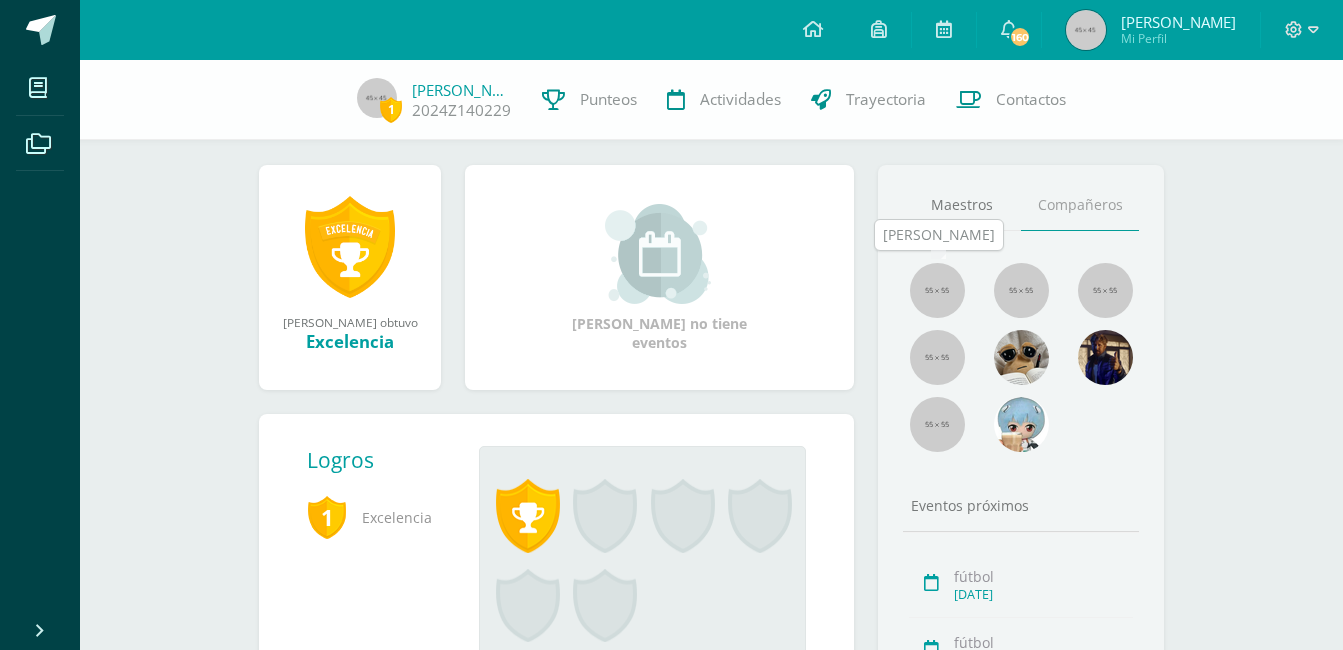 click at bounding box center [937, 290] 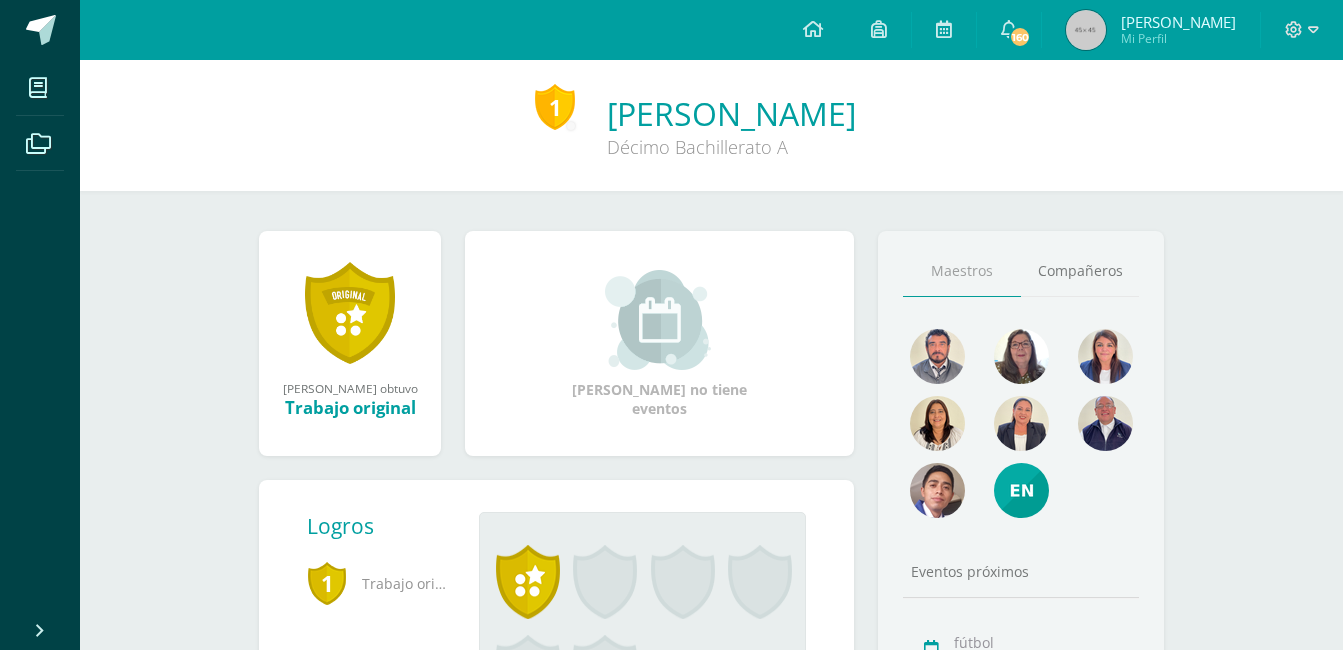 scroll, scrollTop: 0, scrollLeft: 0, axis: both 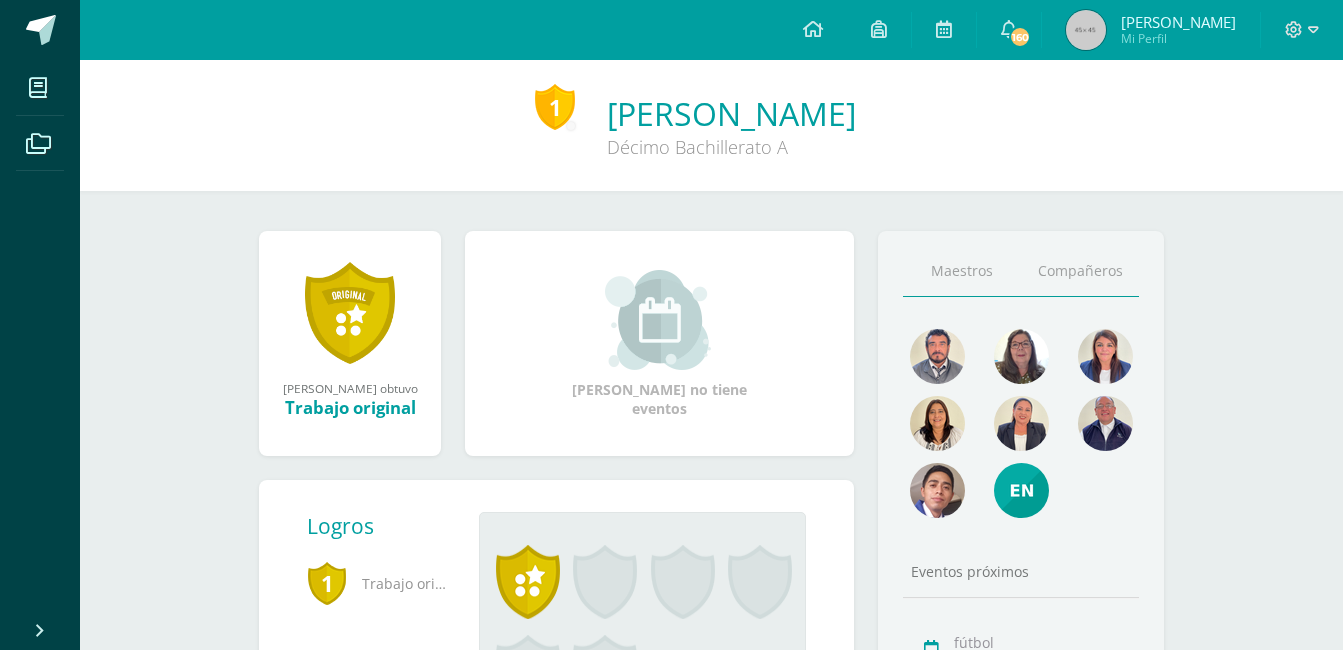 click on "Compañeros" at bounding box center (1080, 271) 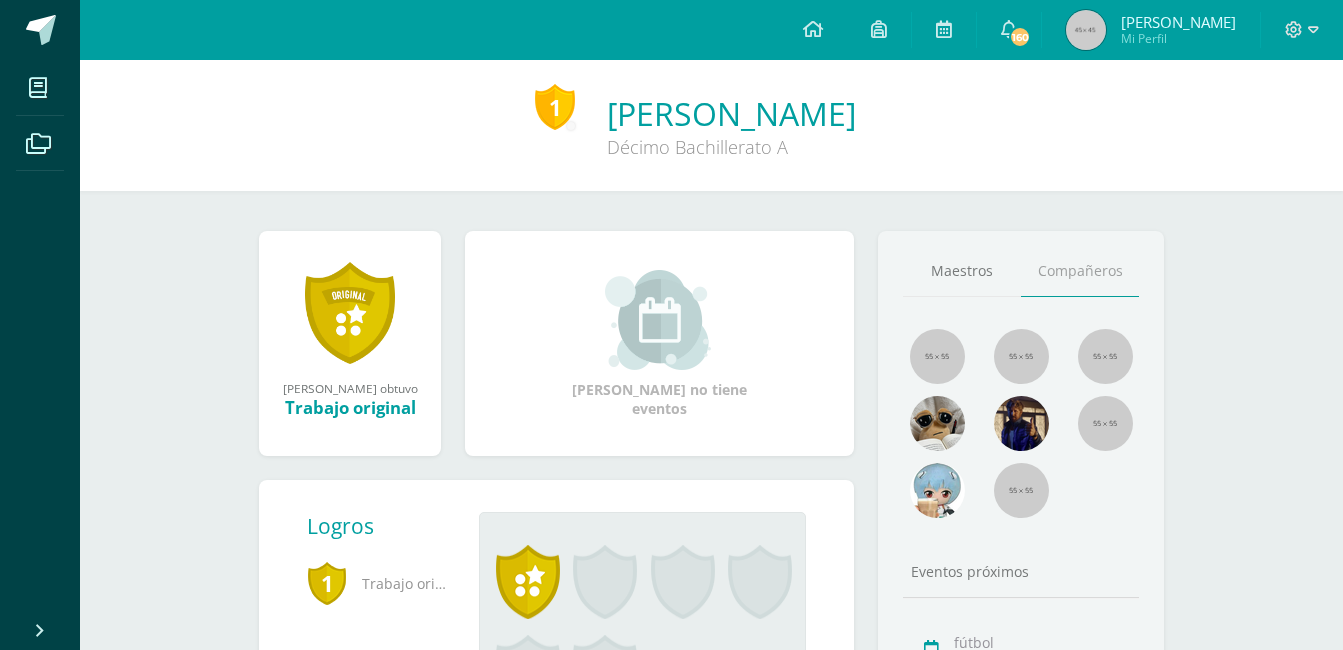 click on "Compañeros" at bounding box center [1080, 271] 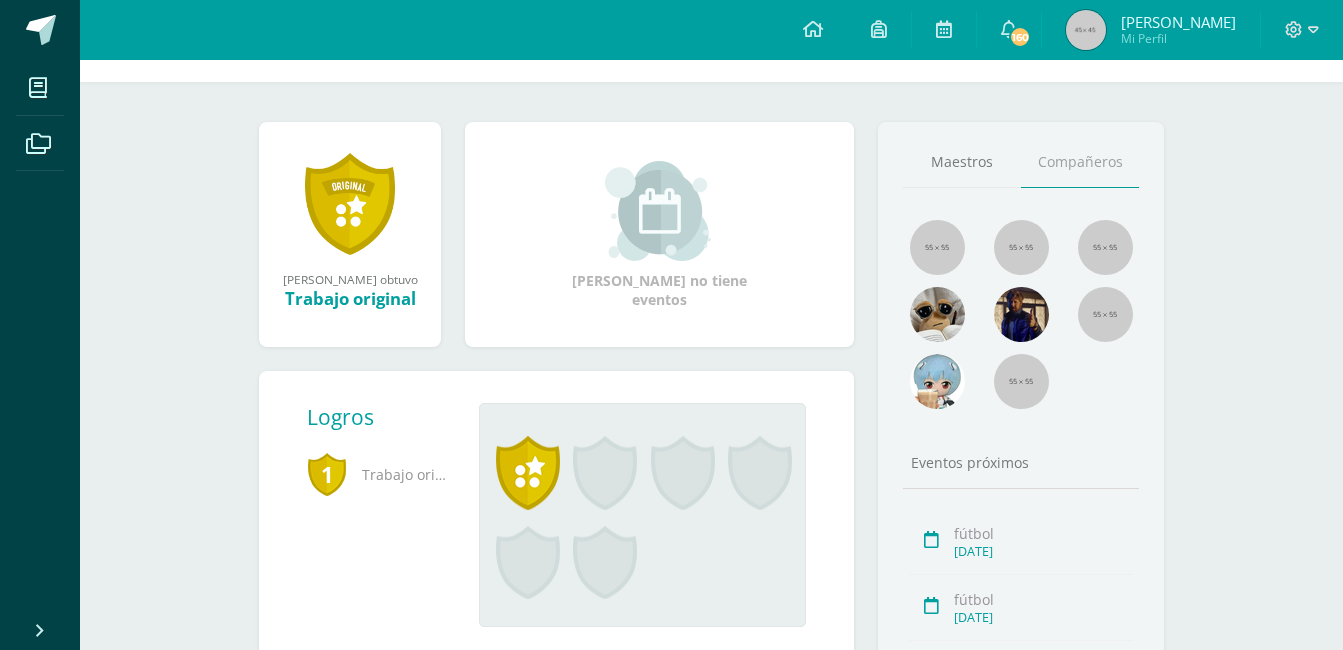 scroll, scrollTop: 116, scrollLeft: 0, axis: vertical 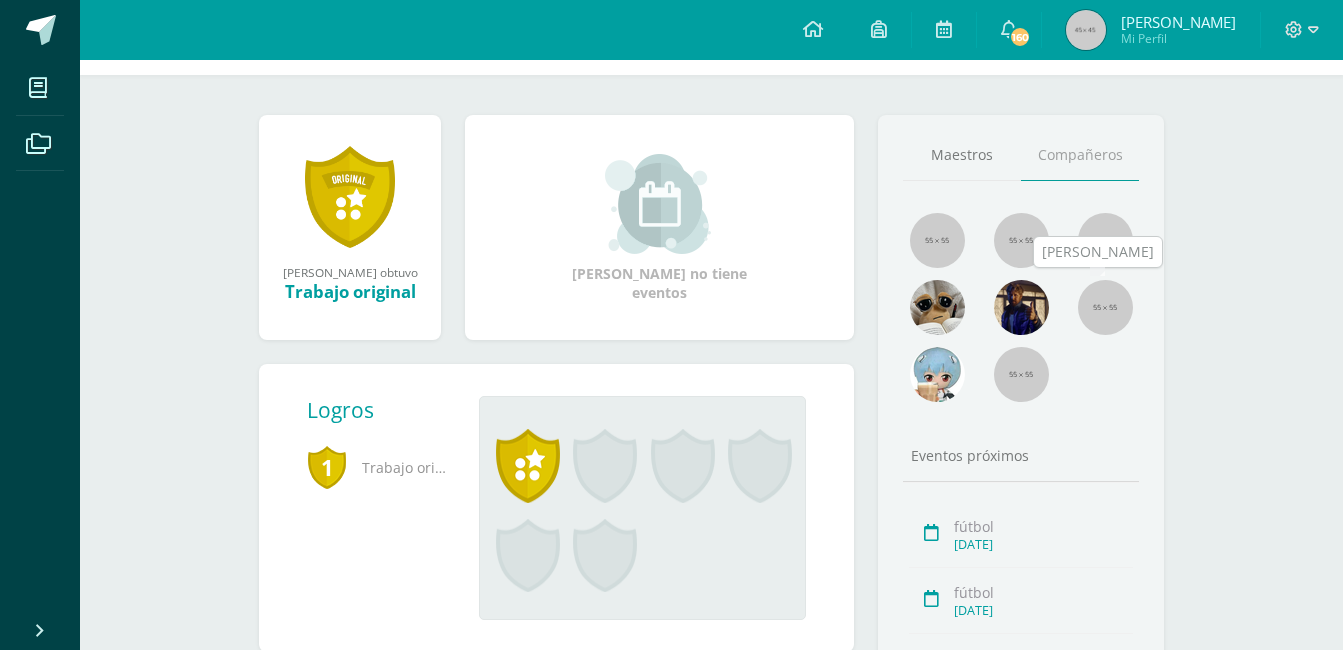 click at bounding box center [1105, 307] 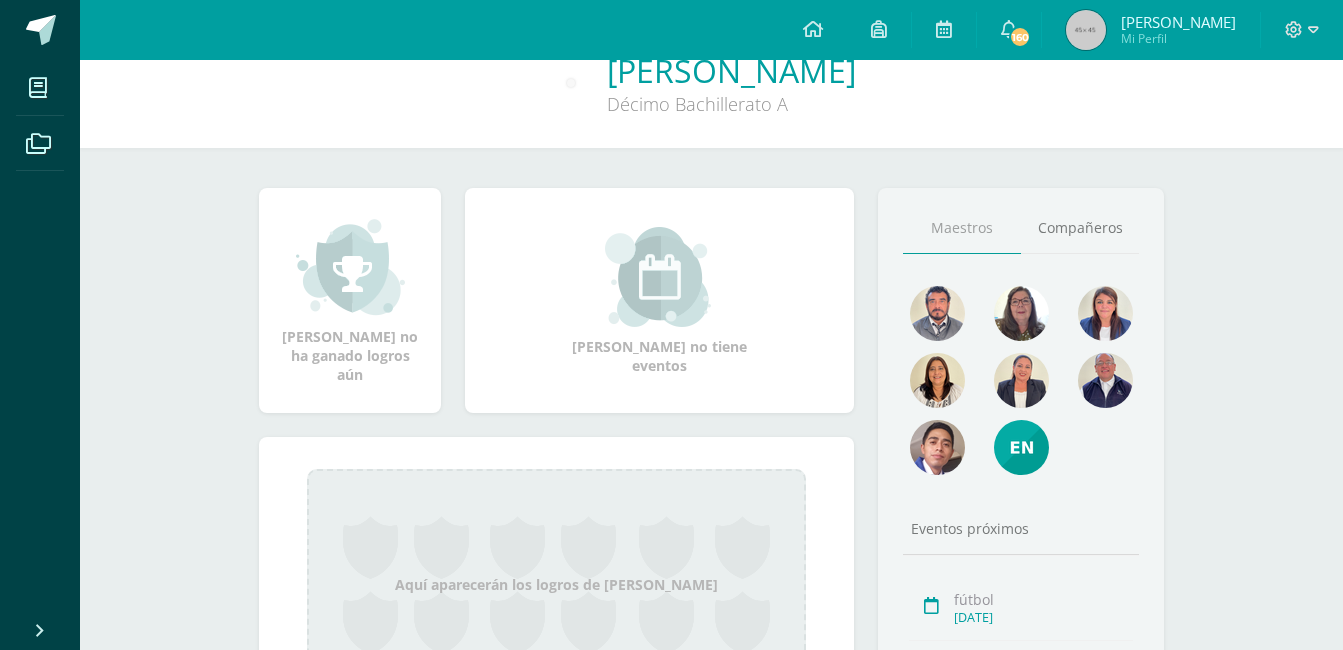scroll, scrollTop: 49, scrollLeft: 0, axis: vertical 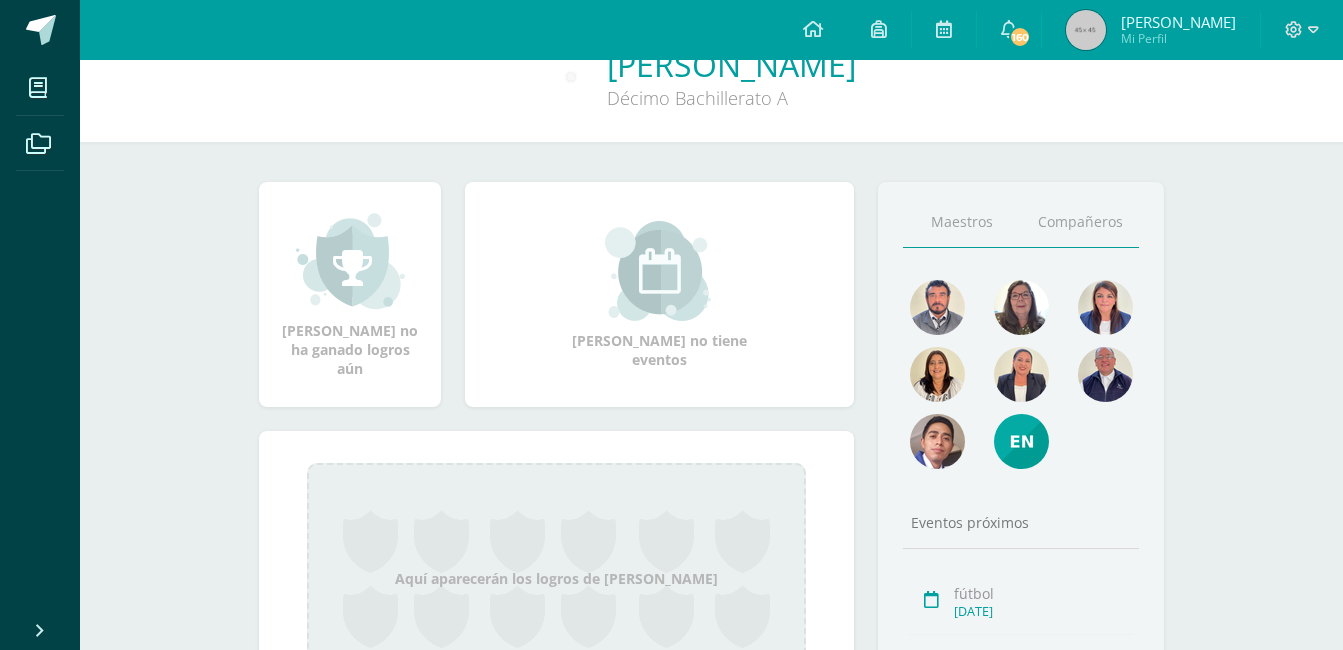 click on "Compañeros" at bounding box center [1080, 222] 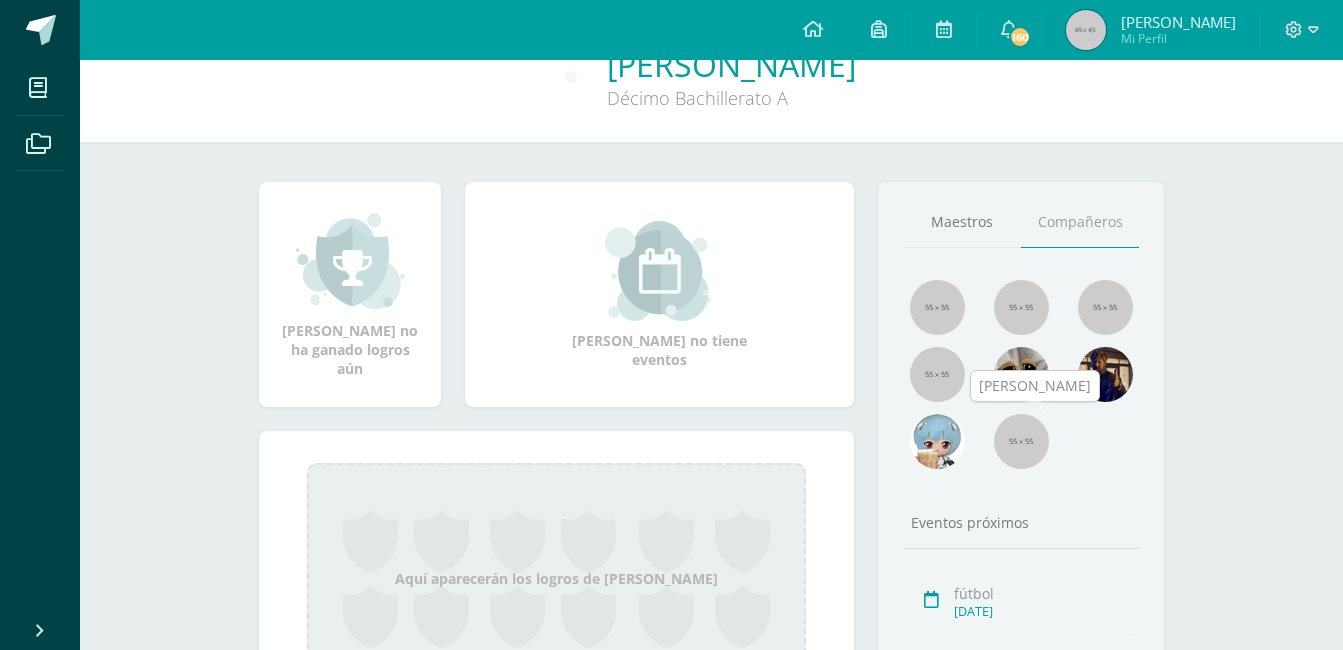 click at bounding box center [1021, 441] 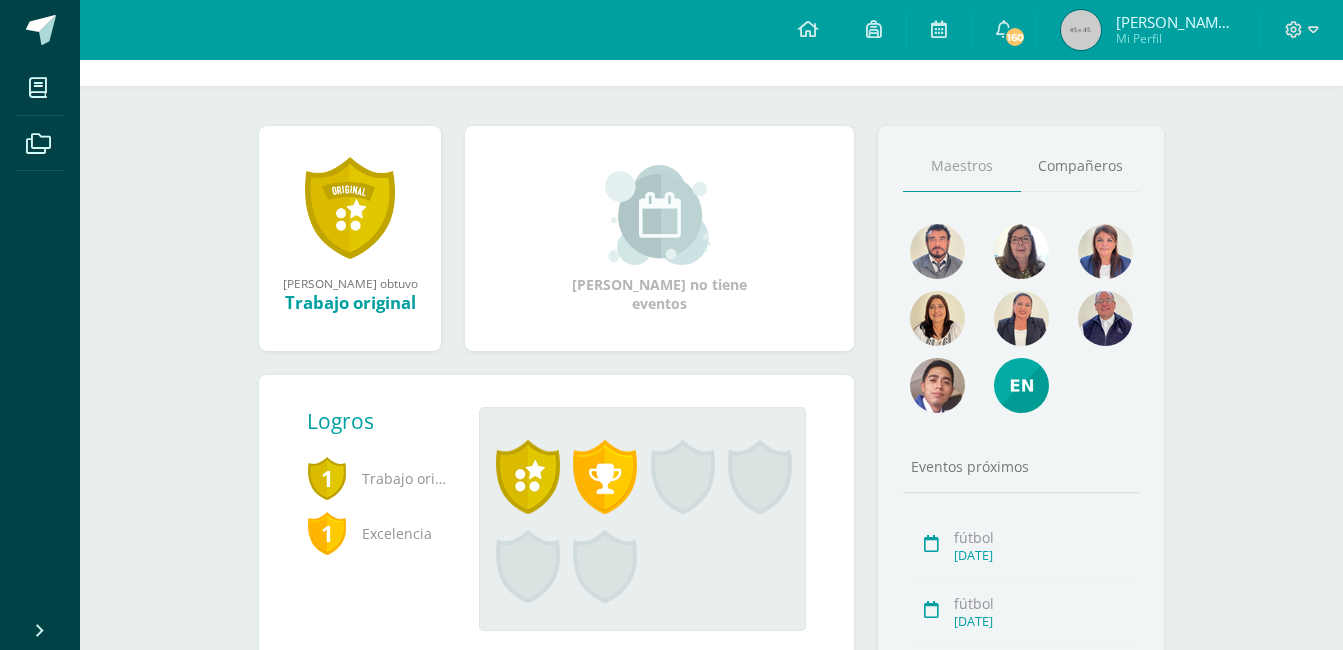 scroll, scrollTop: 106, scrollLeft: 0, axis: vertical 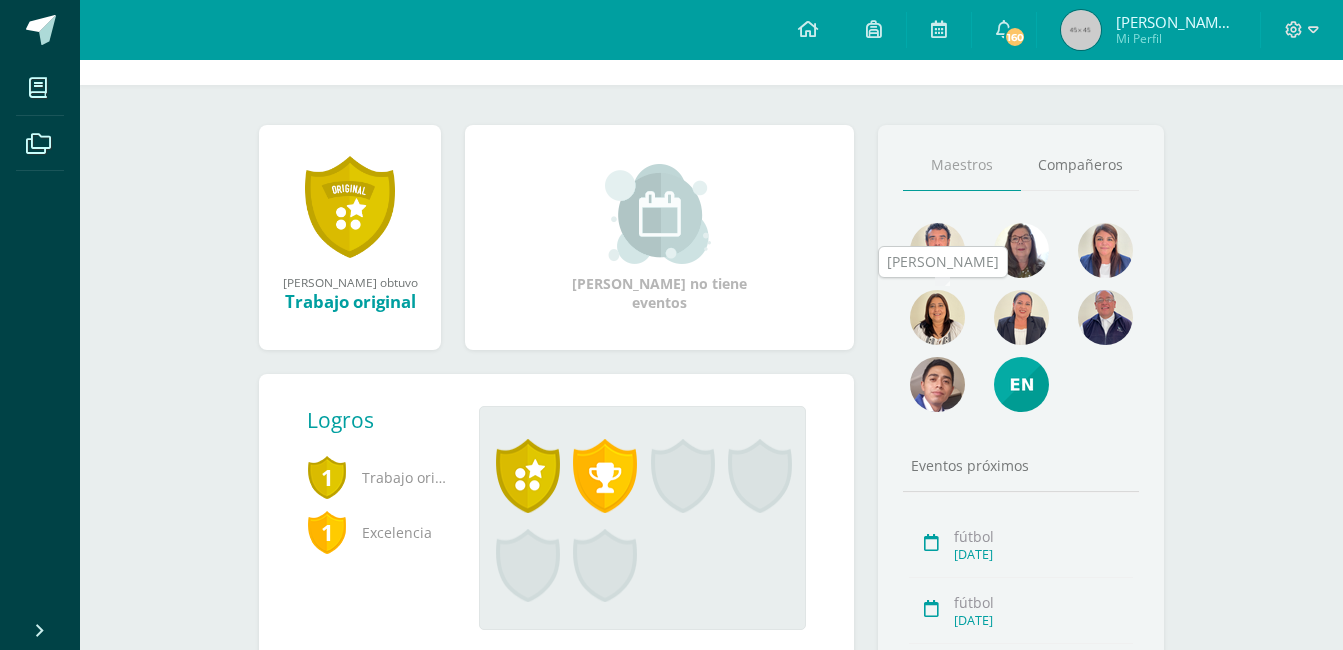 click at bounding box center (937, 317) 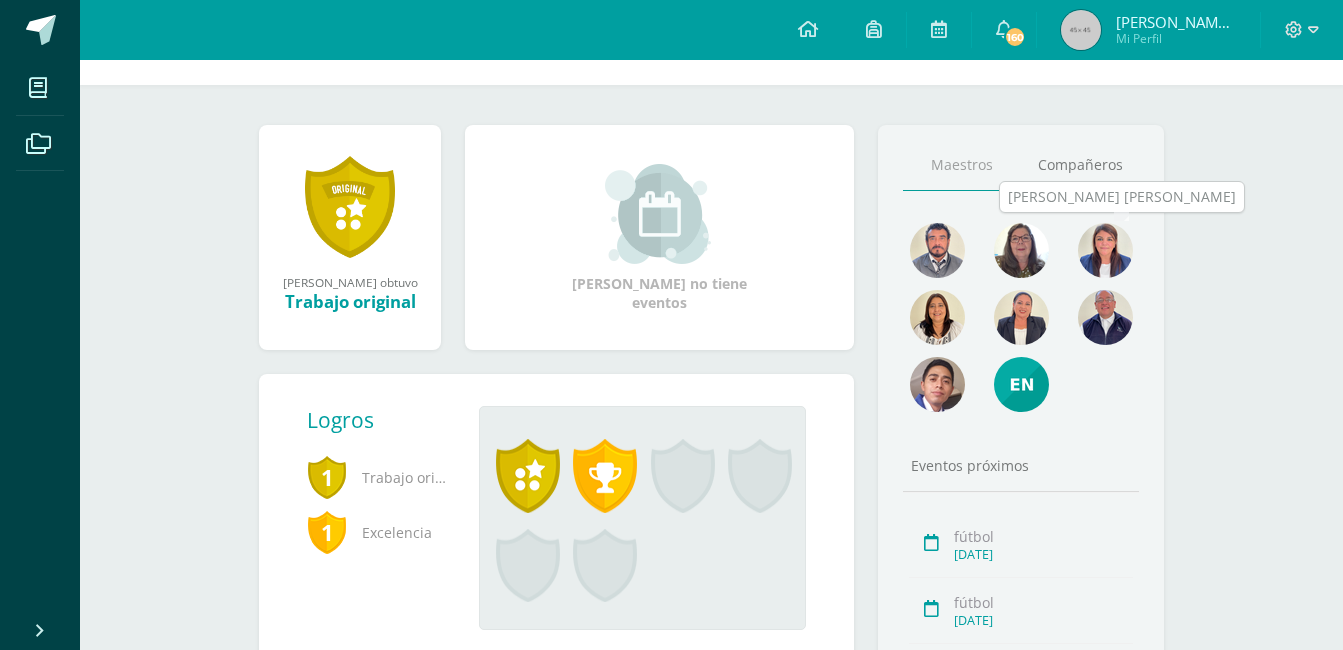 click at bounding box center (1105, 250) 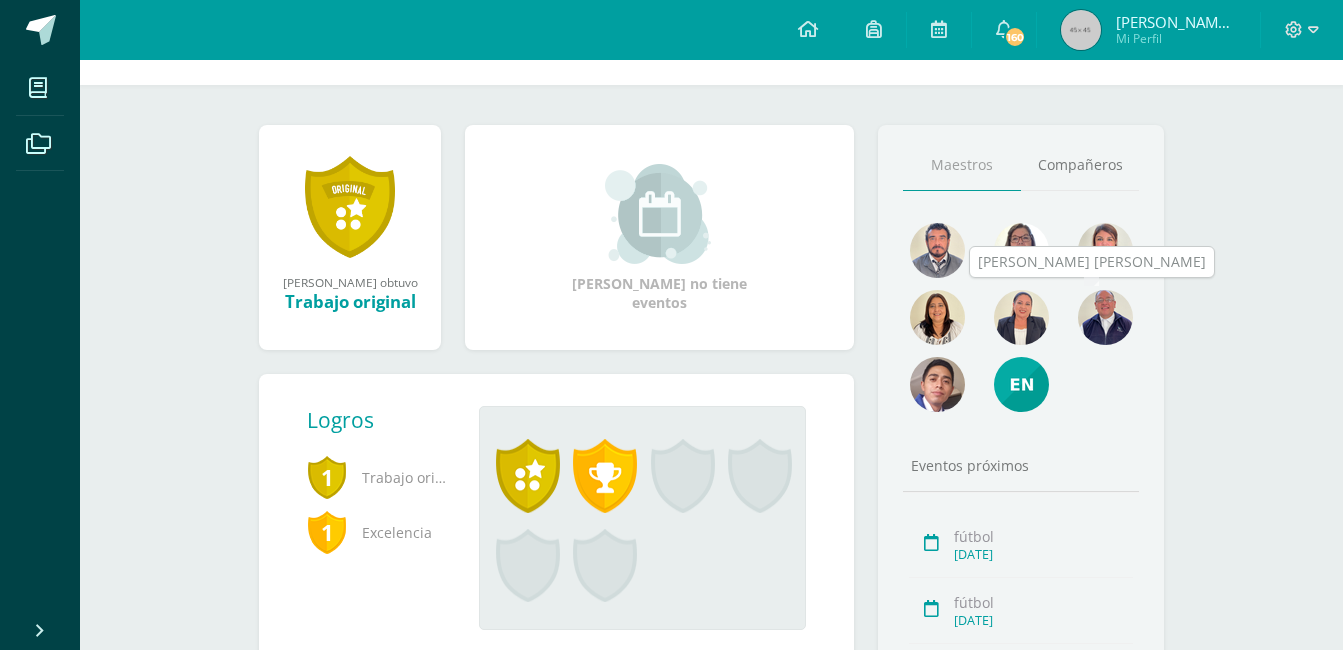 click at bounding box center [1105, 317] 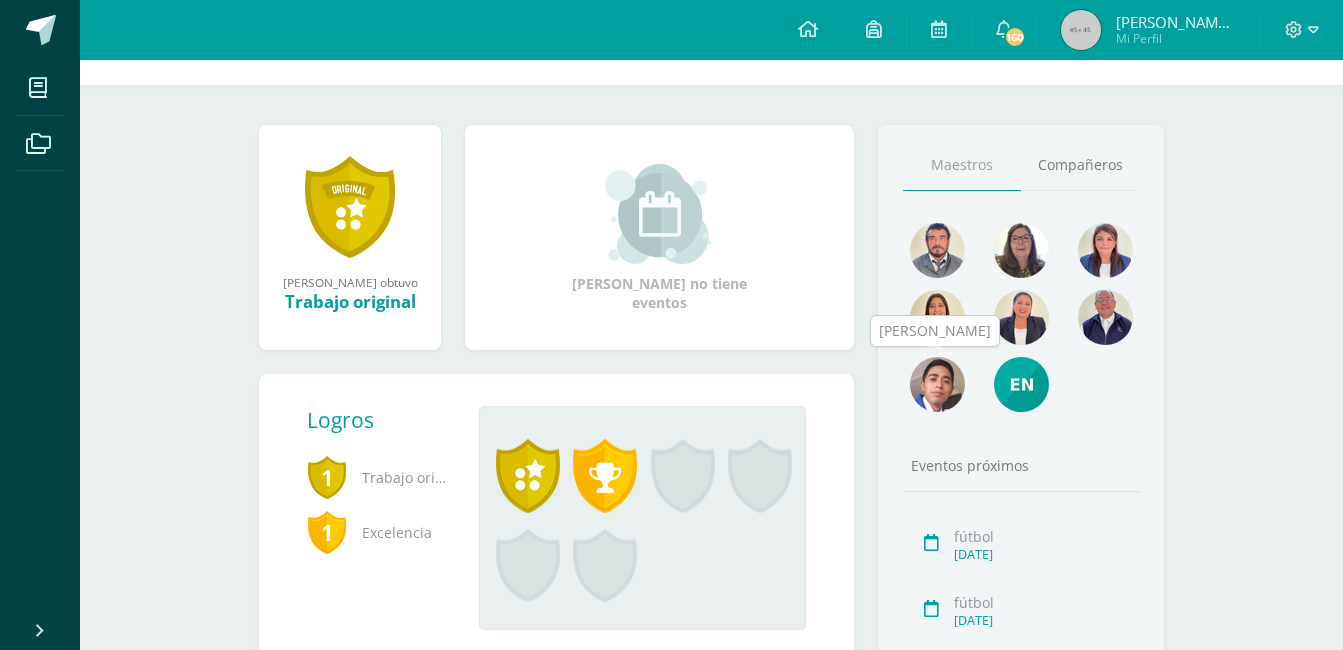 click at bounding box center [937, 384] 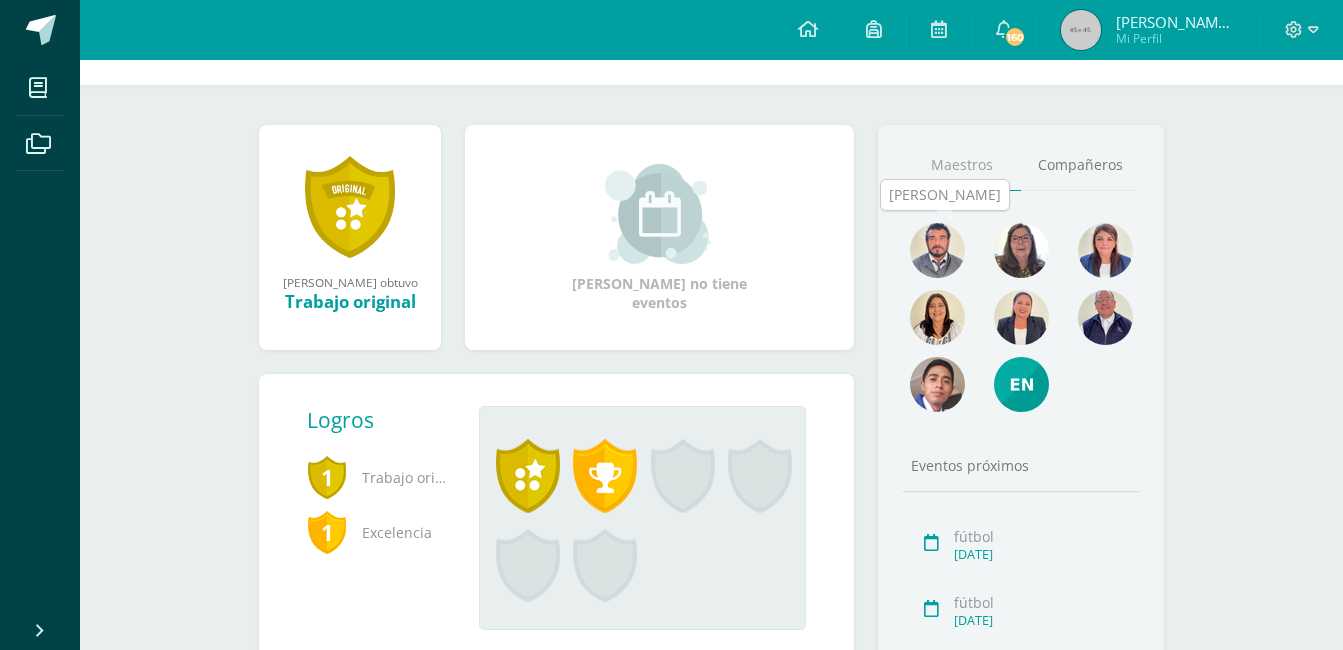 click at bounding box center (937, 250) 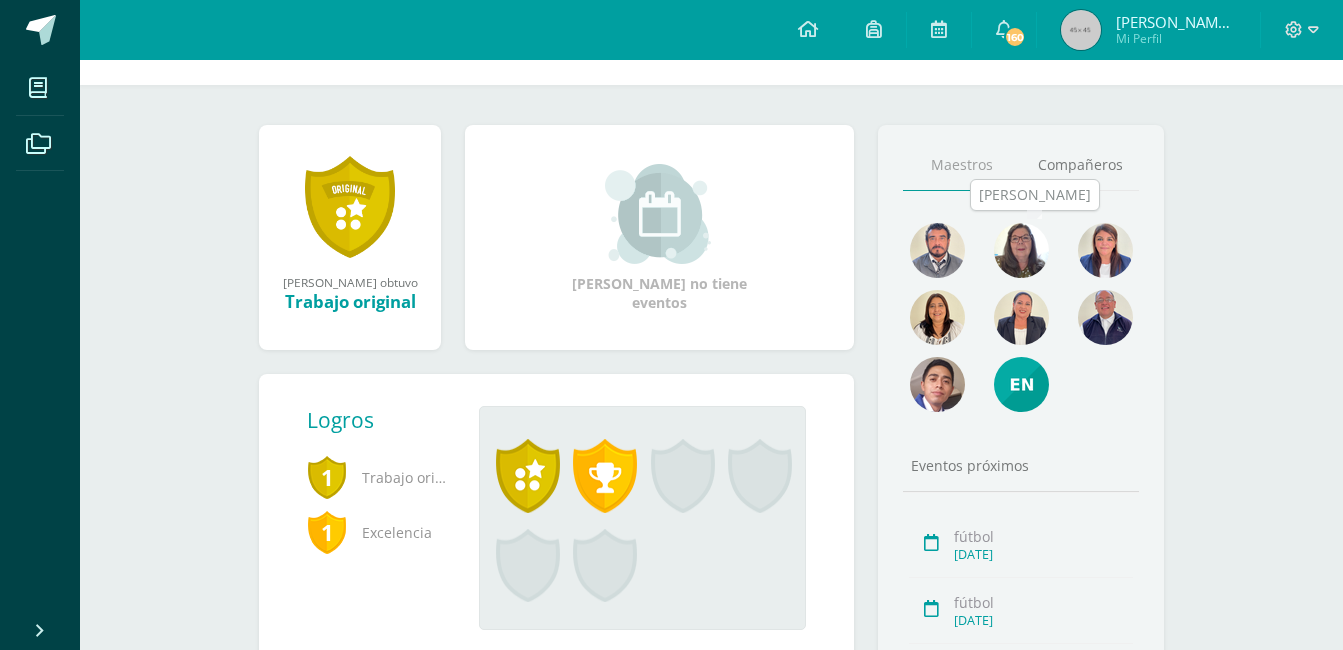 click at bounding box center [1021, 250] 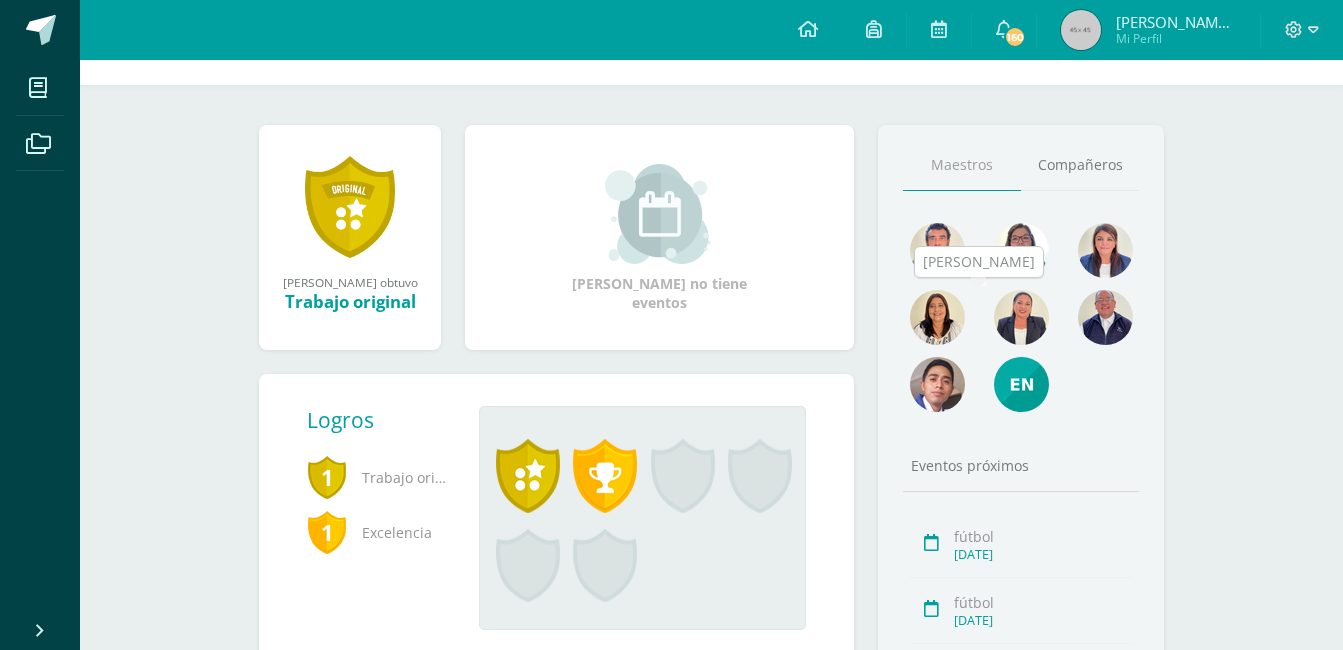 click at bounding box center (1021, 317) 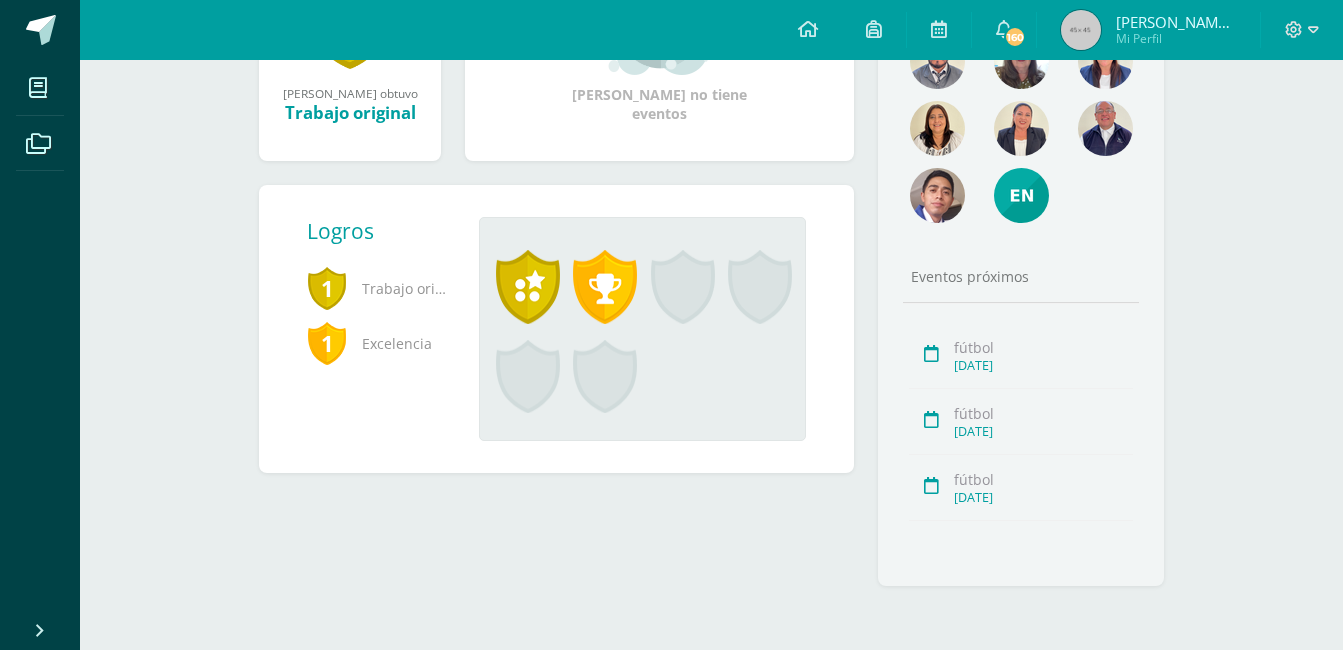 scroll, scrollTop: 0, scrollLeft: 0, axis: both 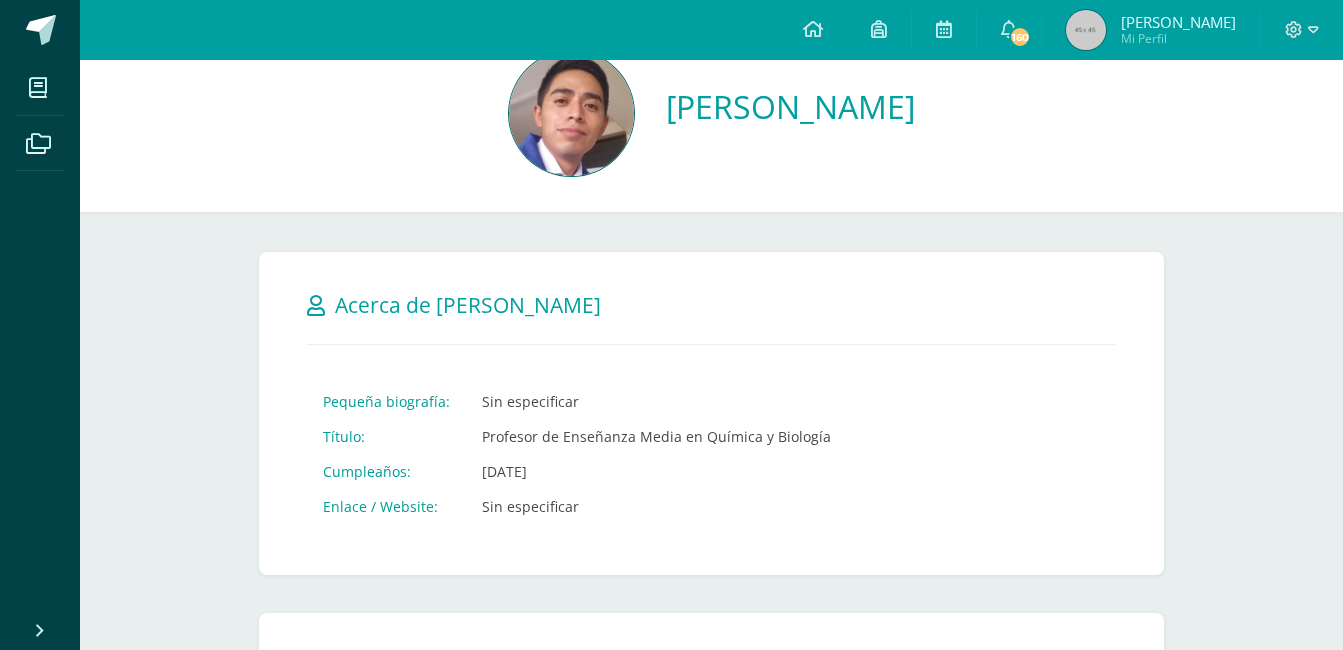 drag, startPoint x: 606, startPoint y: 436, endPoint x: 727, endPoint y: 434, distance: 121.016525 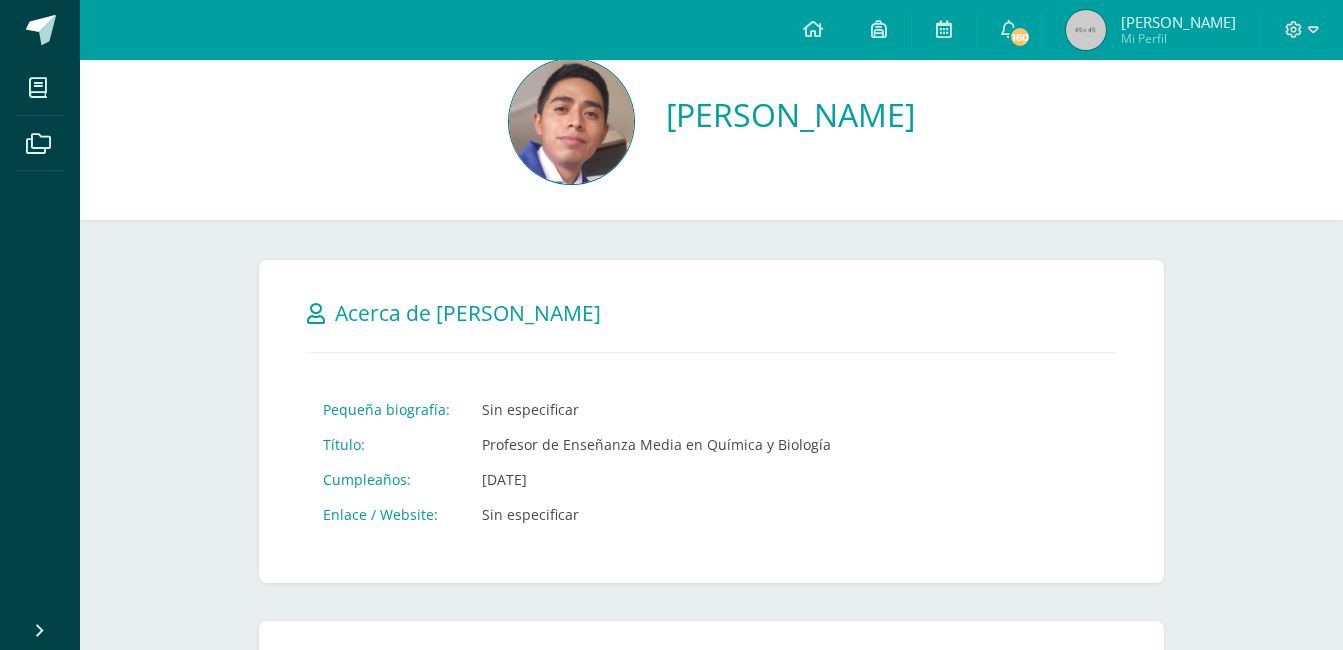 scroll, scrollTop: 53, scrollLeft: 0, axis: vertical 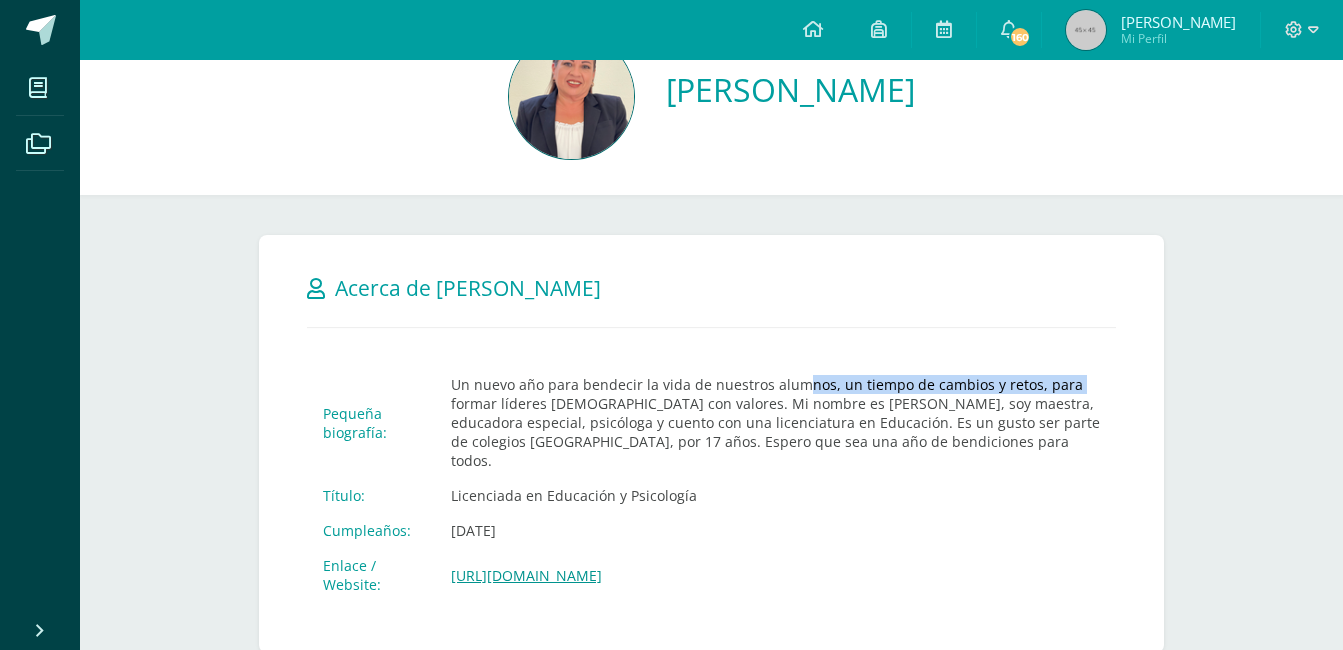 drag, startPoint x: 535, startPoint y: 390, endPoint x: 820, endPoint y: 377, distance: 285.29633 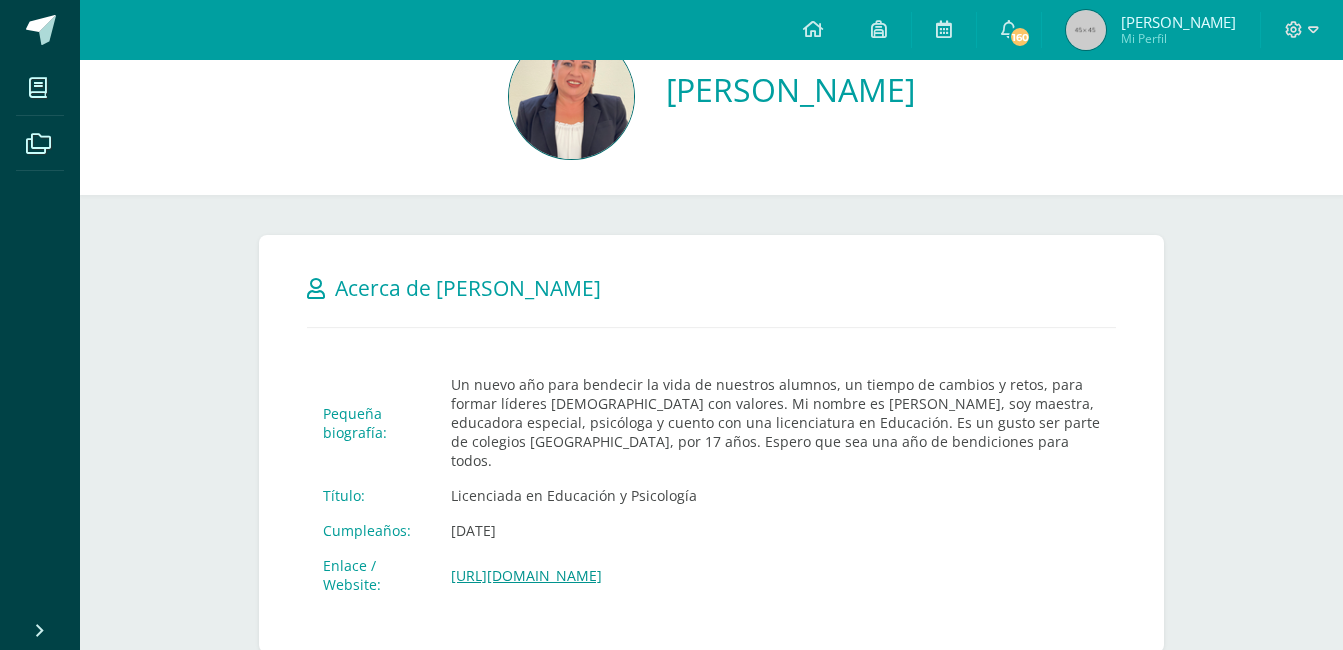 drag, startPoint x: 820, startPoint y: 377, endPoint x: 977, endPoint y: 412, distance: 160.85397 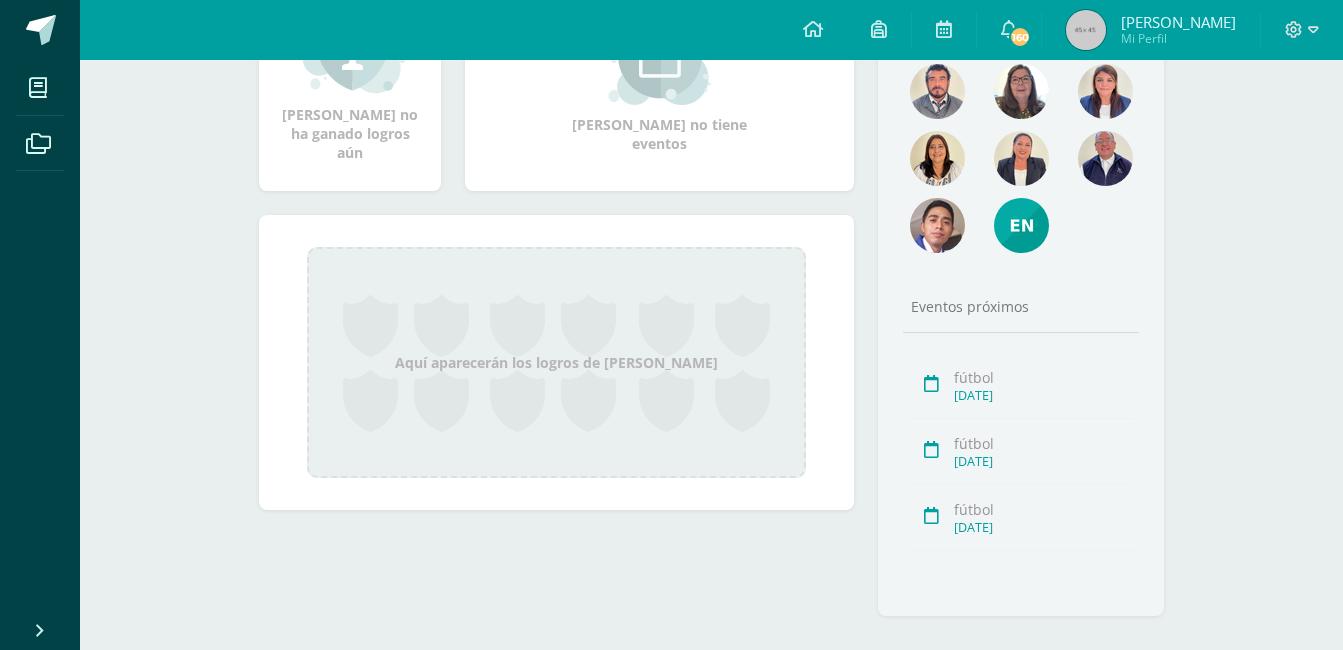 scroll, scrollTop: 0, scrollLeft: 0, axis: both 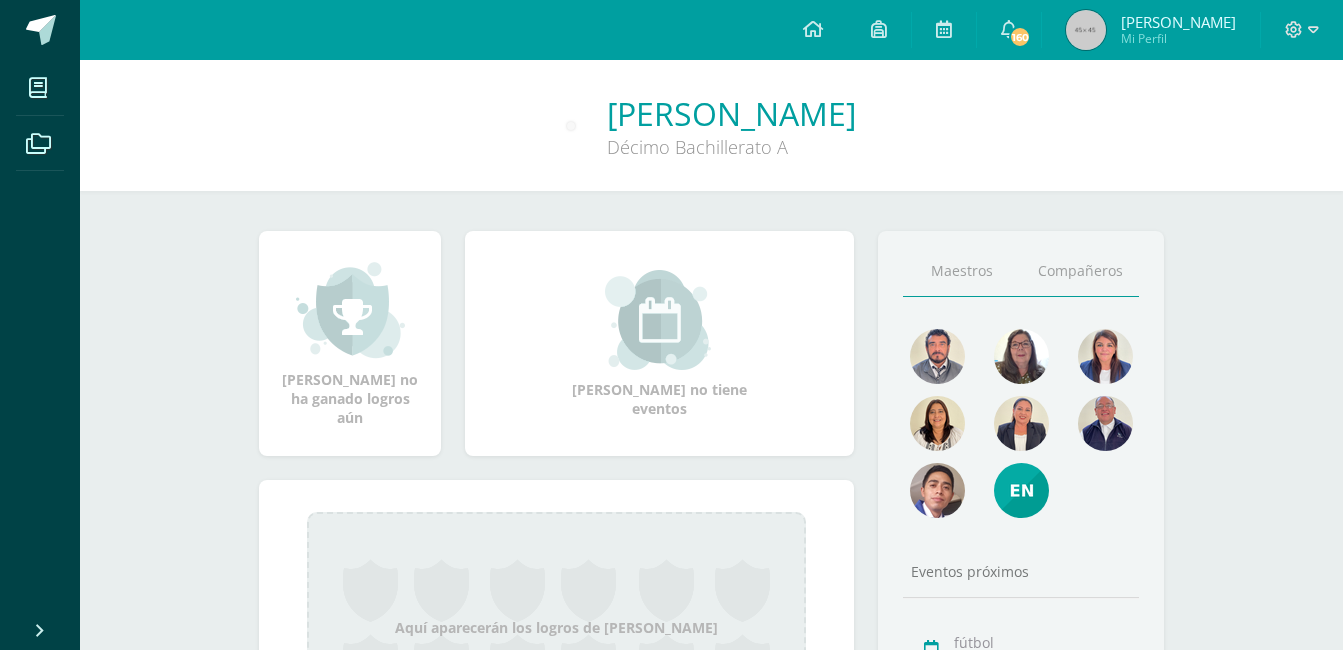 click on "Compañeros" at bounding box center (1080, 271) 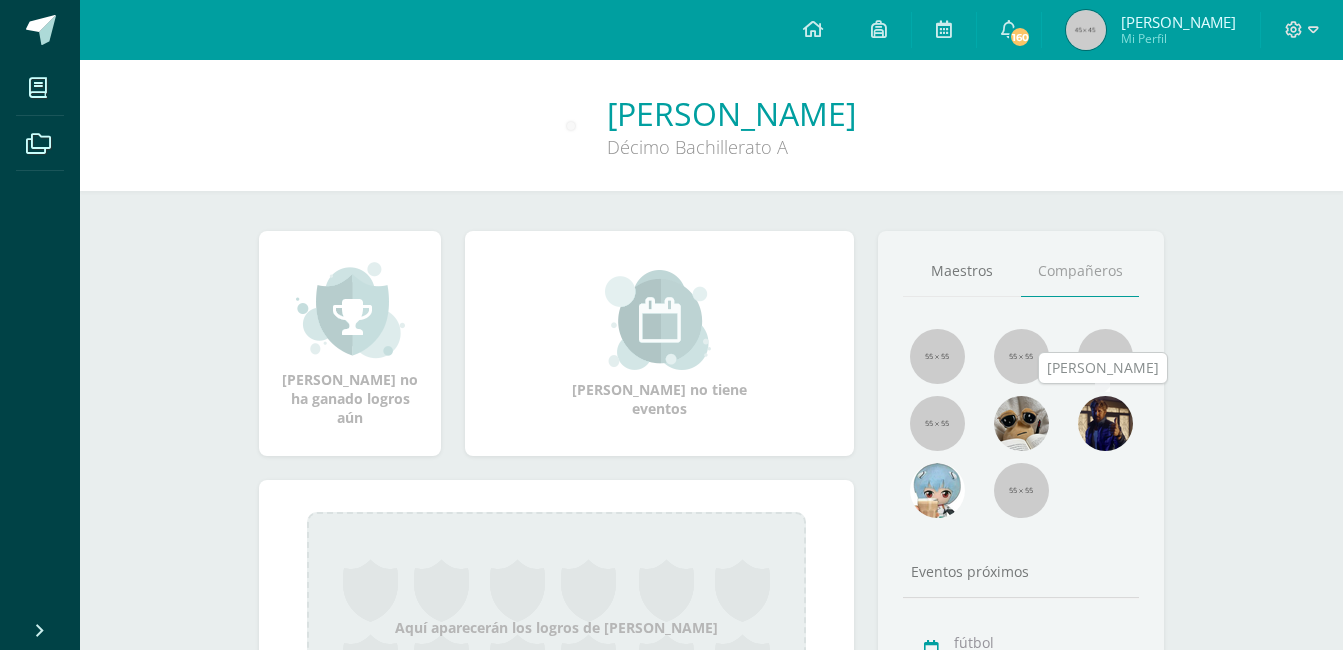 click at bounding box center [1105, 423] 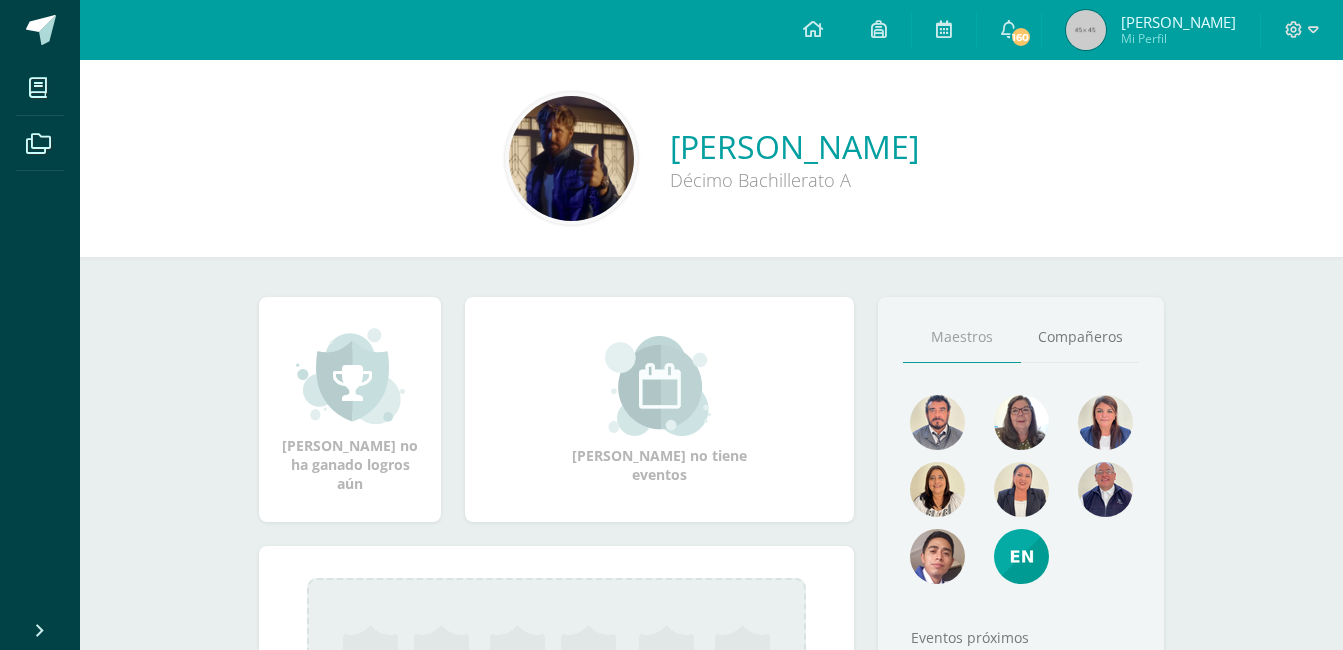 scroll, scrollTop: 0, scrollLeft: 0, axis: both 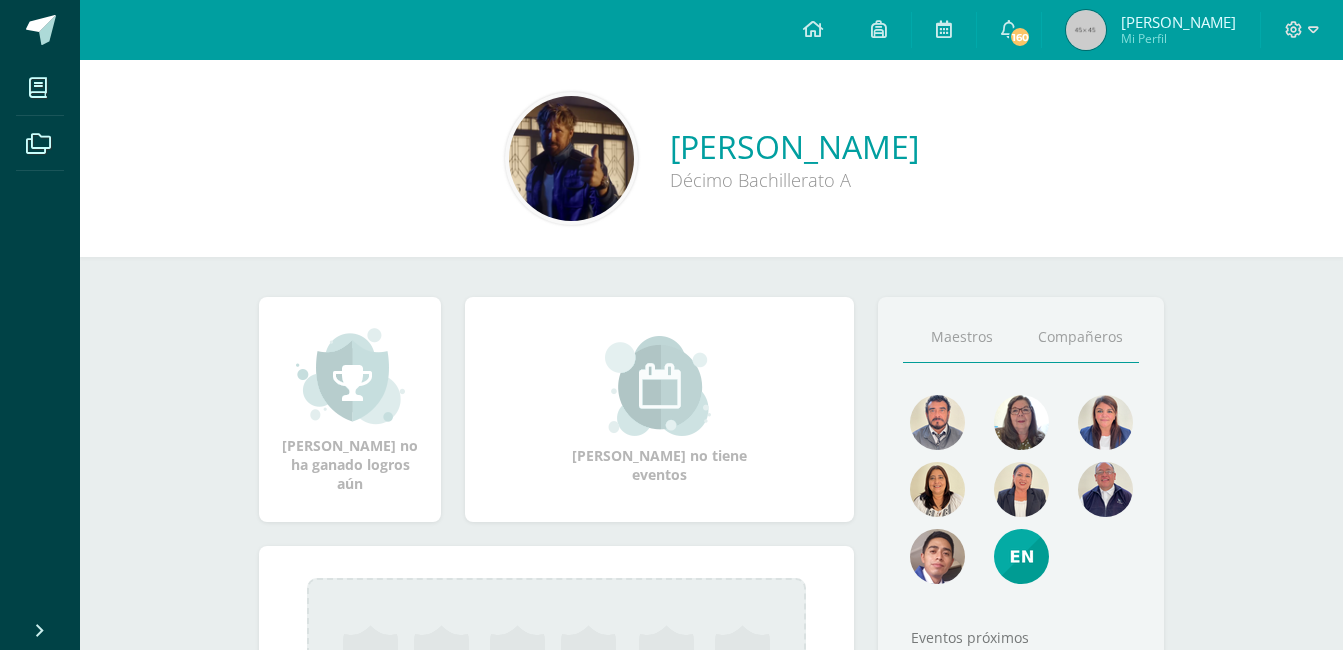 click on "Compañeros" at bounding box center [1080, 337] 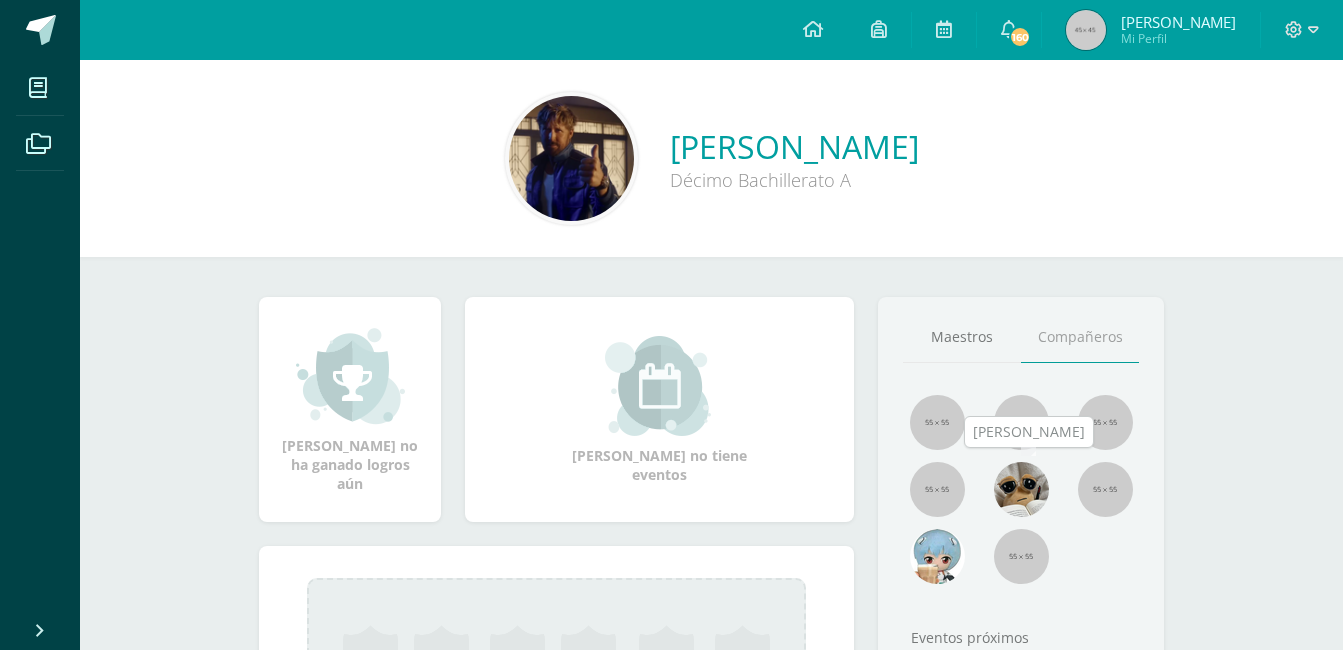 click at bounding box center (1021, 489) 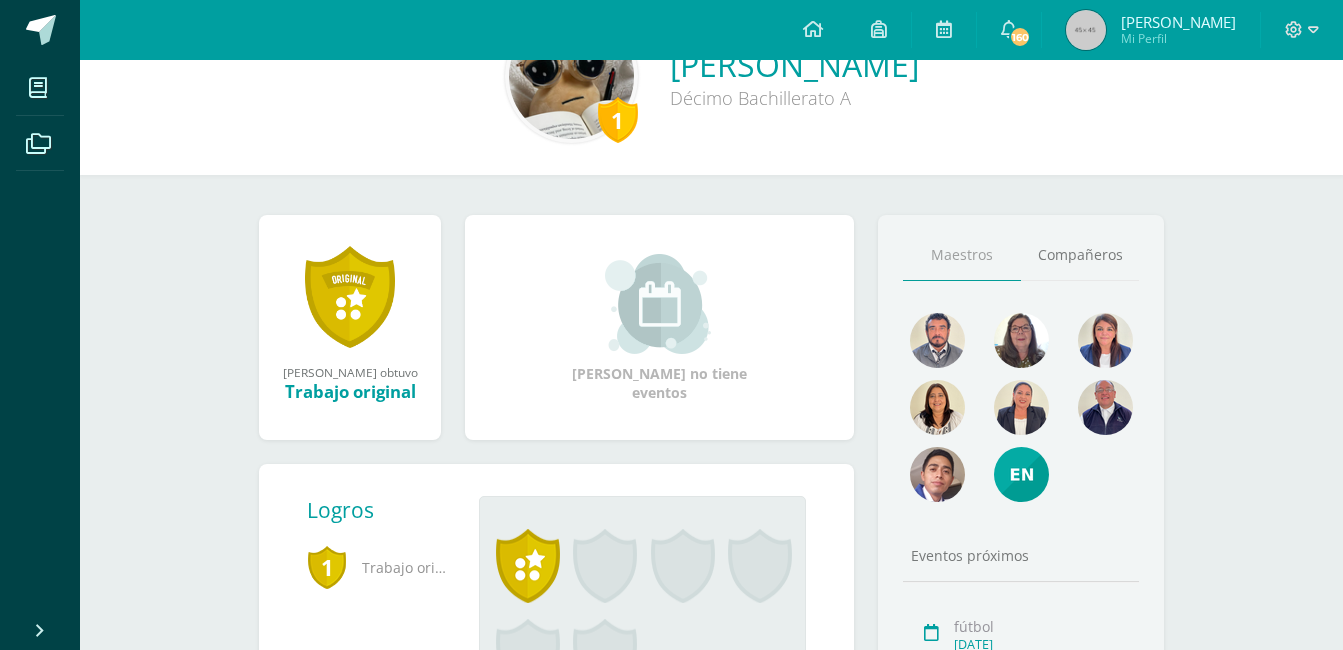 scroll, scrollTop: 137, scrollLeft: 0, axis: vertical 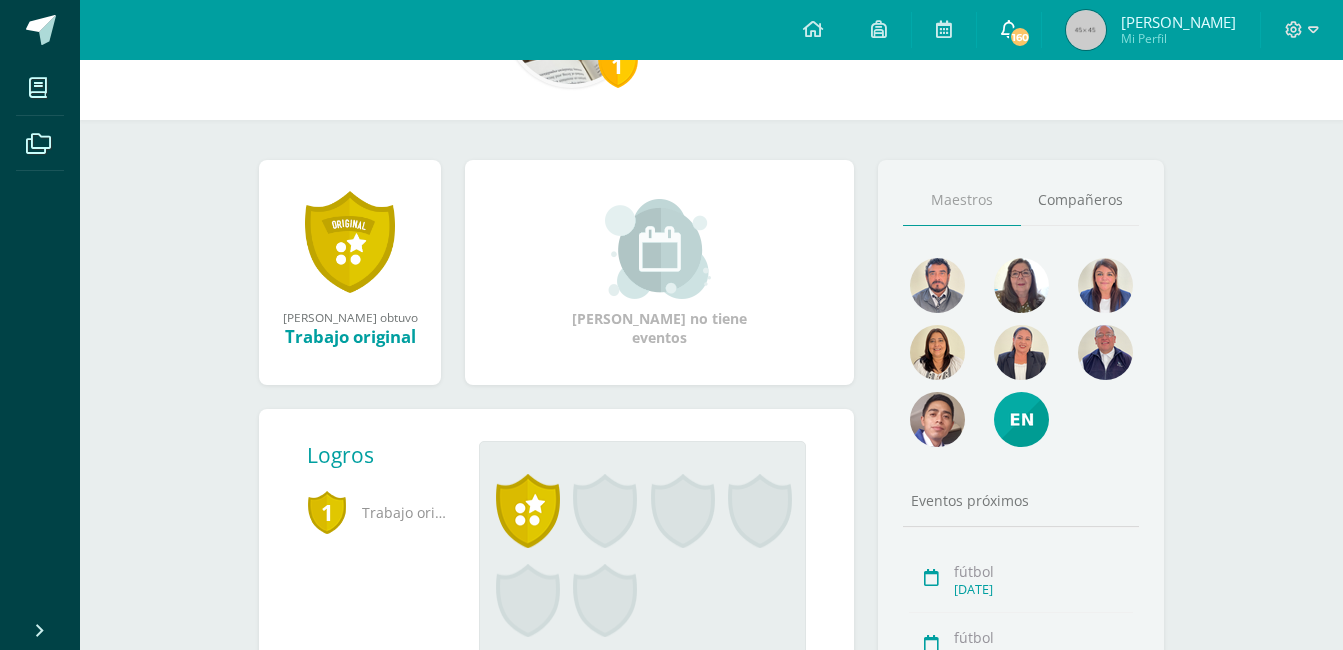 click on "160" at bounding box center (1009, 30) 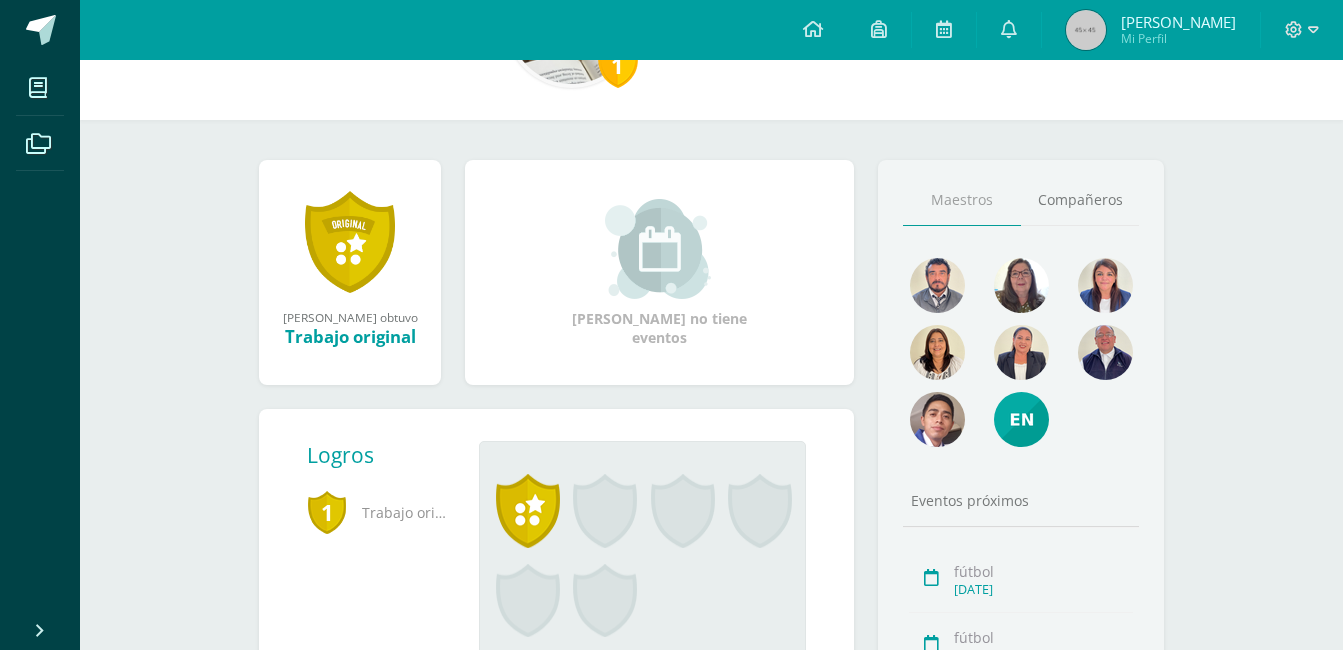 click on "1
[PERSON_NAME]
Décimo Bachillerato A
[PERSON_NAME] ganó el logro:   Trabajo original   Asignado por
[PERSON_NAME]
[DATE]
El estudiante presentó un proyecto que se diferenció por ser único, original y además cumplir con los requerimientos establecidos.
[PERSON_NAME] obtuvo
Trabajo original
[PERSON_NAME] no tiene eventos
Logros 1 Trabajo original [PERSON_NAME] ganó el logro:   Trabajo original   Asignado por
[PERSON_NAME] Activididad" at bounding box center (711, 398) 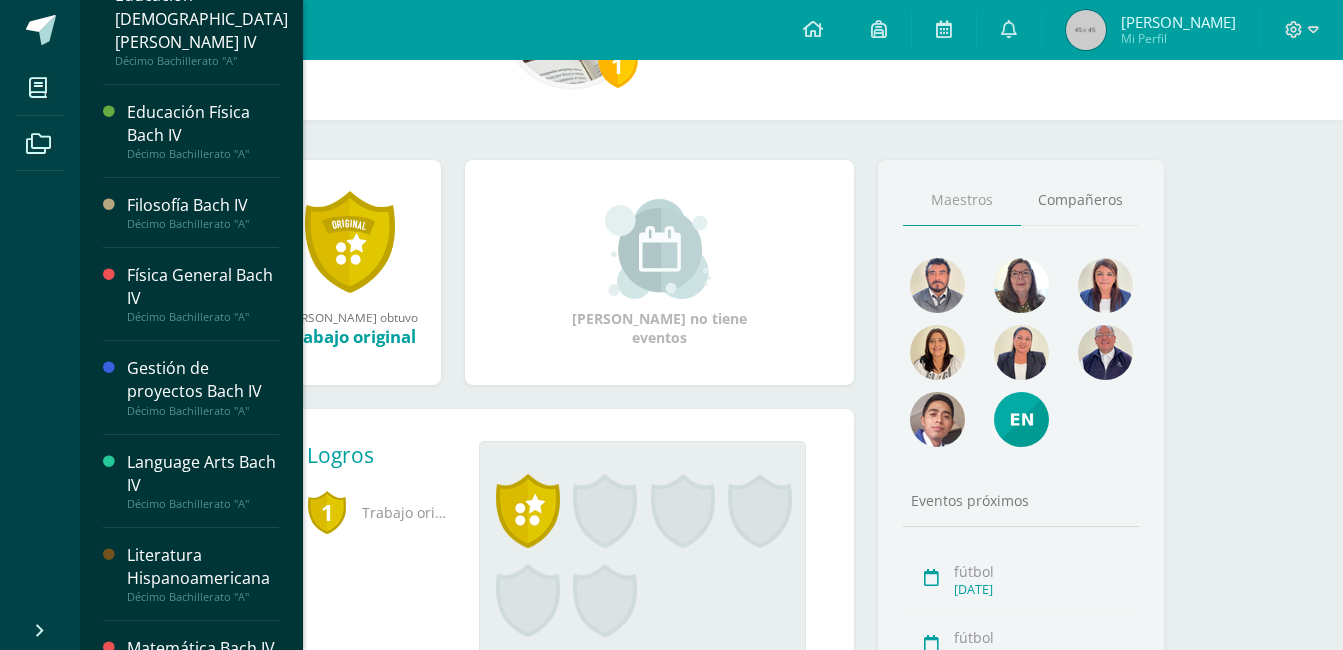 scroll, scrollTop: 498, scrollLeft: 0, axis: vertical 